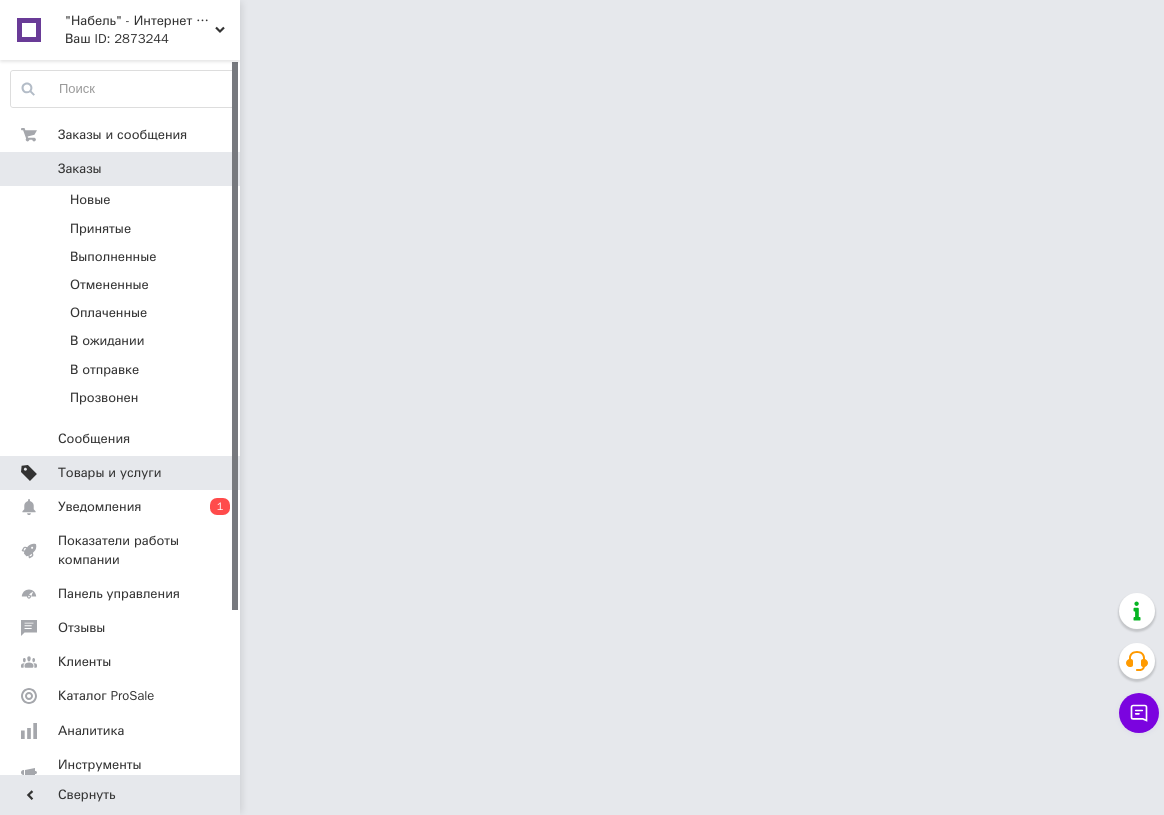 scroll, scrollTop: 0, scrollLeft: 0, axis: both 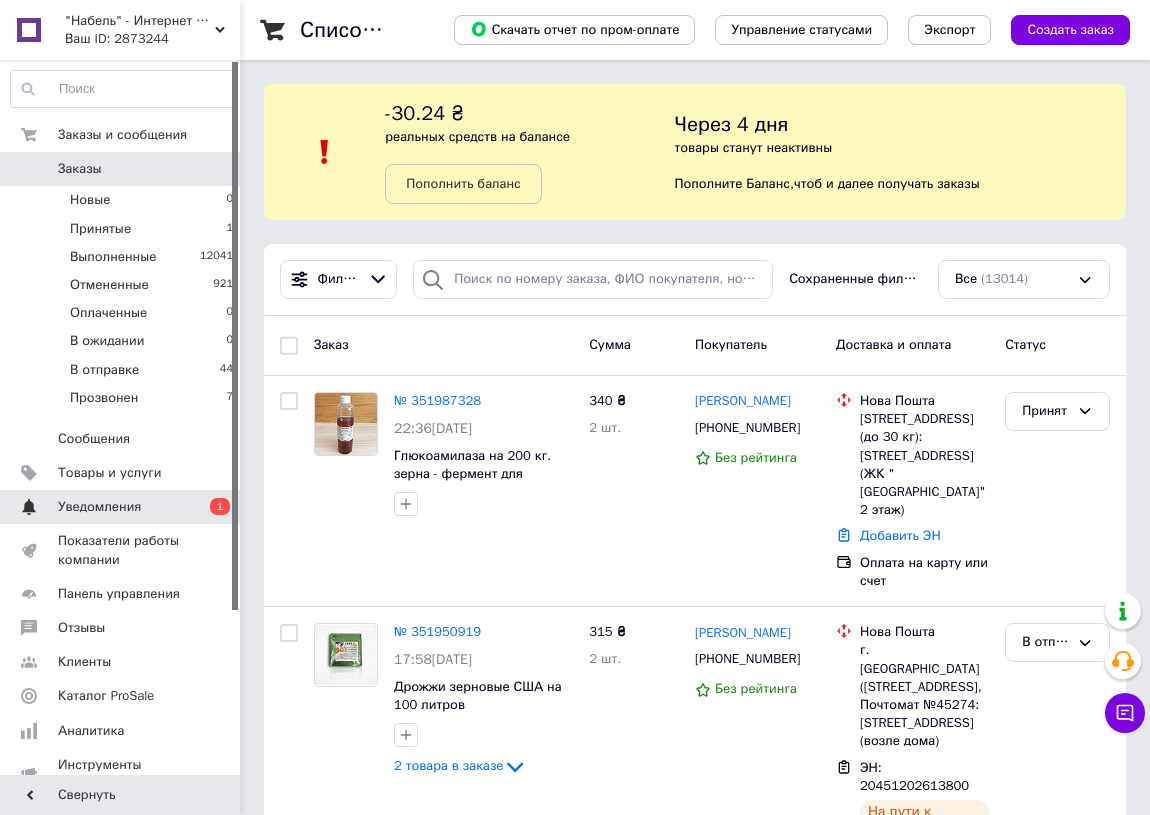 click on "Уведомления" at bounding box center [121, 507] 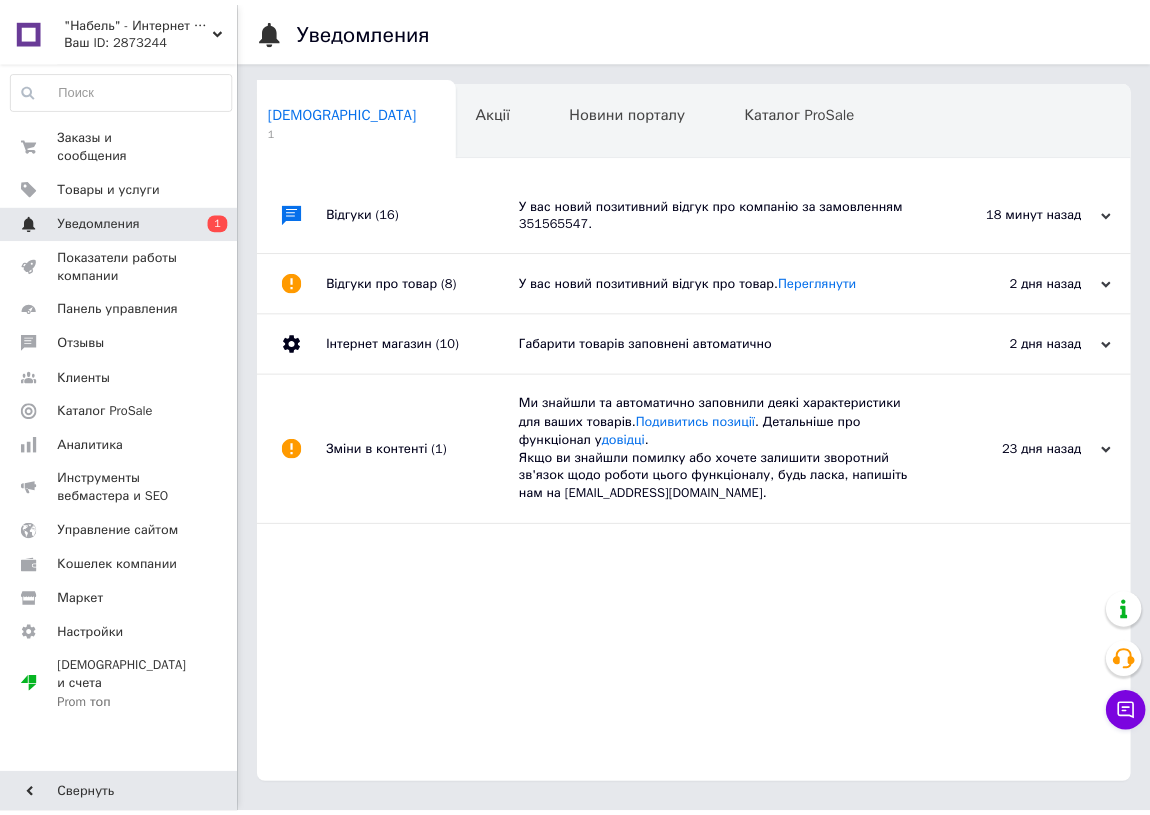 scroll, scrollTop: 0, scrollLeft: 10, axis: horizontal 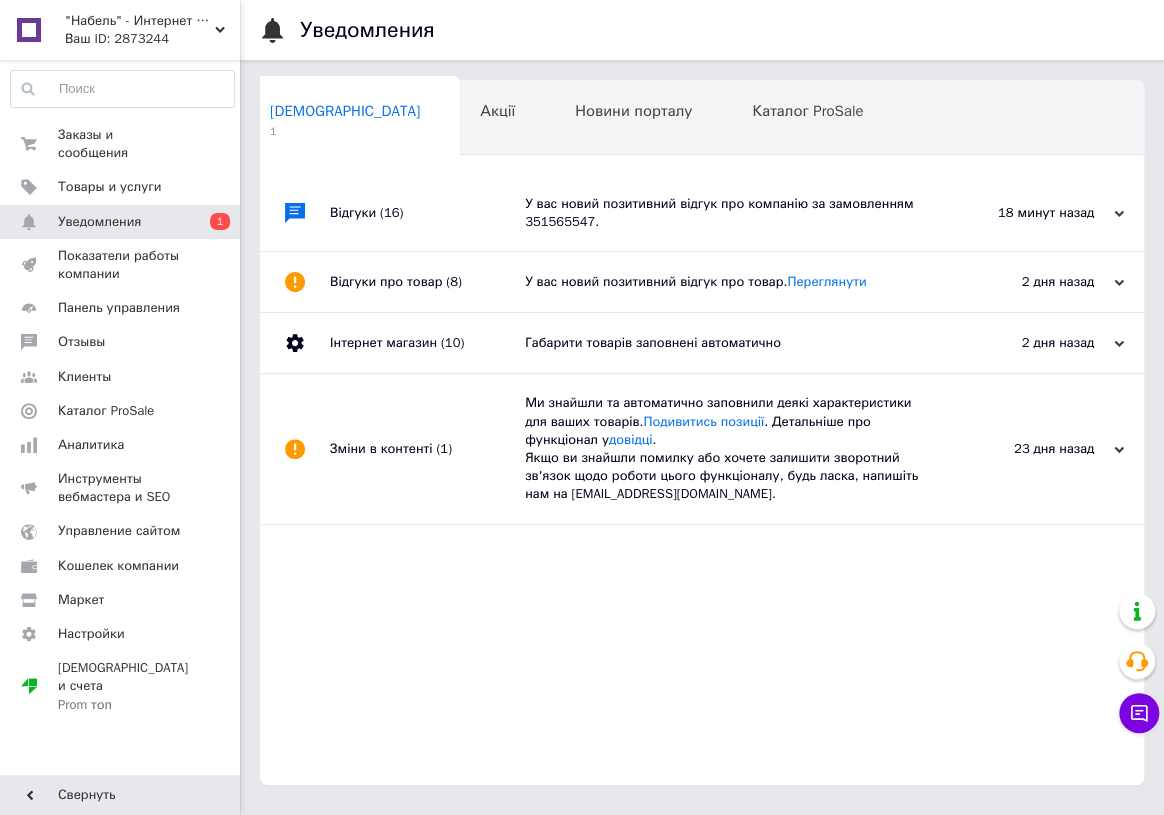 click on "У вас новий позитивний відгук про компанію за замовленням 351565547." at bounding box center (724, 213) 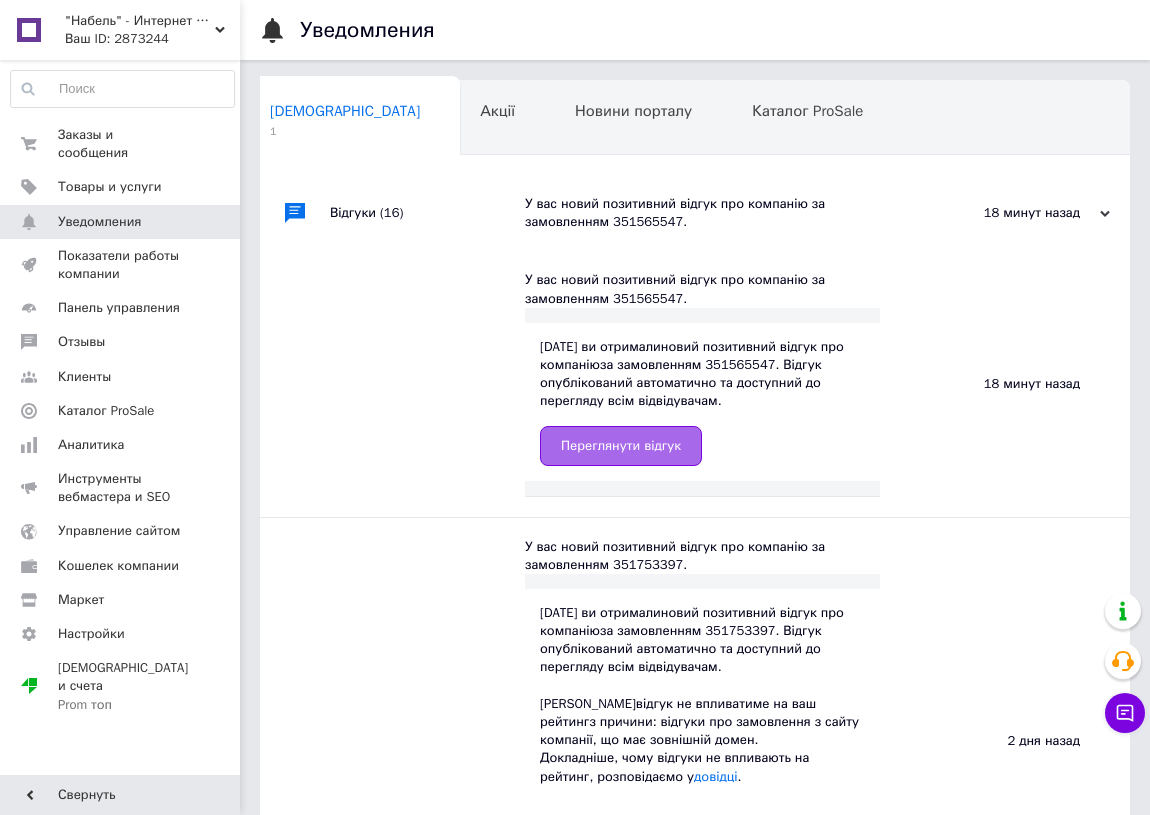 click on "Переглянути відгук" at bounding box center [621, 446] 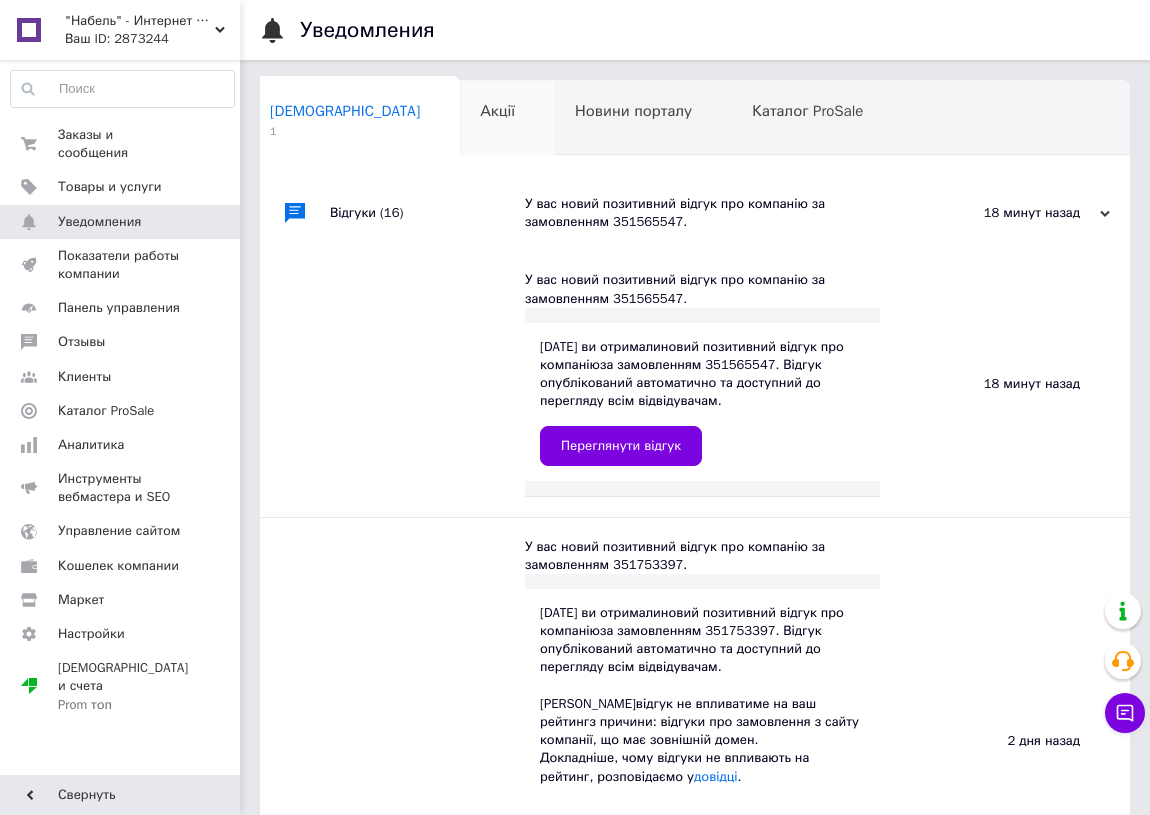 click on "Акції" at bounding box center [497, 111] 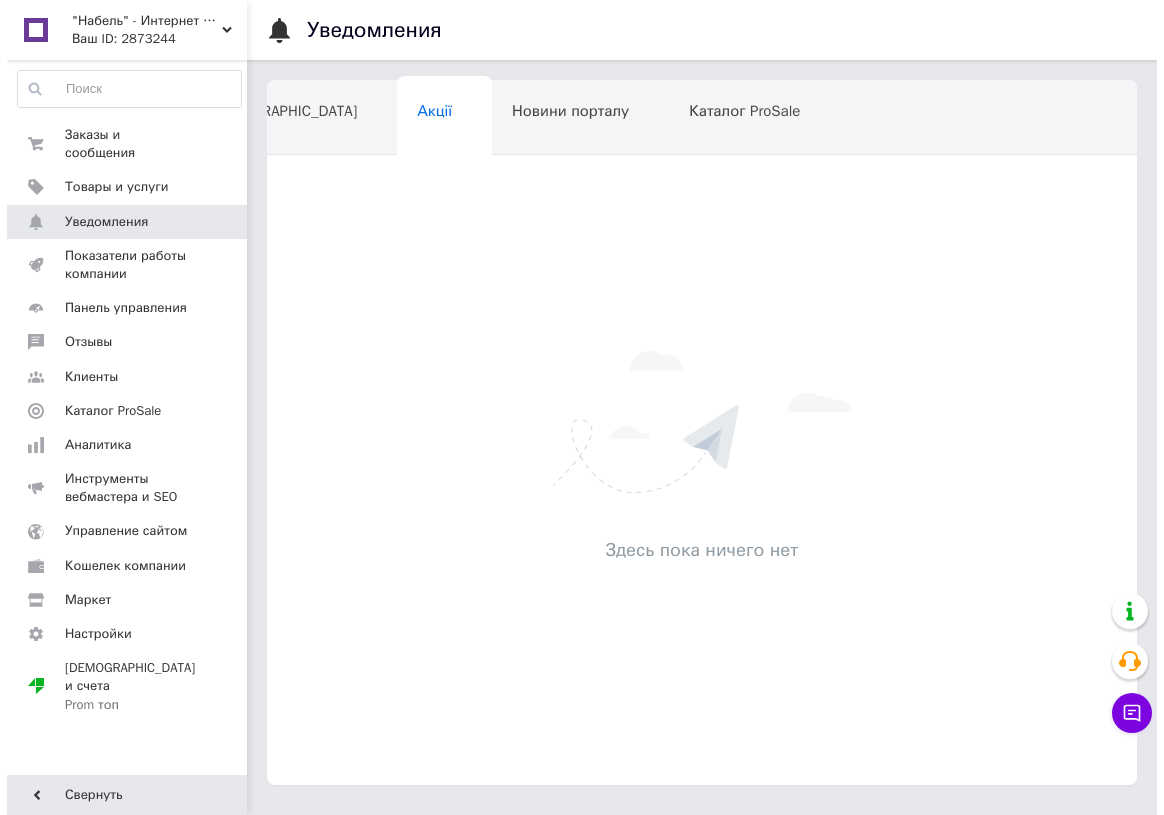 scroll, scrollTop: 0, scrollLeft: 67, axis: horizontal 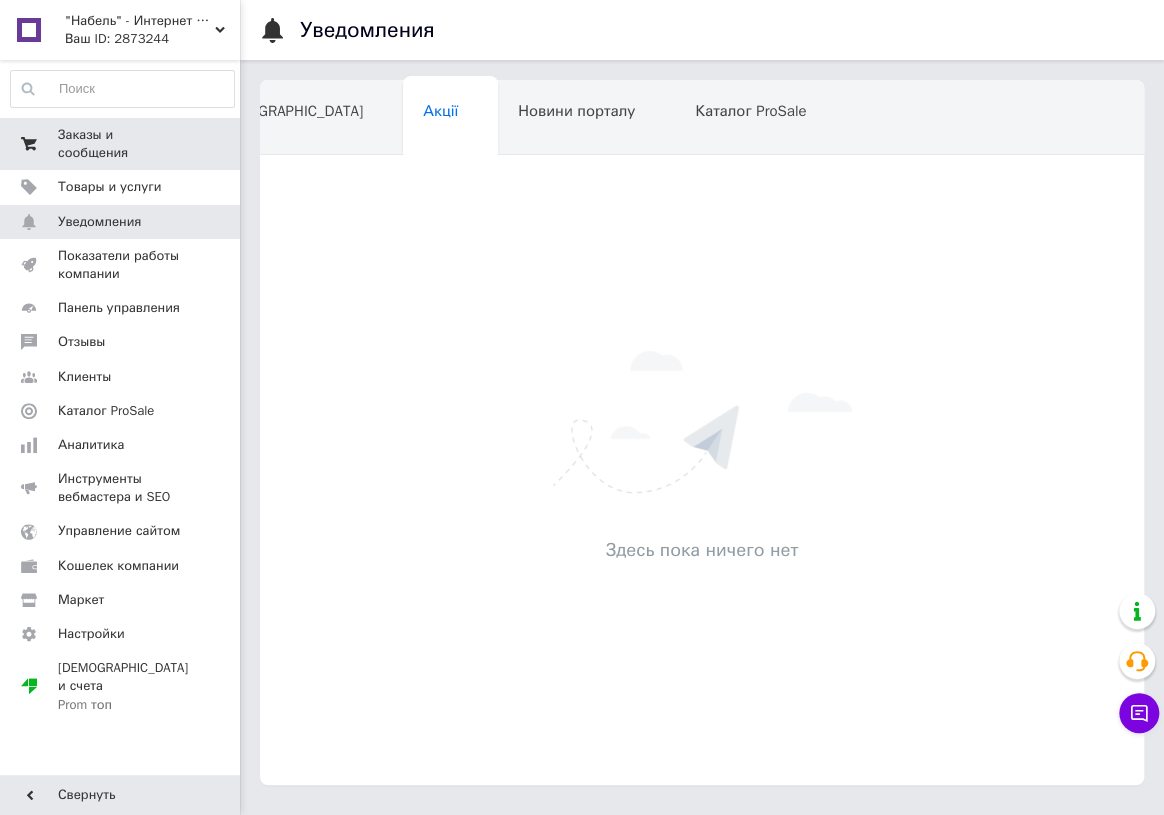 click on "Заказы и сообщения 0 0" at bounding box center (122, 144) 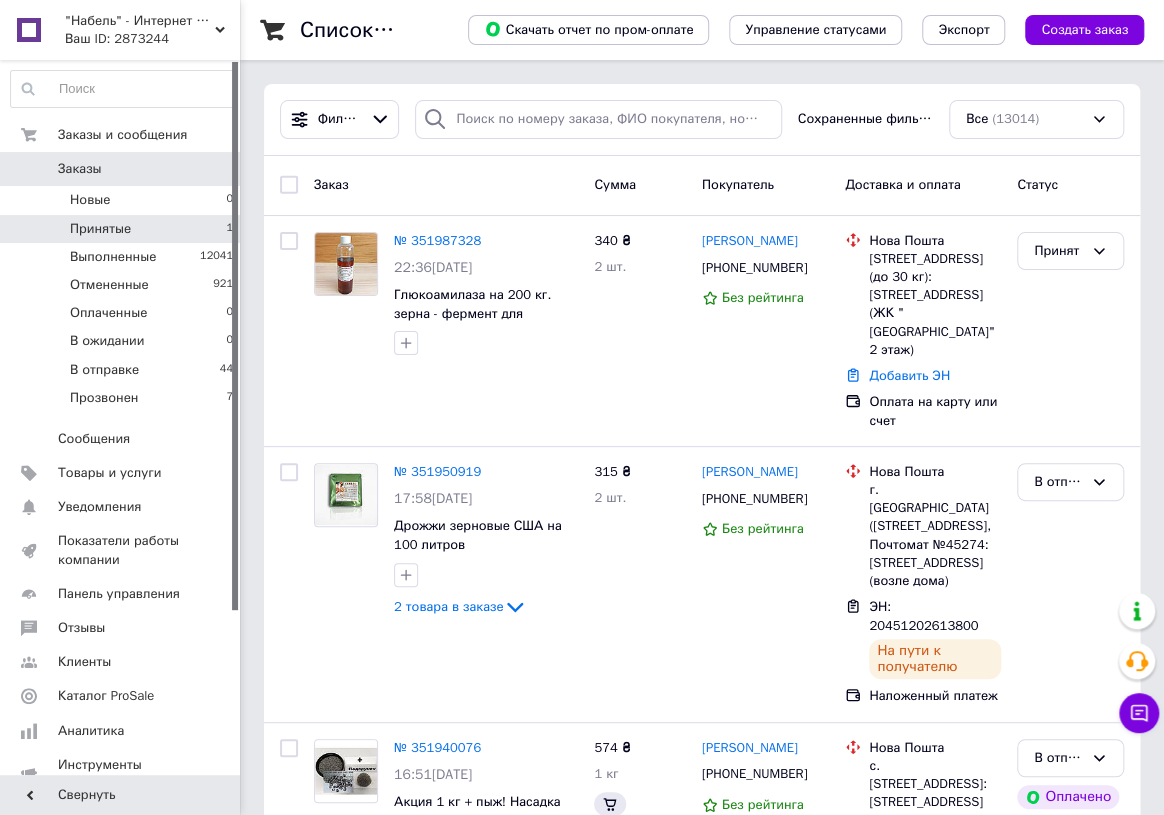 click on "Принятые 1" at bounding box center (122, 229) 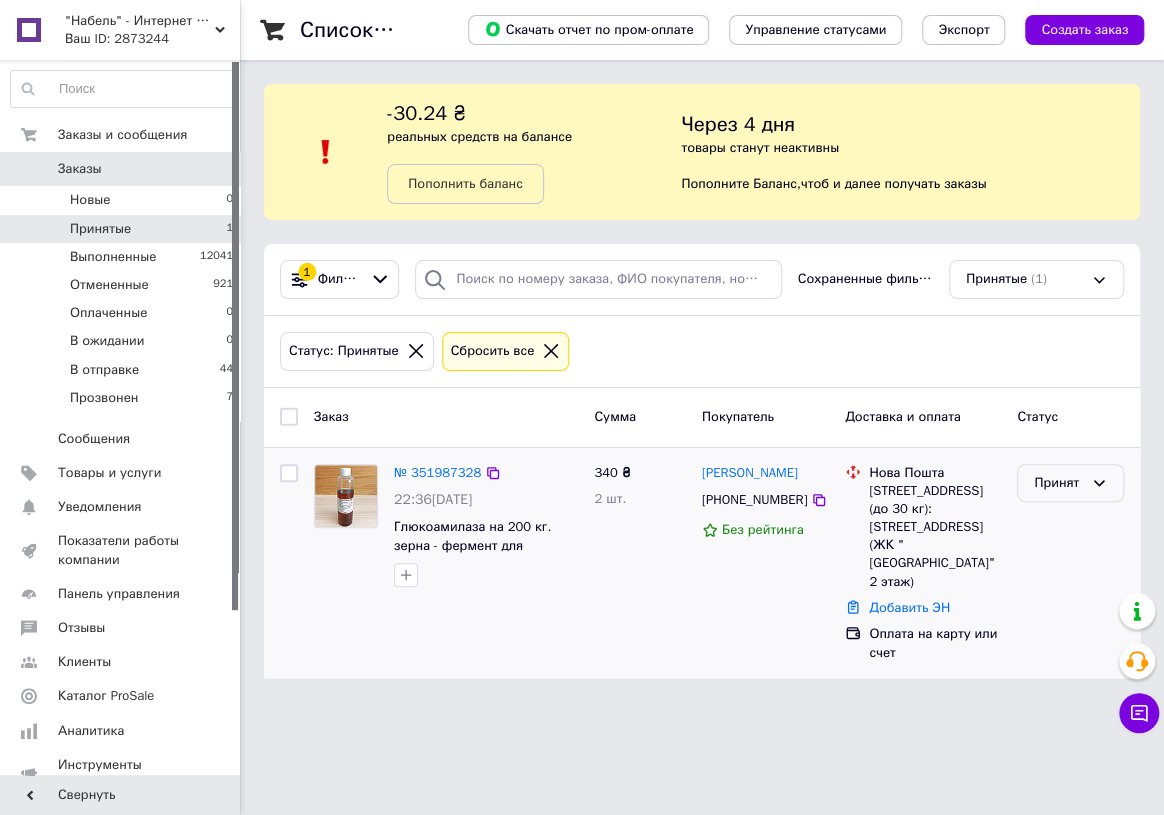 click 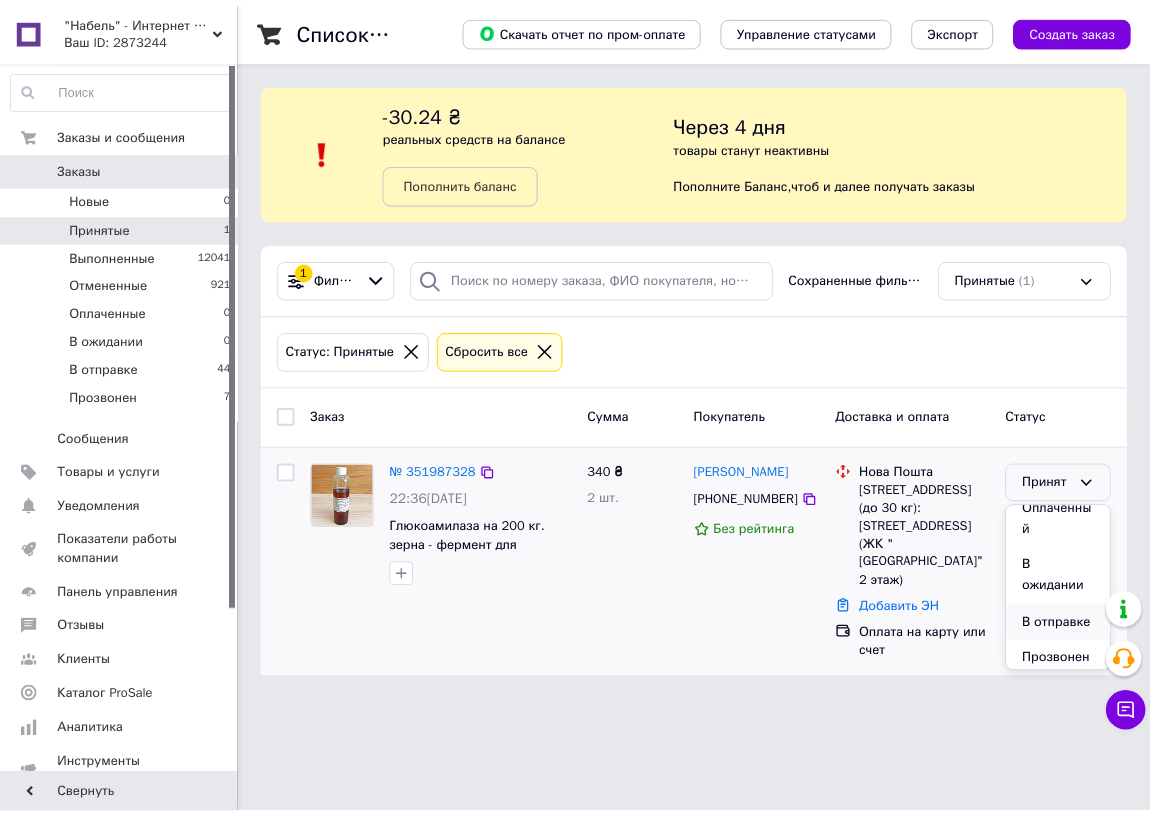 scroll, scrollTop: 95, scrollLeft: 0, axis: vertical 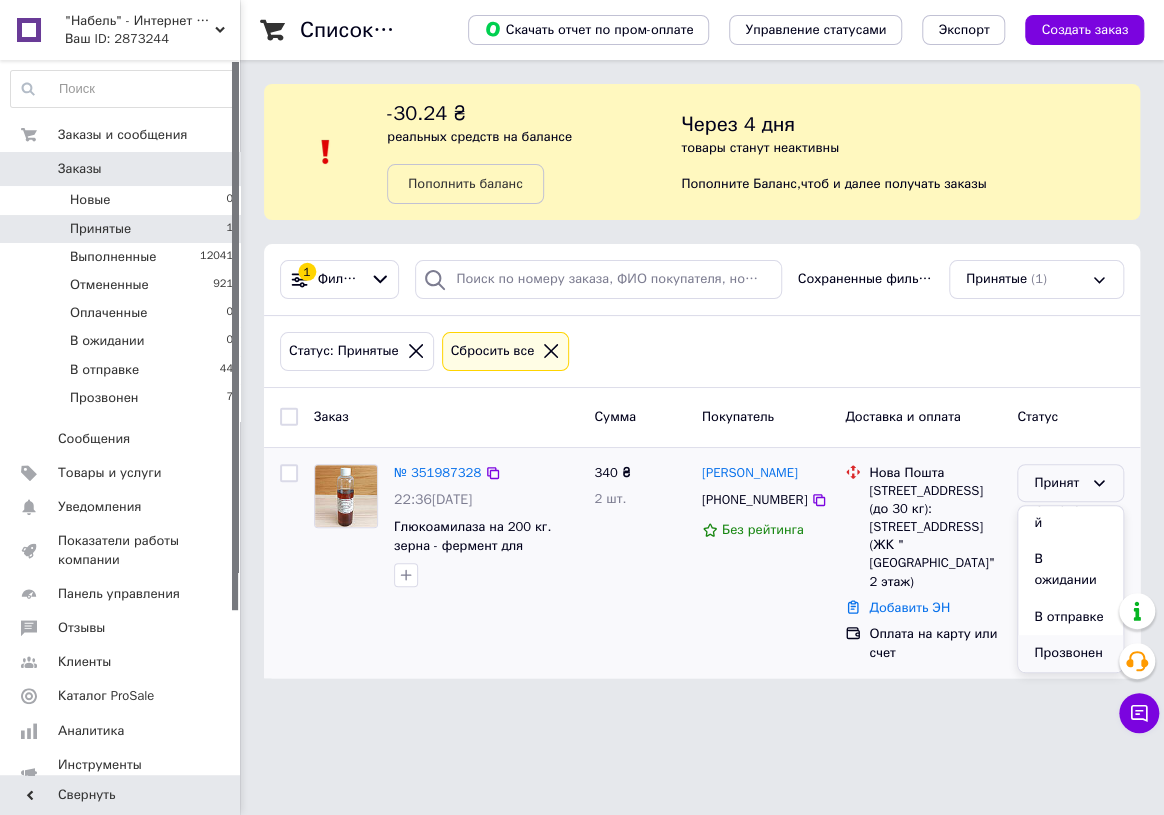 click on "Прозвонен" at bounding box center (1070, 653) 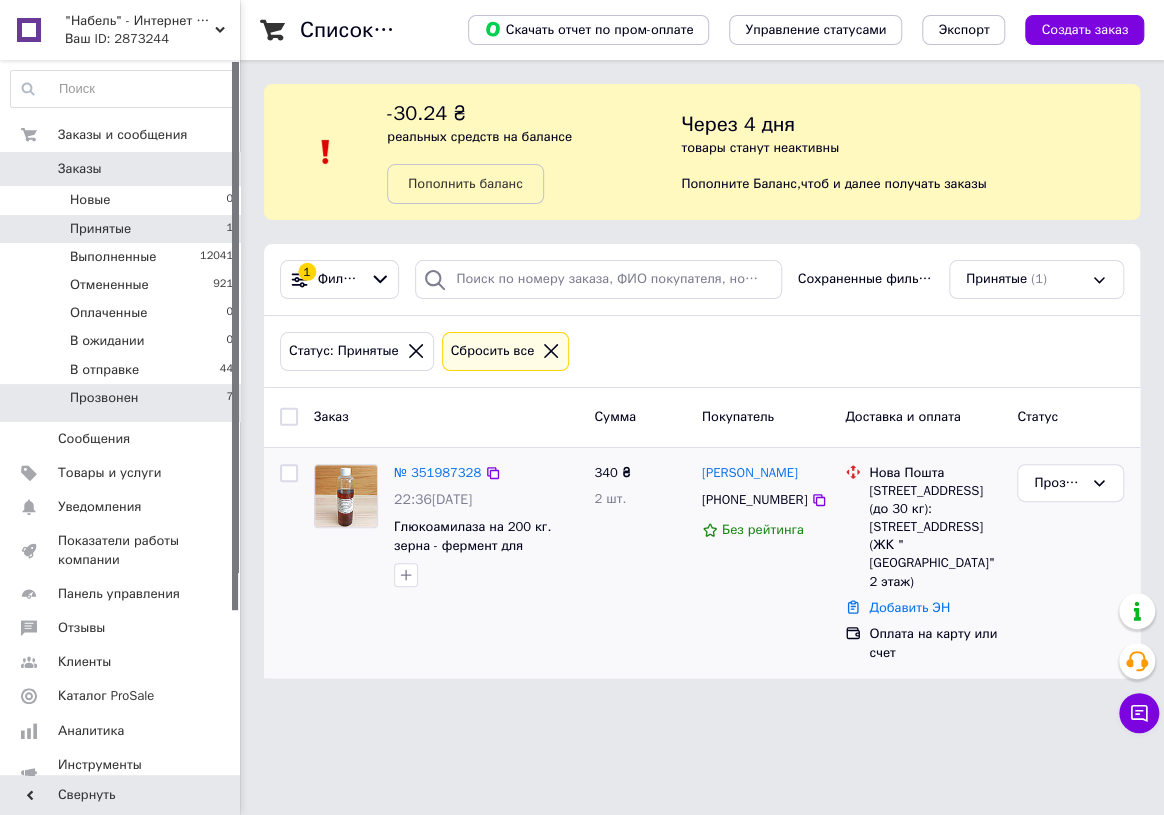 click on "Прозвонен" at bounding box center [104, 398] 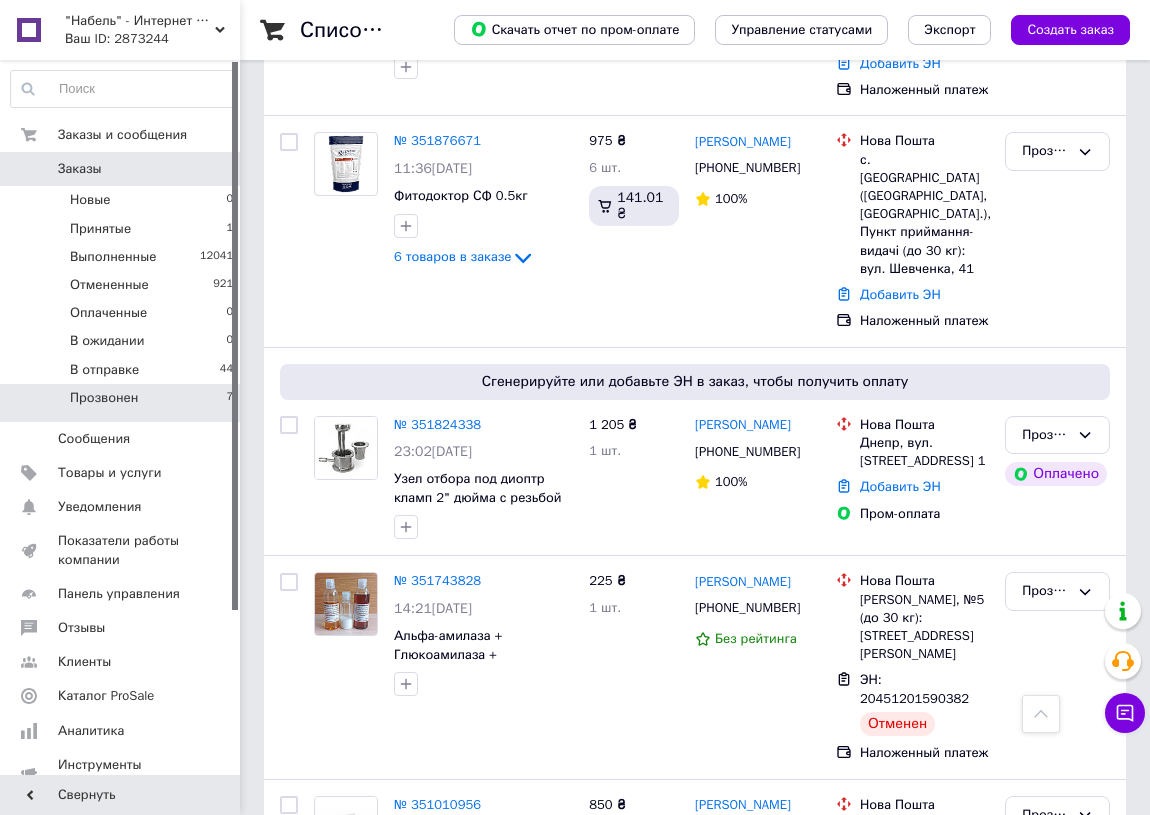 scroll, scrollTop: 1090, scrollLeft: 0, axis: vertical 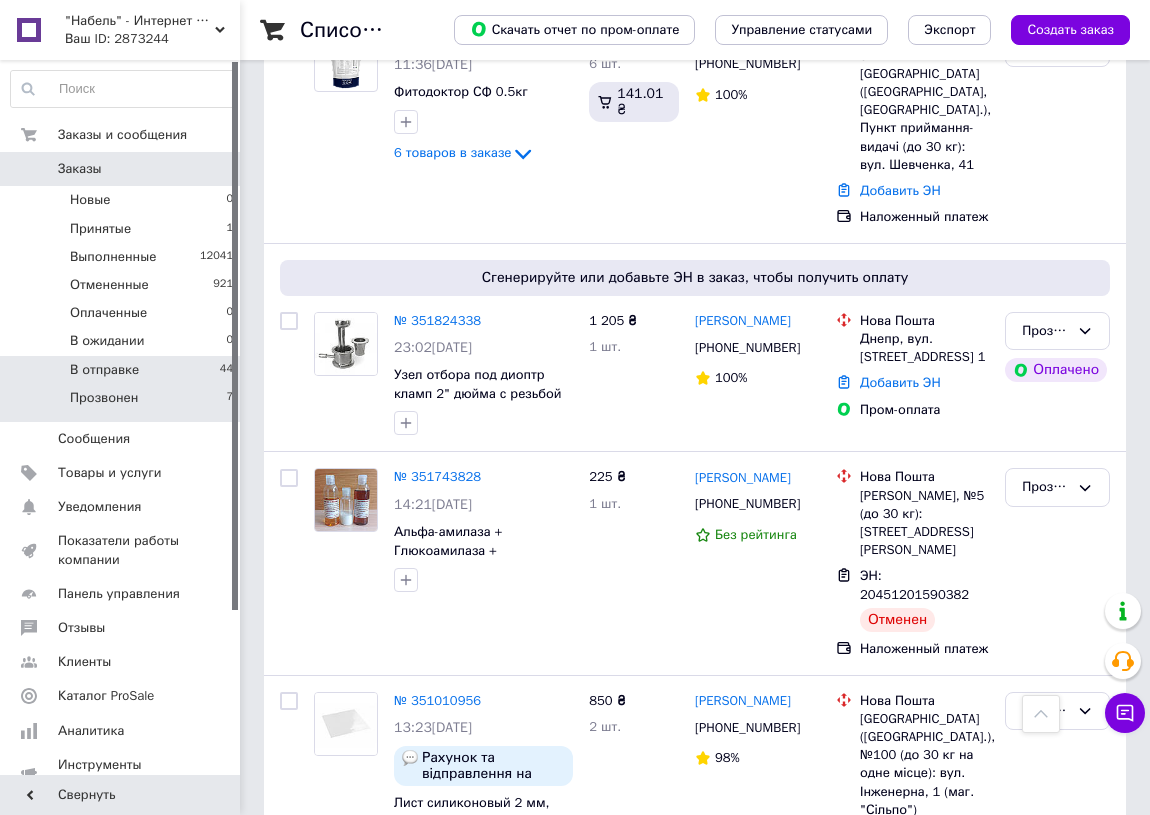 click on "В отправке 44" at bounding box center [122, 370] 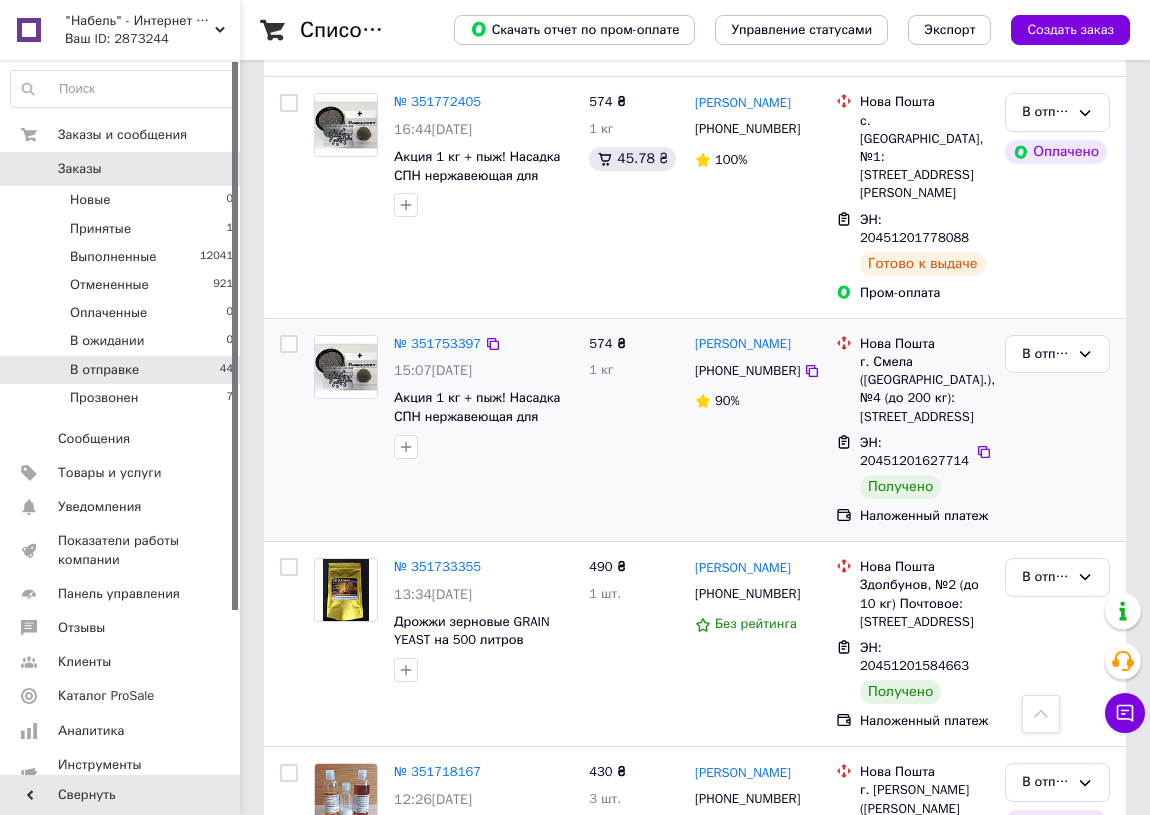 scroll, scrollTop: 2636, scrollLeft: 0, axis: vertical 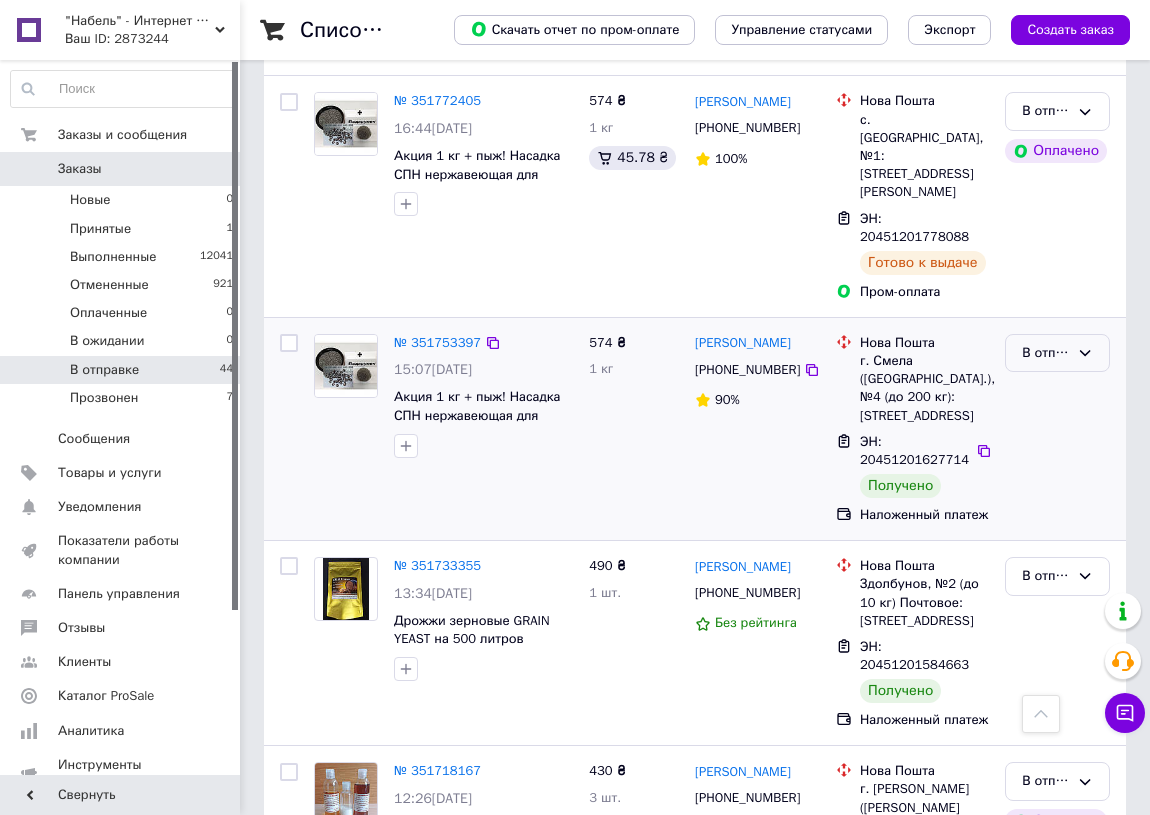 click 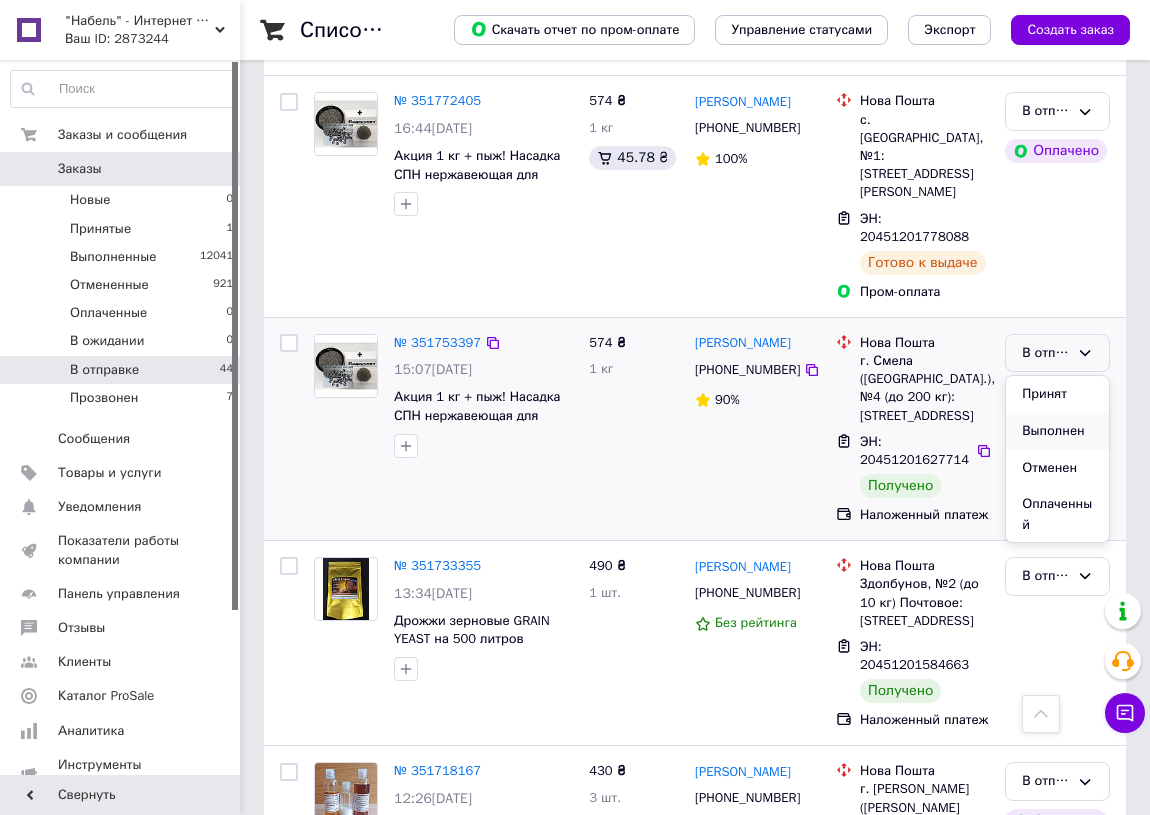 click on "Выполнен" at bounding box center (1057, 431) 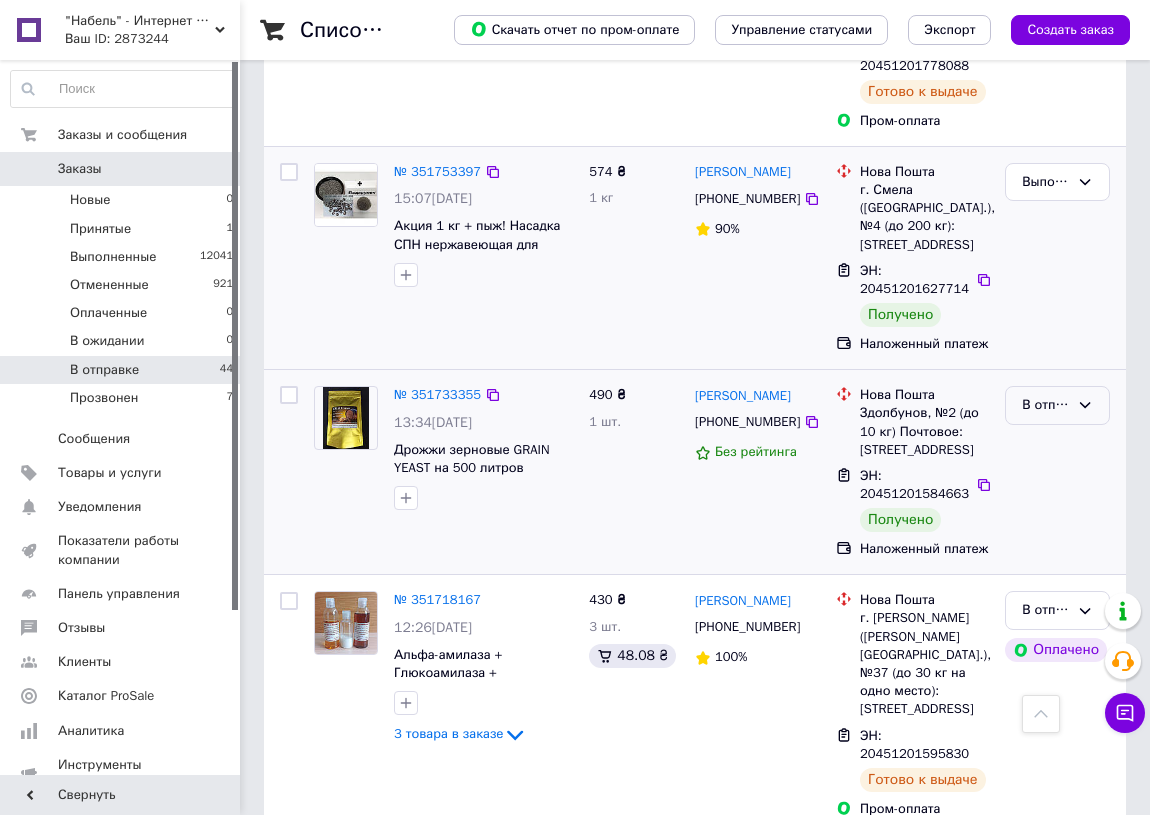 scroll, scrollTop: 2818, scrollLeft: 0, axis: vertical 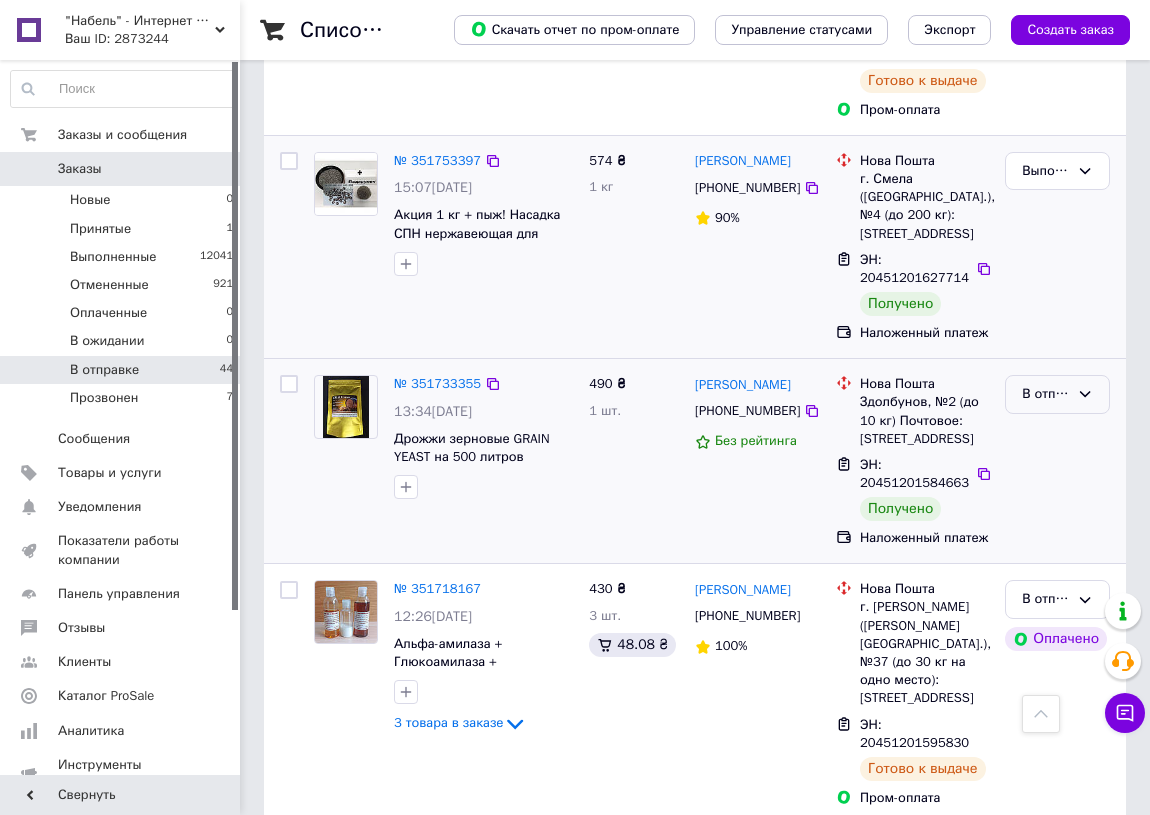 click 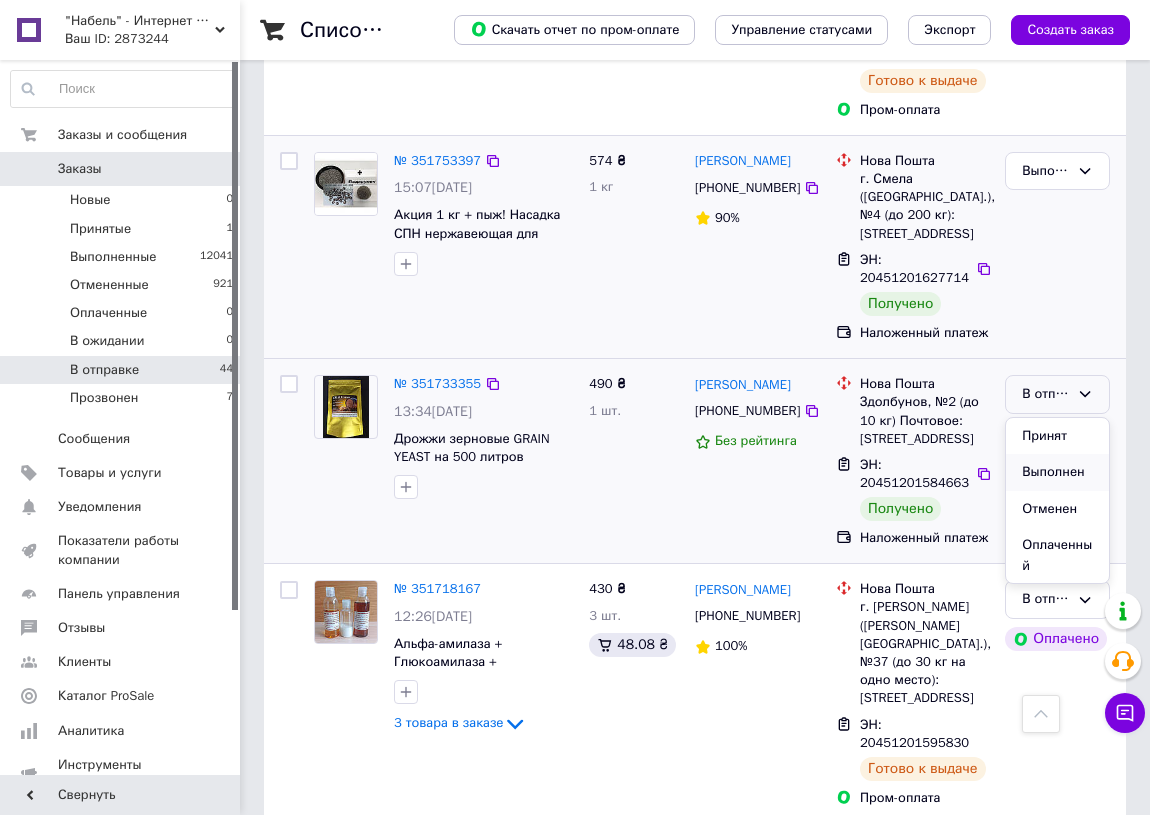 click on "Выполнен" at bounding box center (1057, 472) 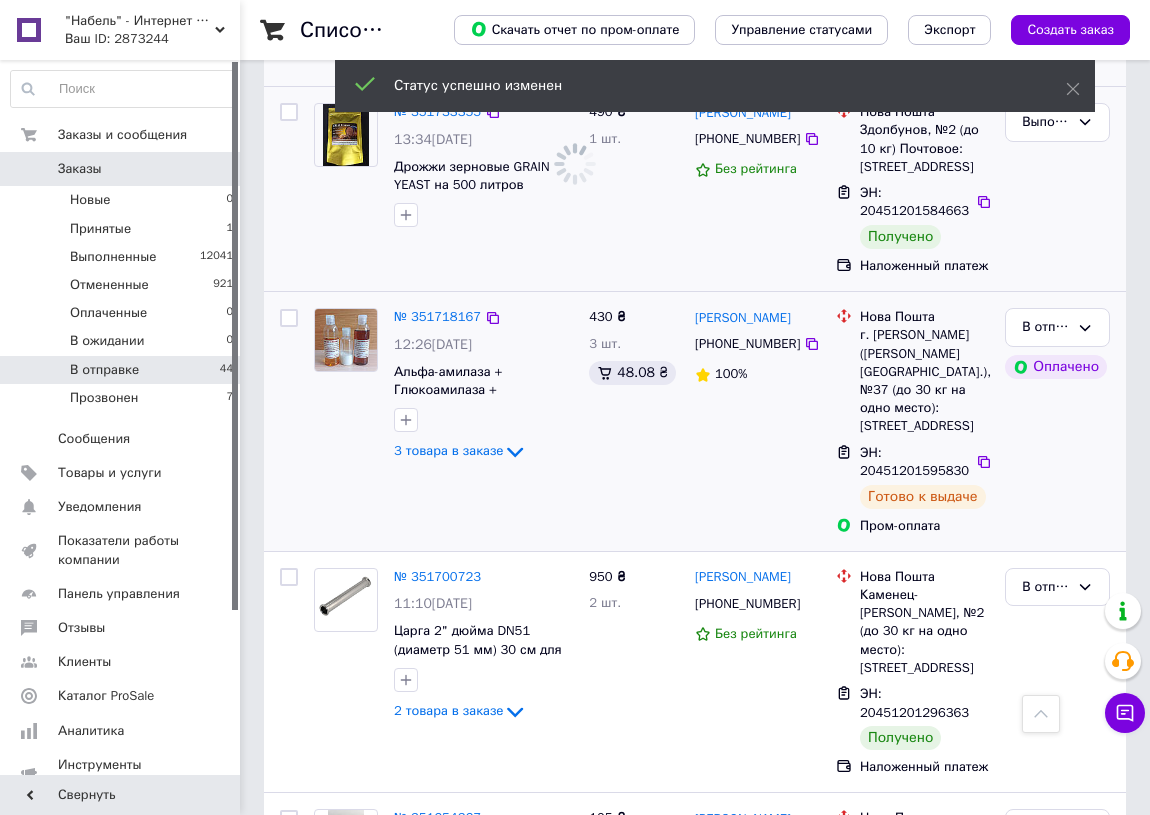 scroll, scrollTop: 3181, scrollLeft: 0, axis: vertical 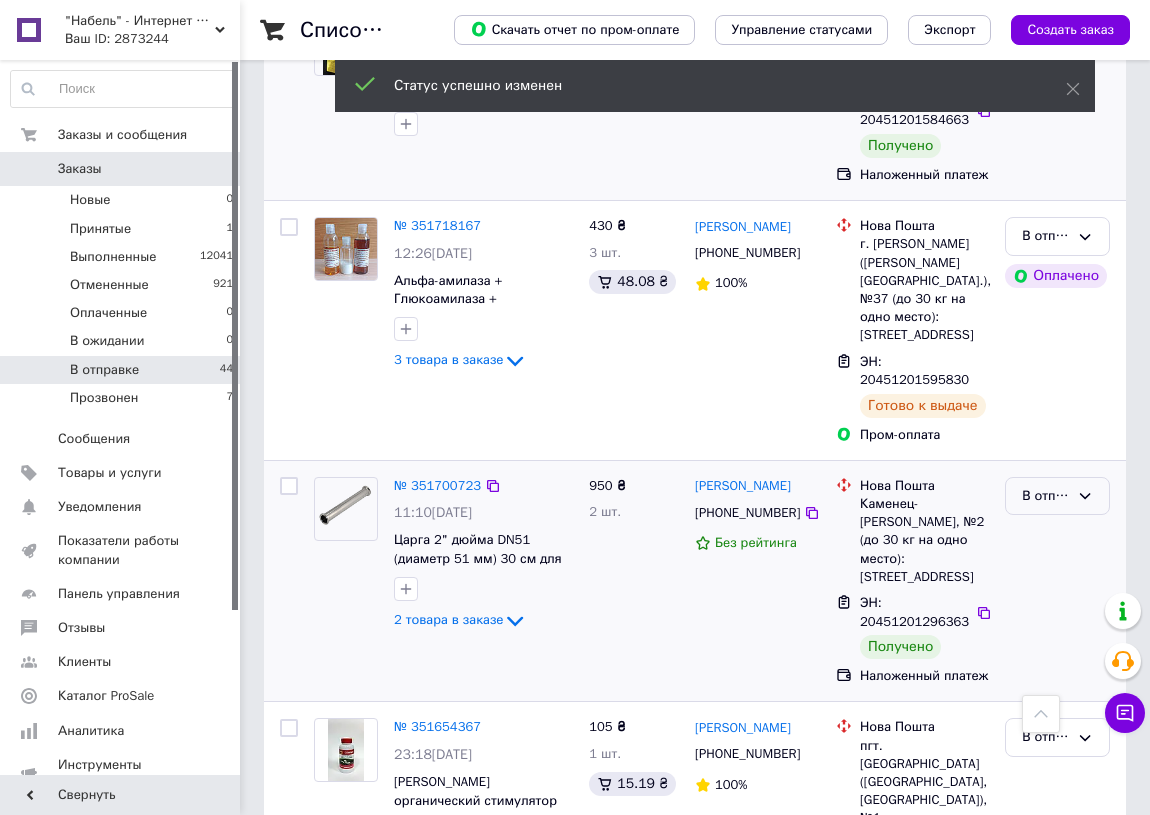 click 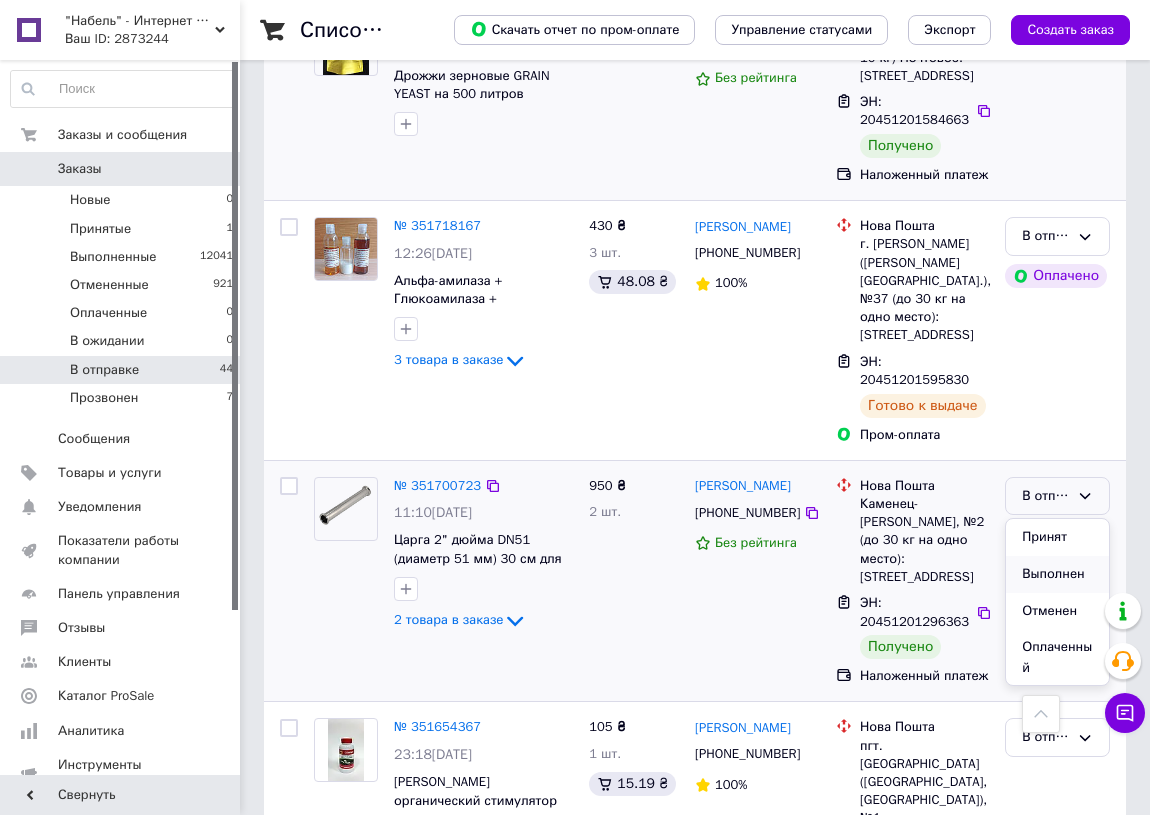 click on "Выполнен" at bounding box center (1057, 574) 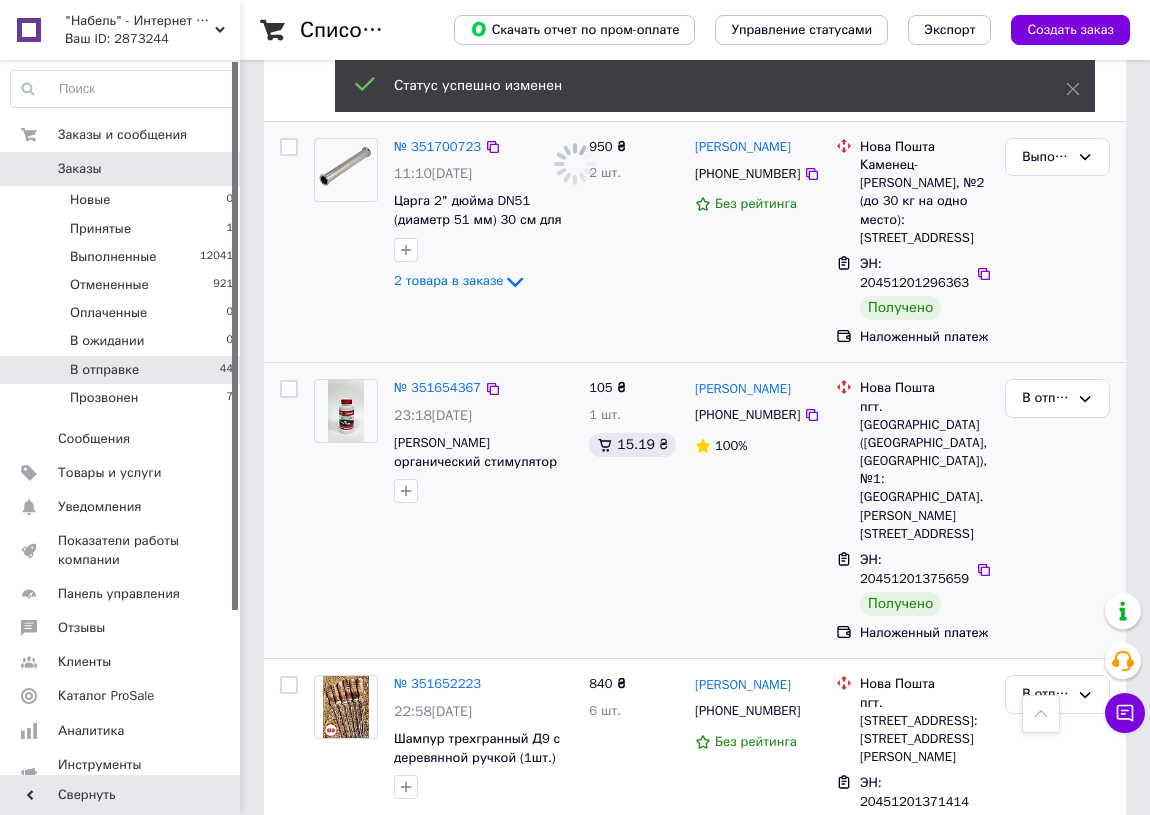 scroll, scrollTop: 3545, scrollLeft: 0, axis: vertical 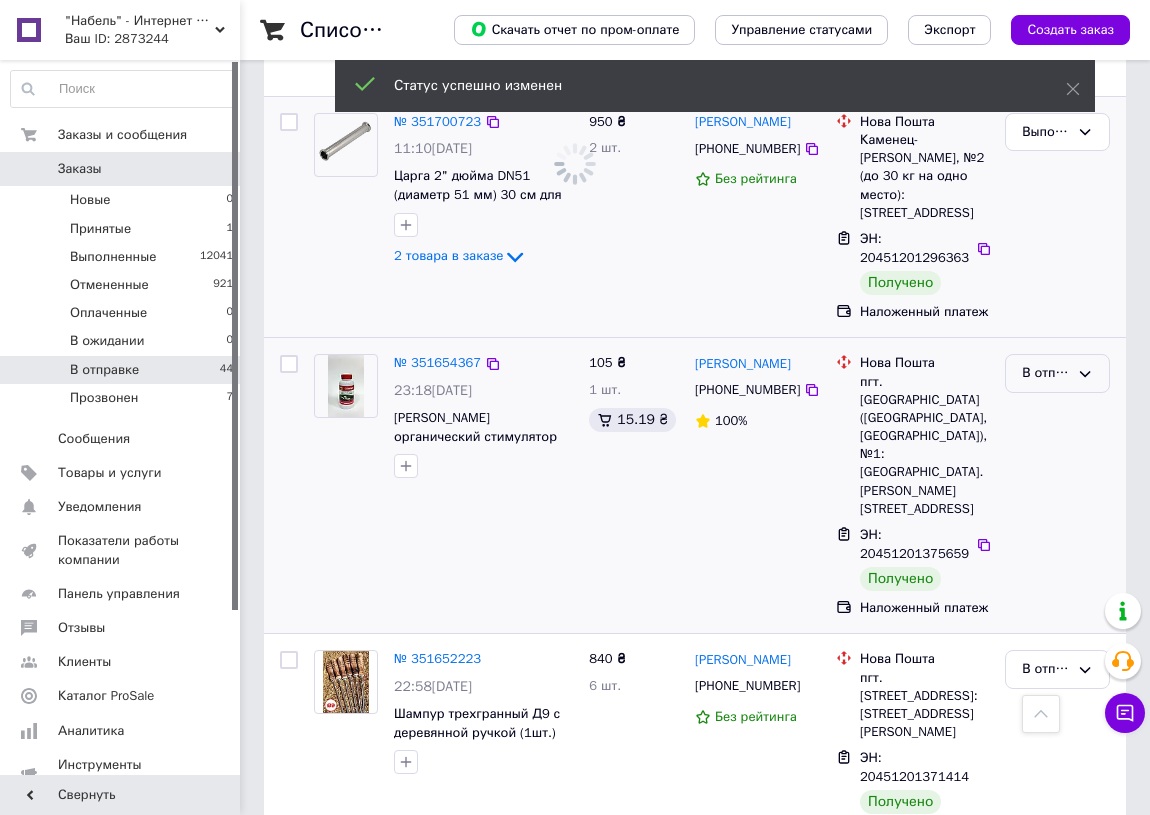 click 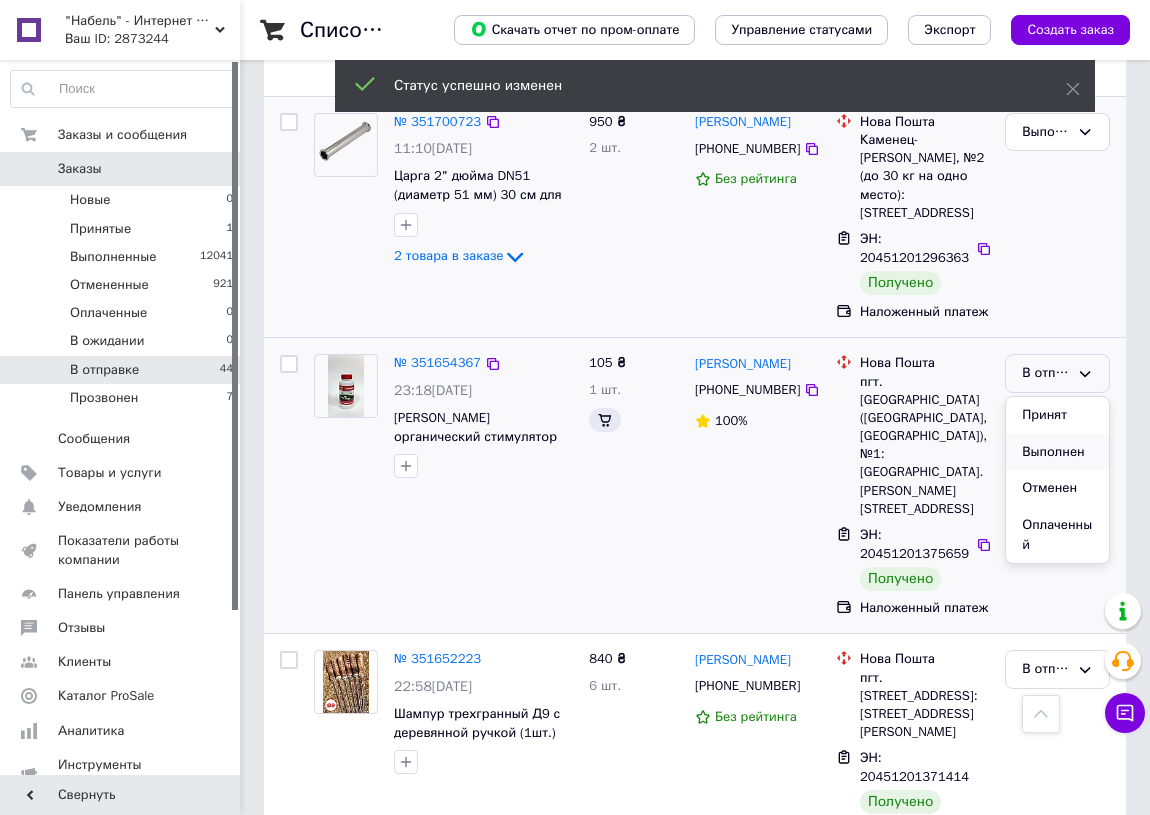 click on "Выполнен" at bounding box center [1057, 452] 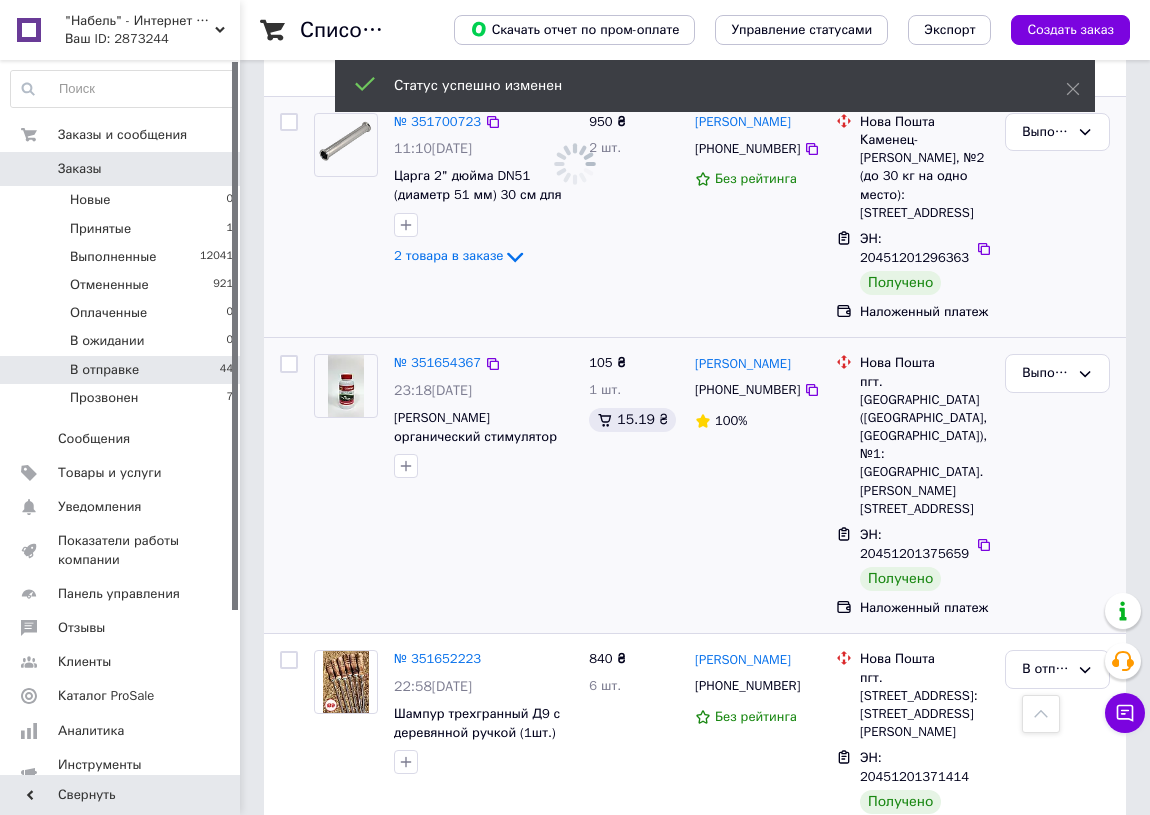 scroll, scrollTop: 3727, scrollLeft: 0, axis: vertical 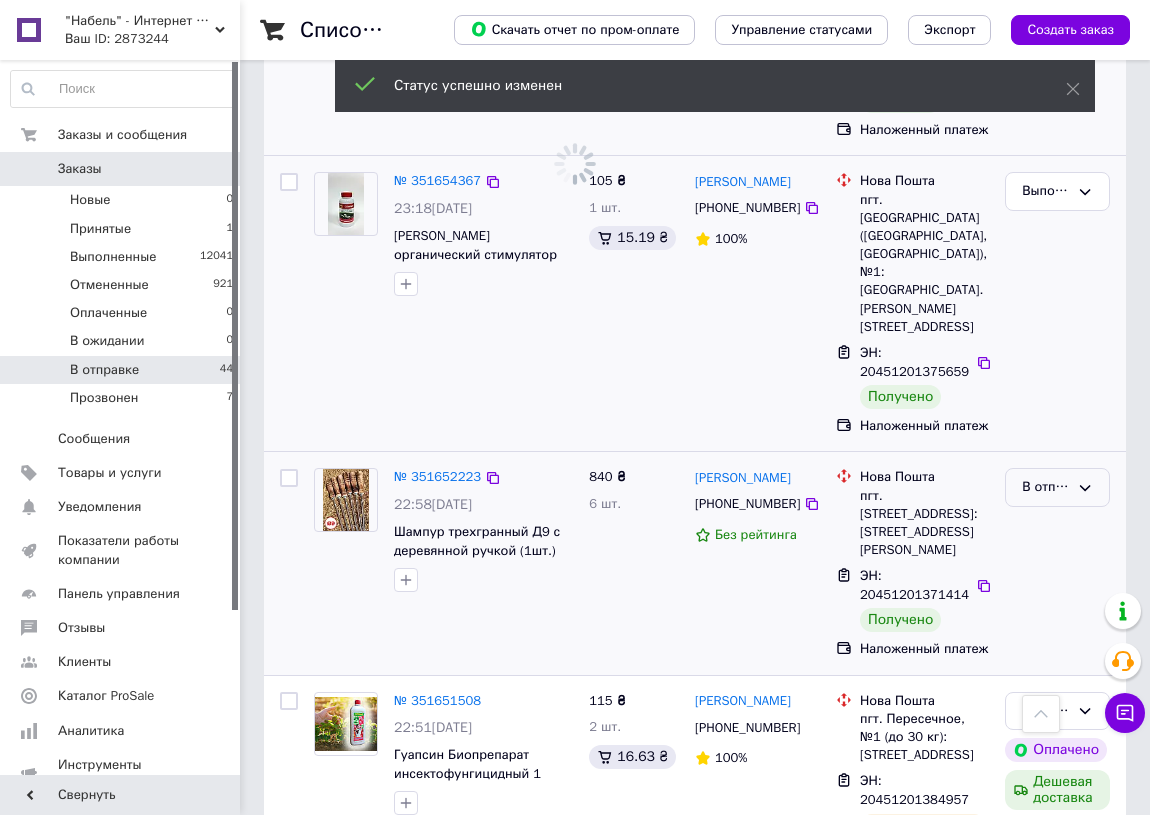 click 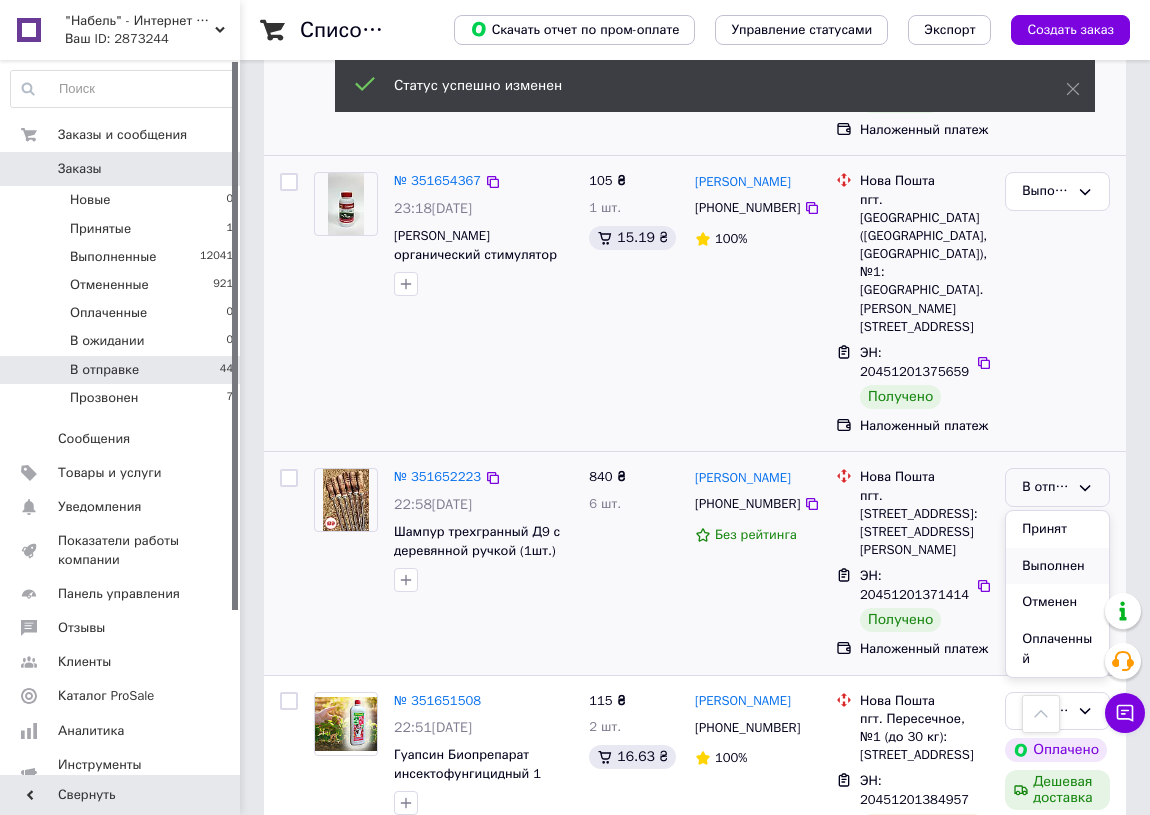 click on "Выполнен" at bounding box center [1057, 566] 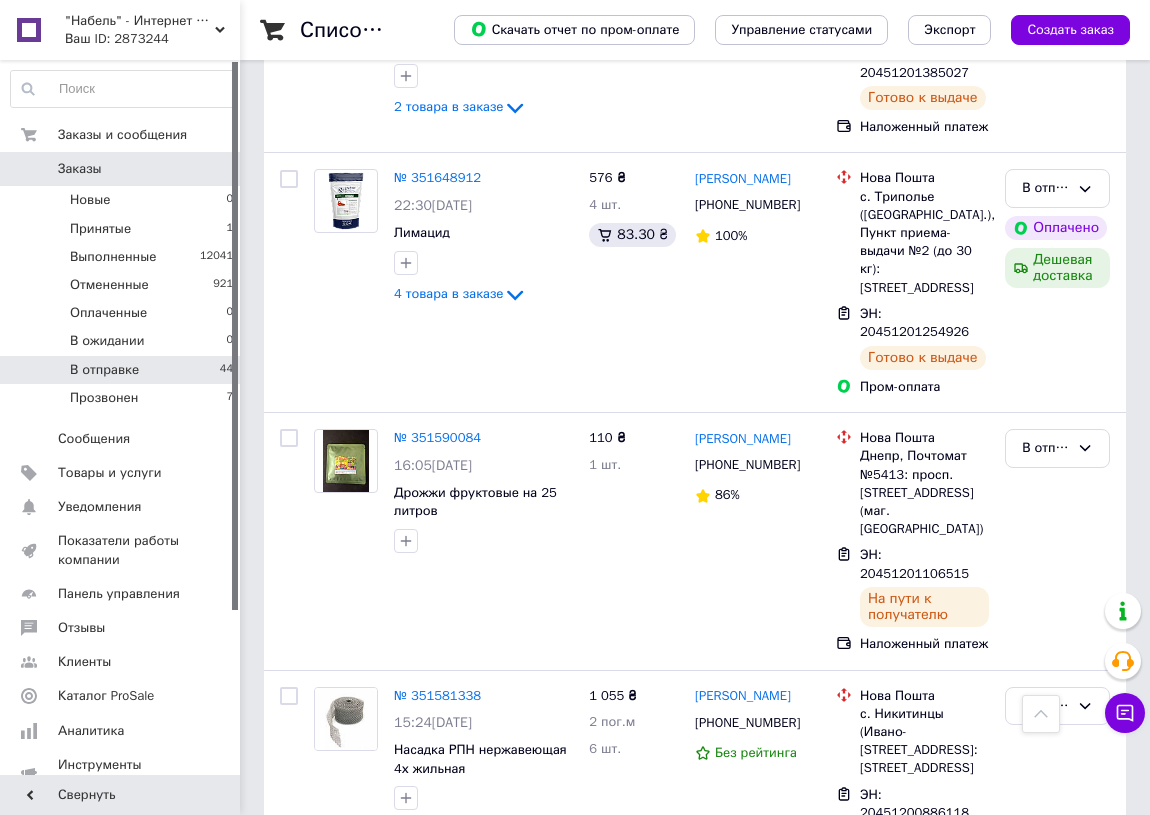 scroll, scrollTop: 4299, scrollLeft: 0, axis: vertical 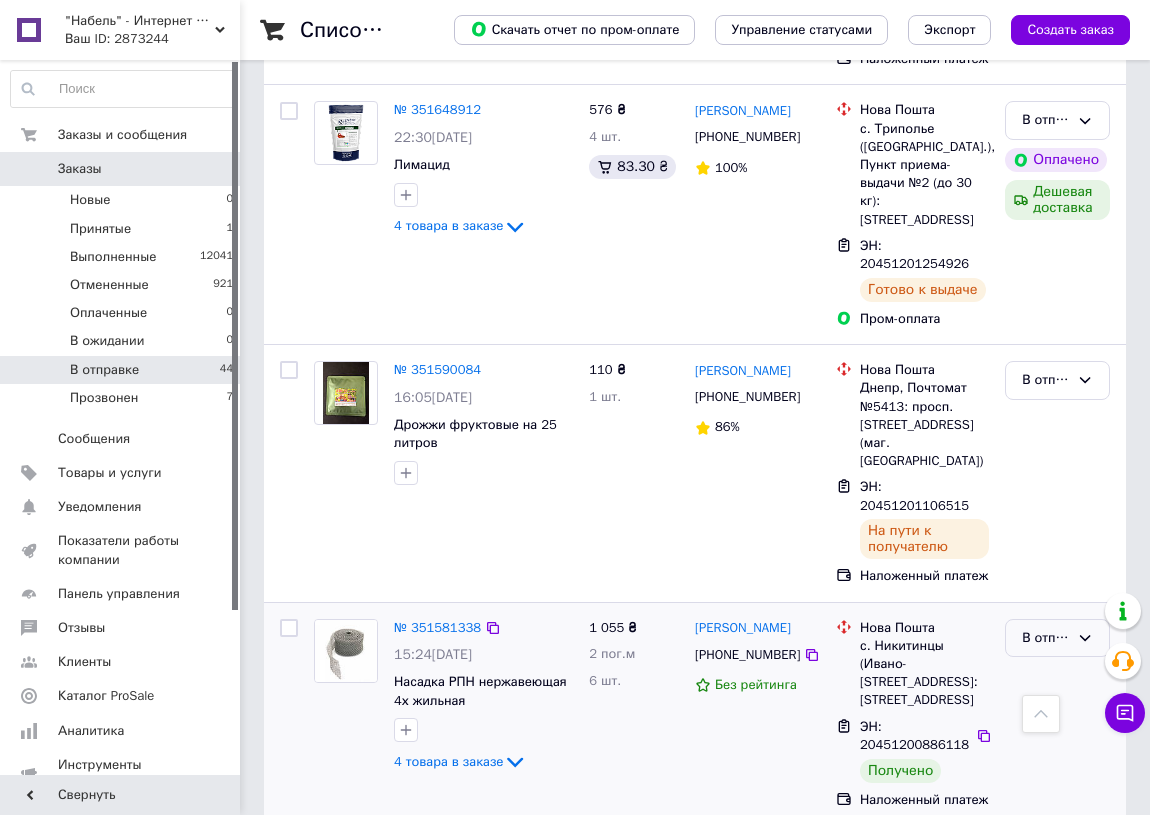 click 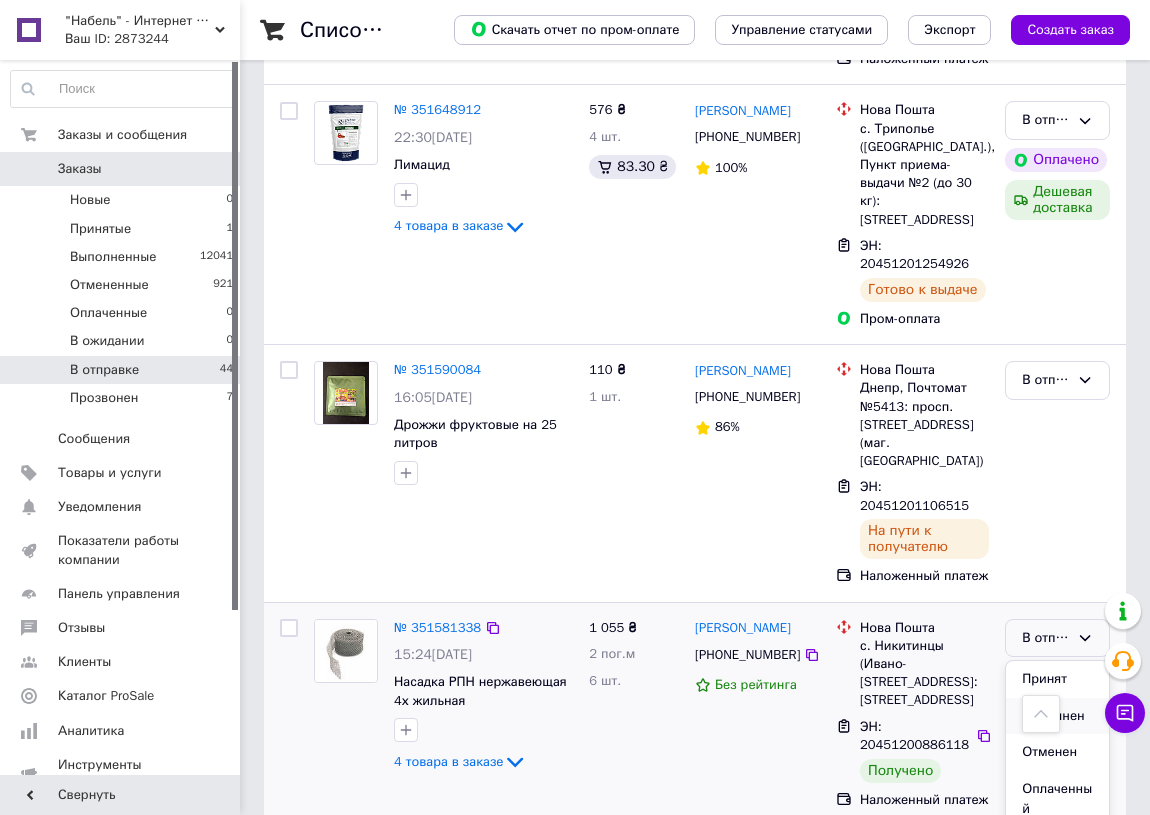 click on "Выполнен" at bounding box center [1057, 716] 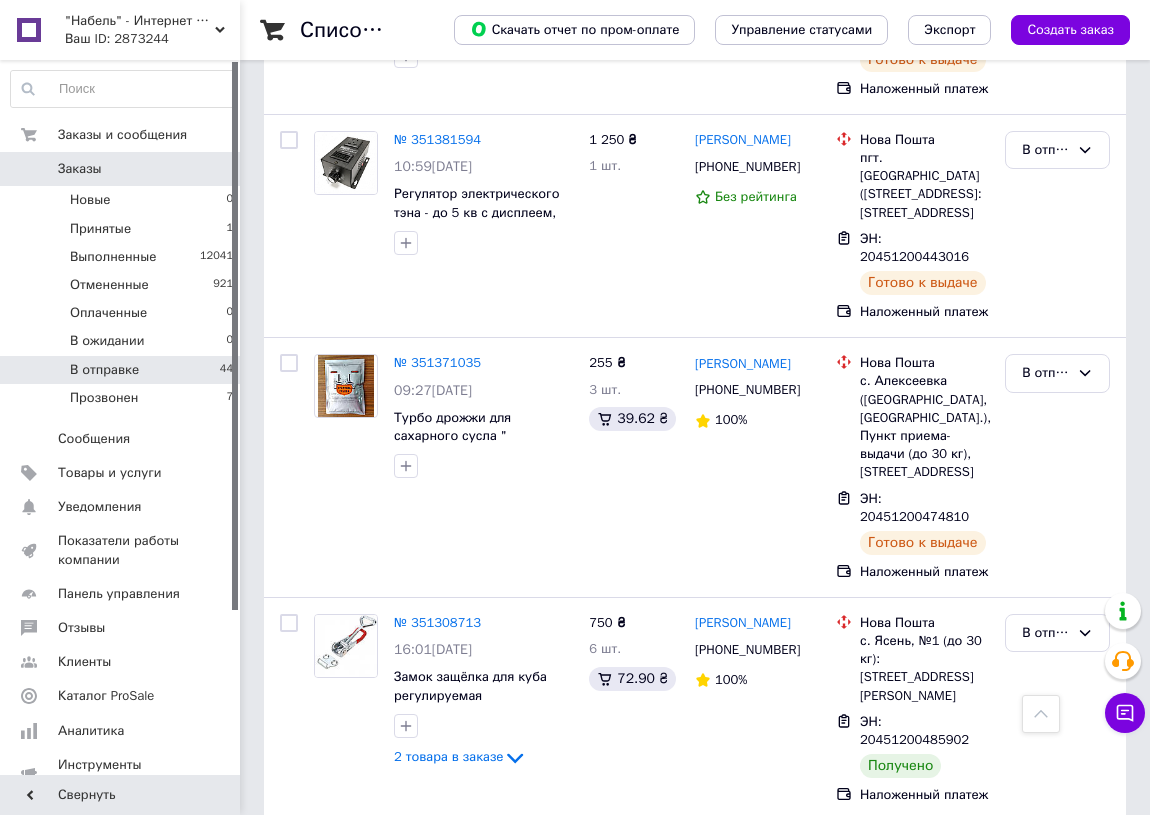 scroll, scrollTop: 6090, scrollLeft: 0, axis: vertical 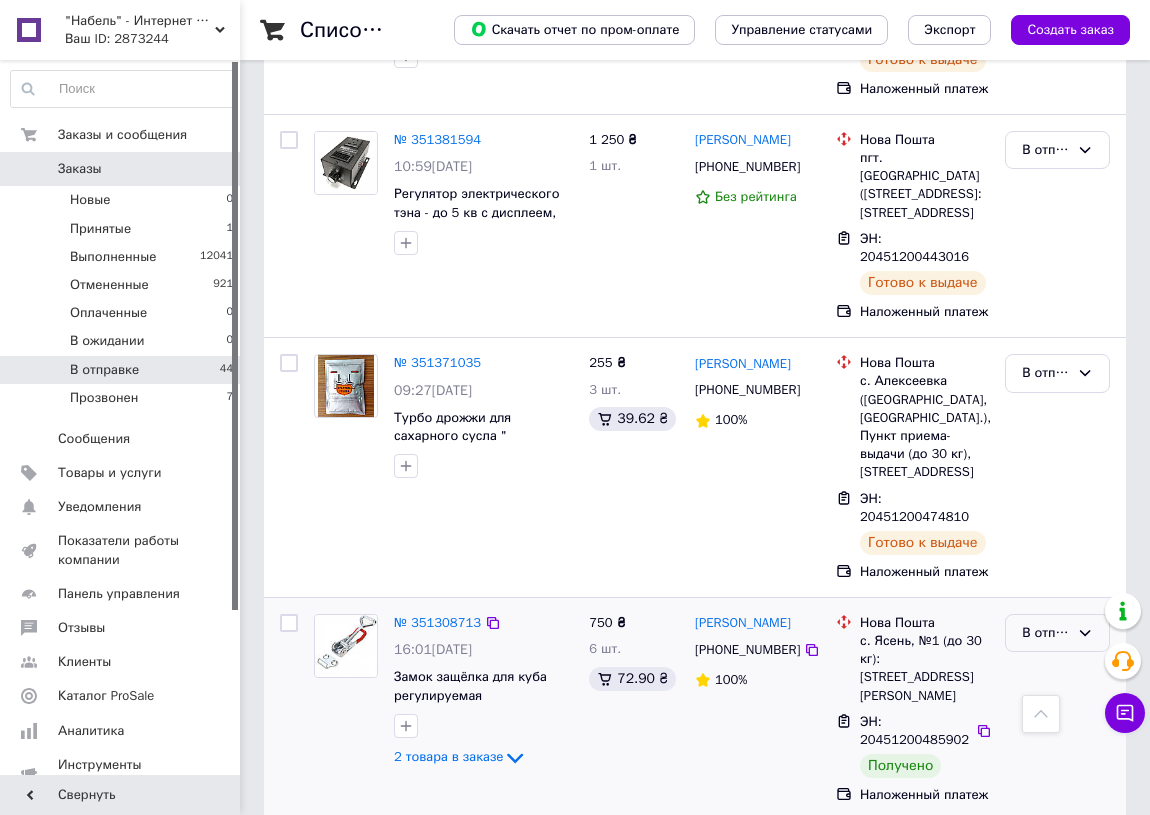 click 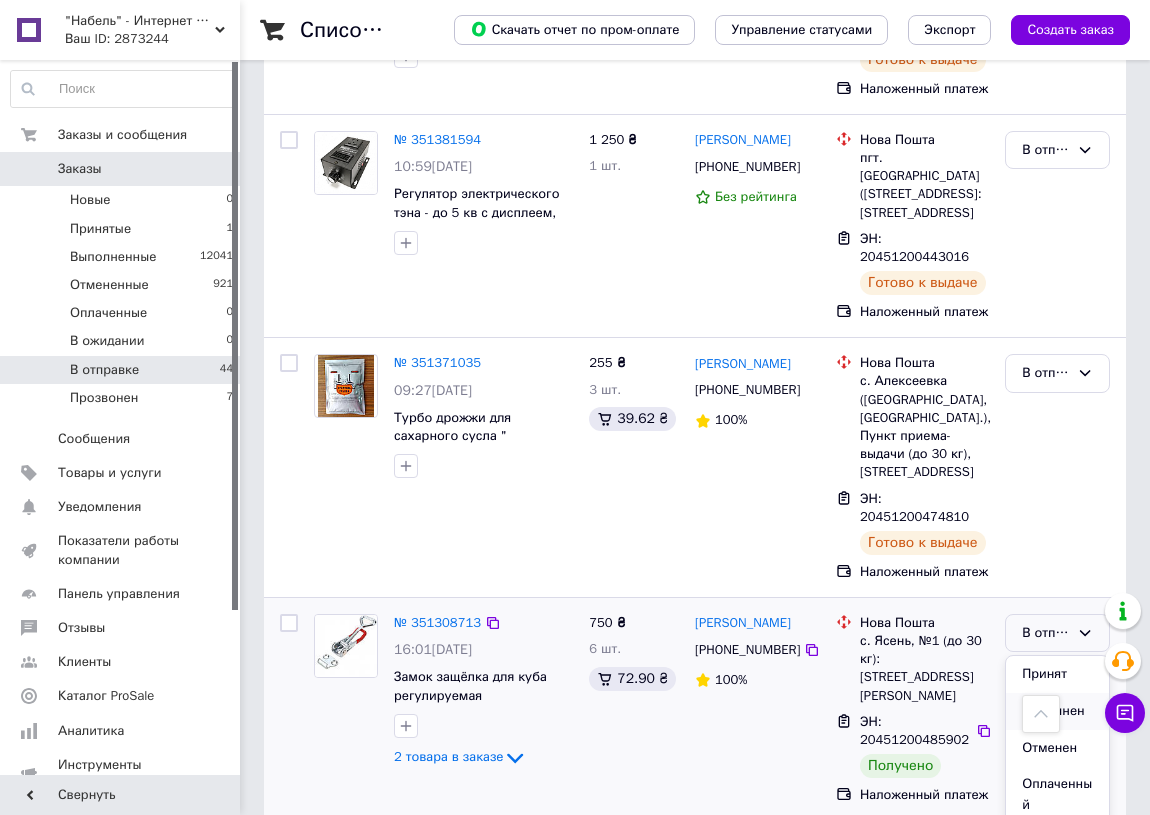 click on "Выполнен" at bounding box center [1057, 711] 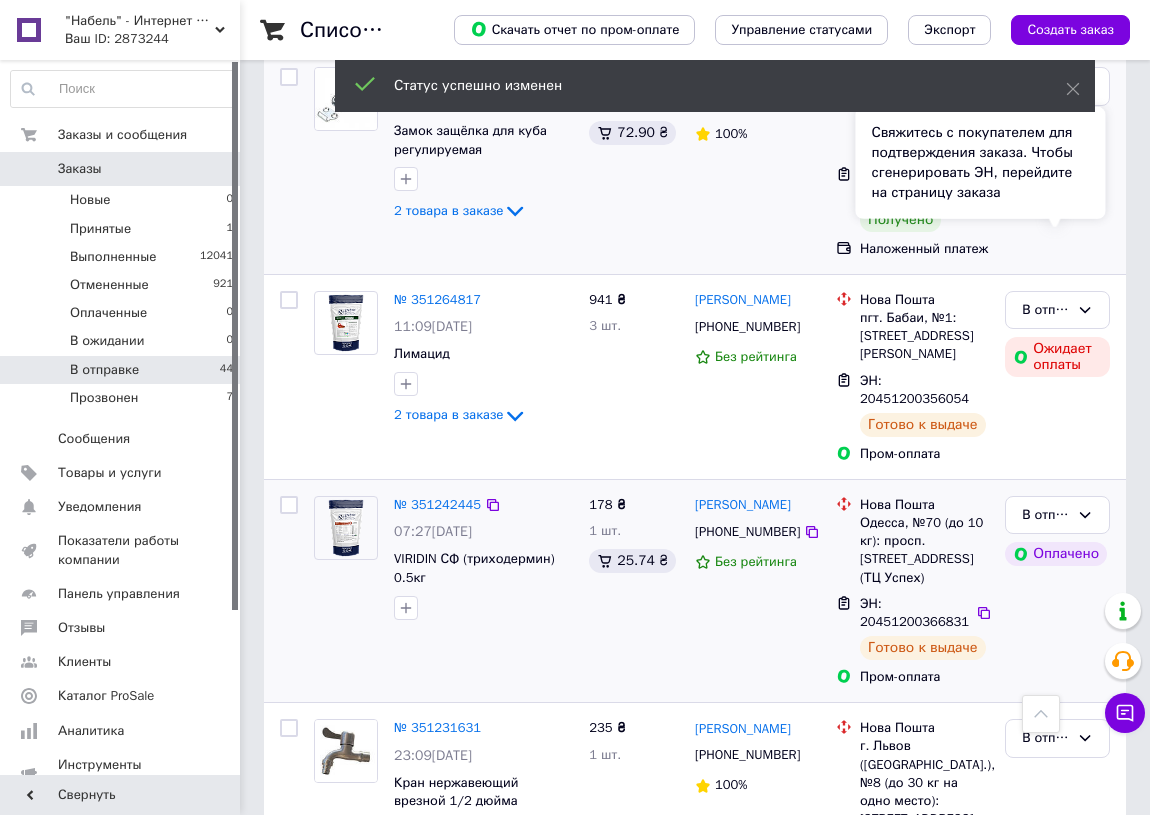 scroll, scrollTop: 6299, scrollLeft: 0, axis: vertical 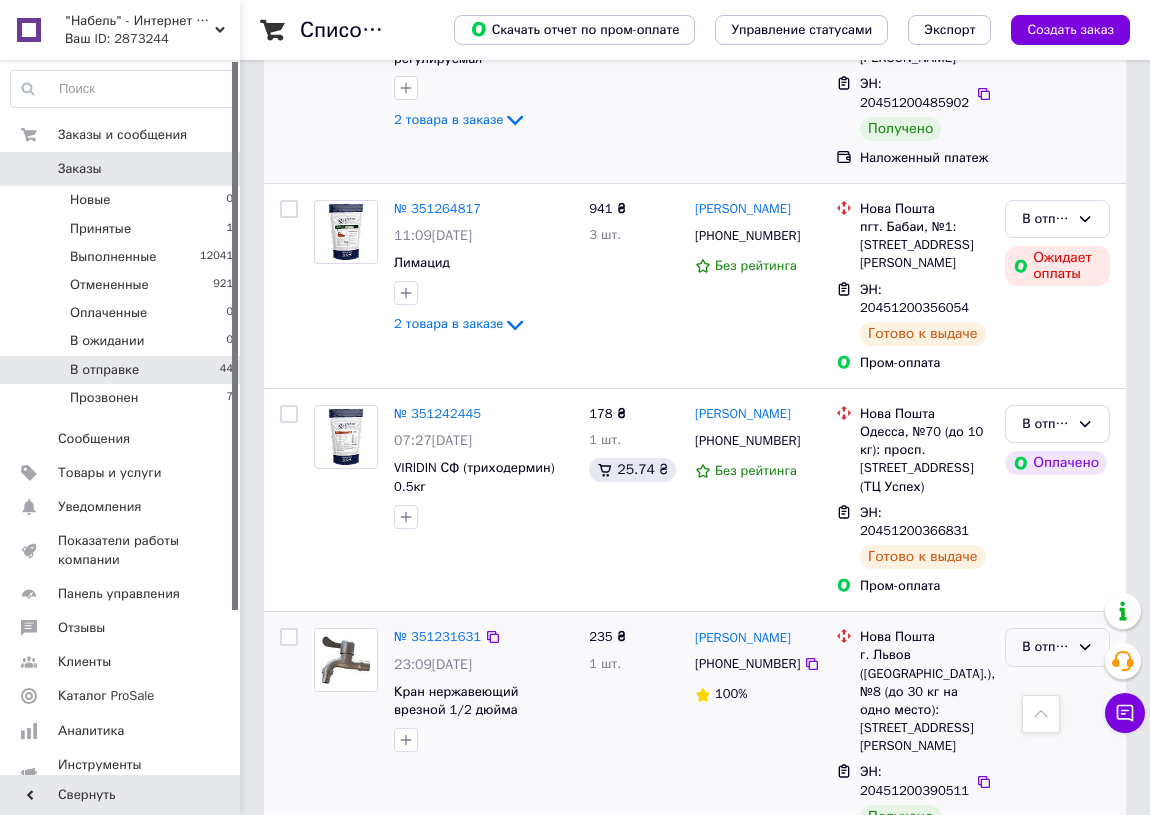 click 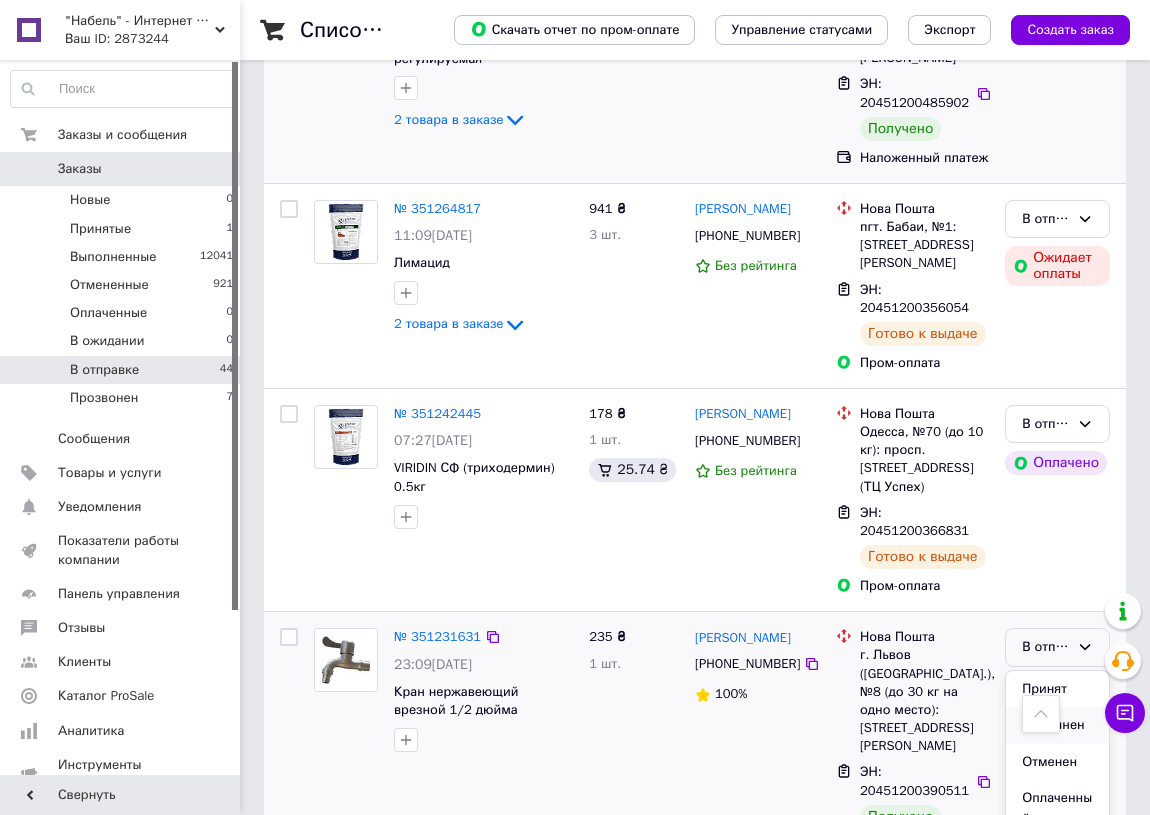 click on "Выполнен" at bounding box center (1057, 725) 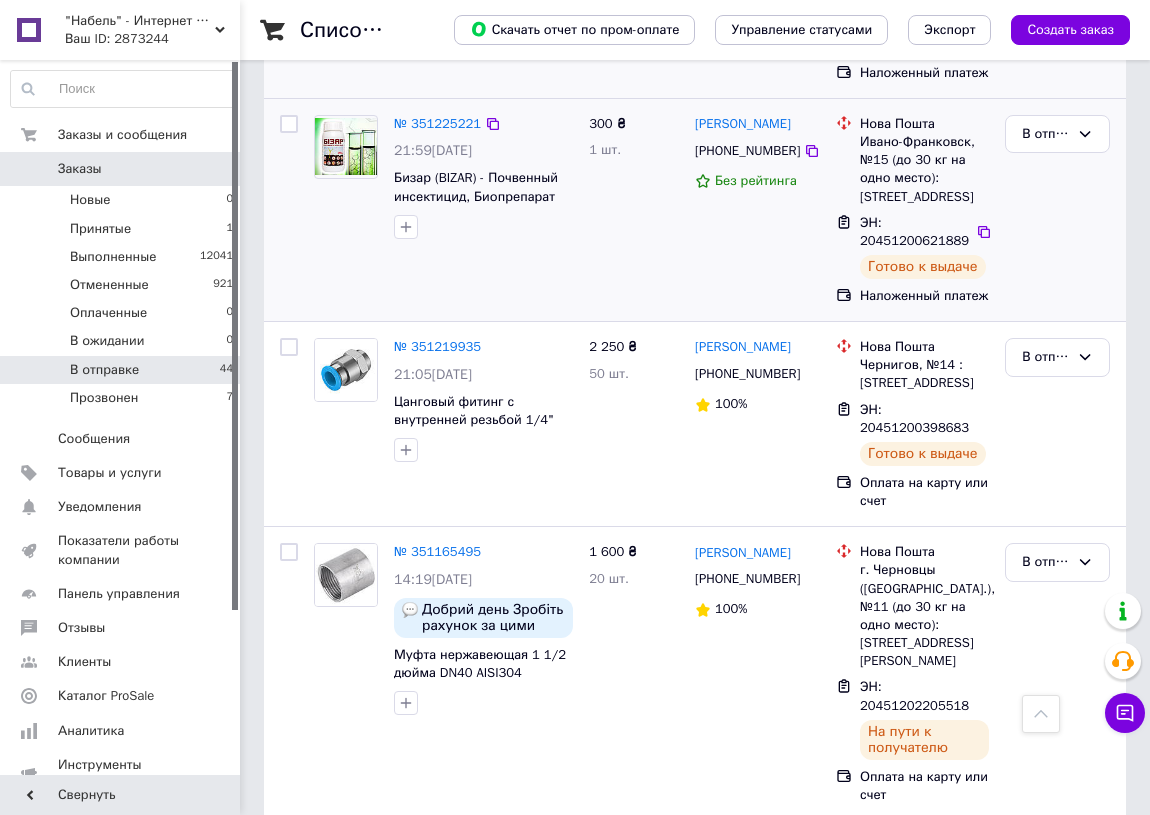 scroll, scrollTop: 7117, scrollLeft: 0, axis: vertical 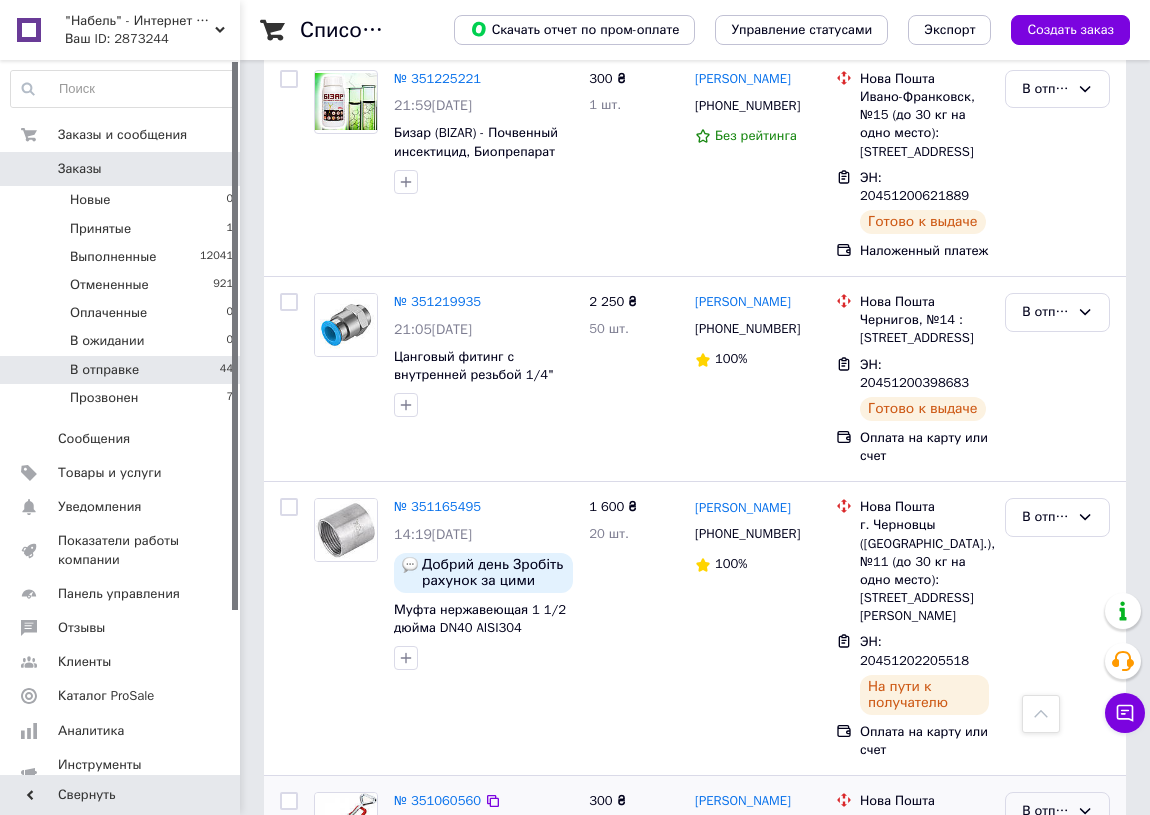 click 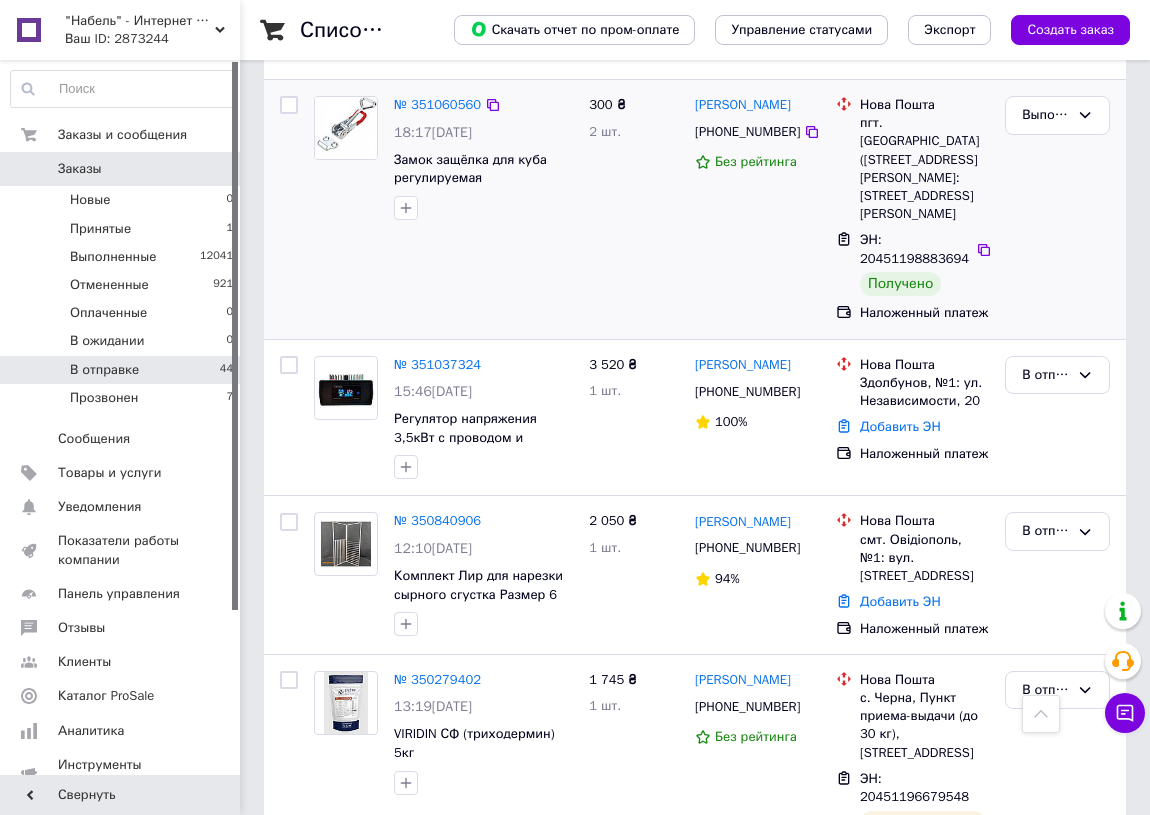 scroll, scrollTop: 7844, scrollLeft: 0, axis: vertical 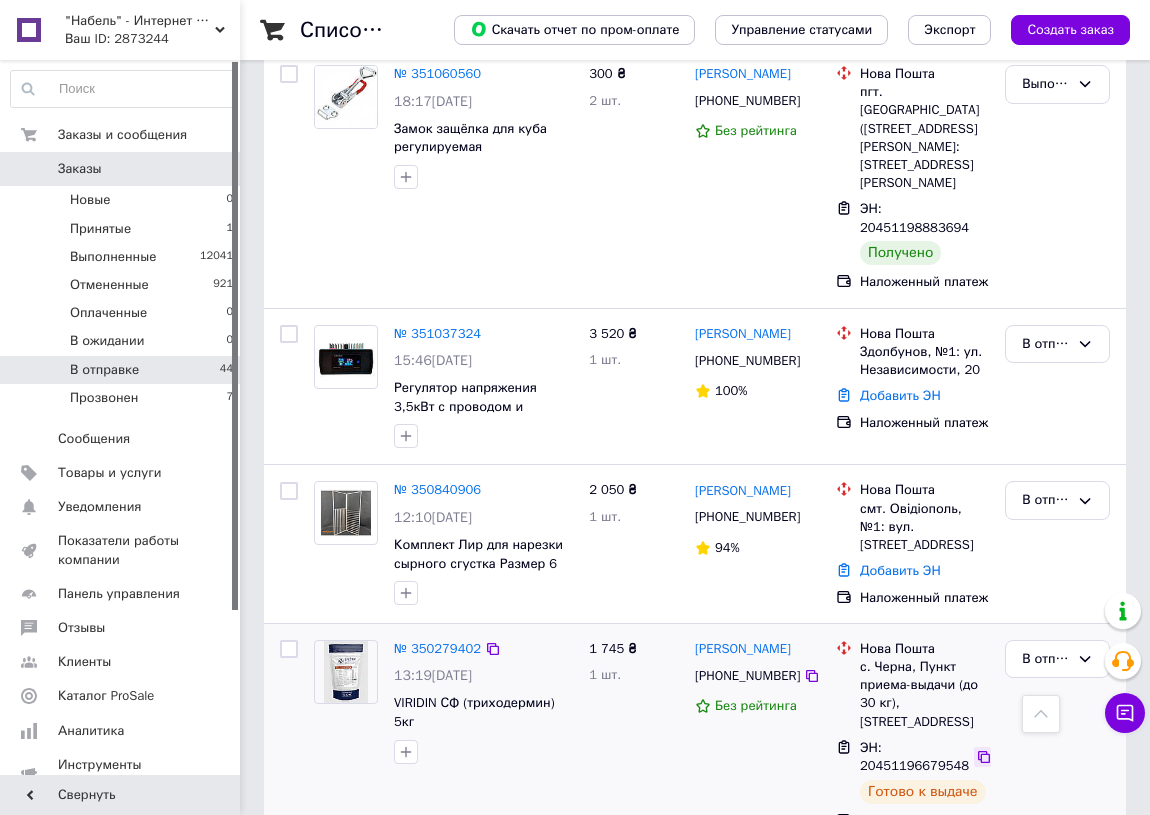 click 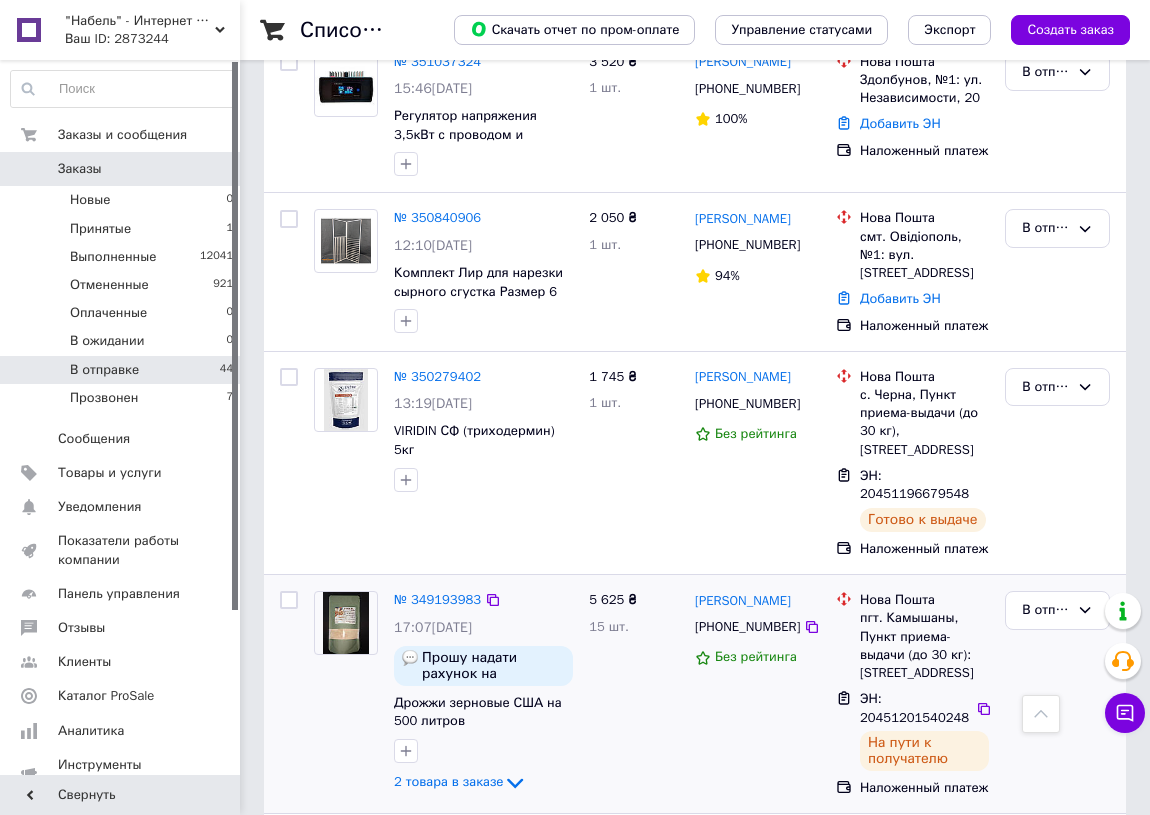 scroll, scrollTop: 8117, scrollLeft: 0, axis: vertical 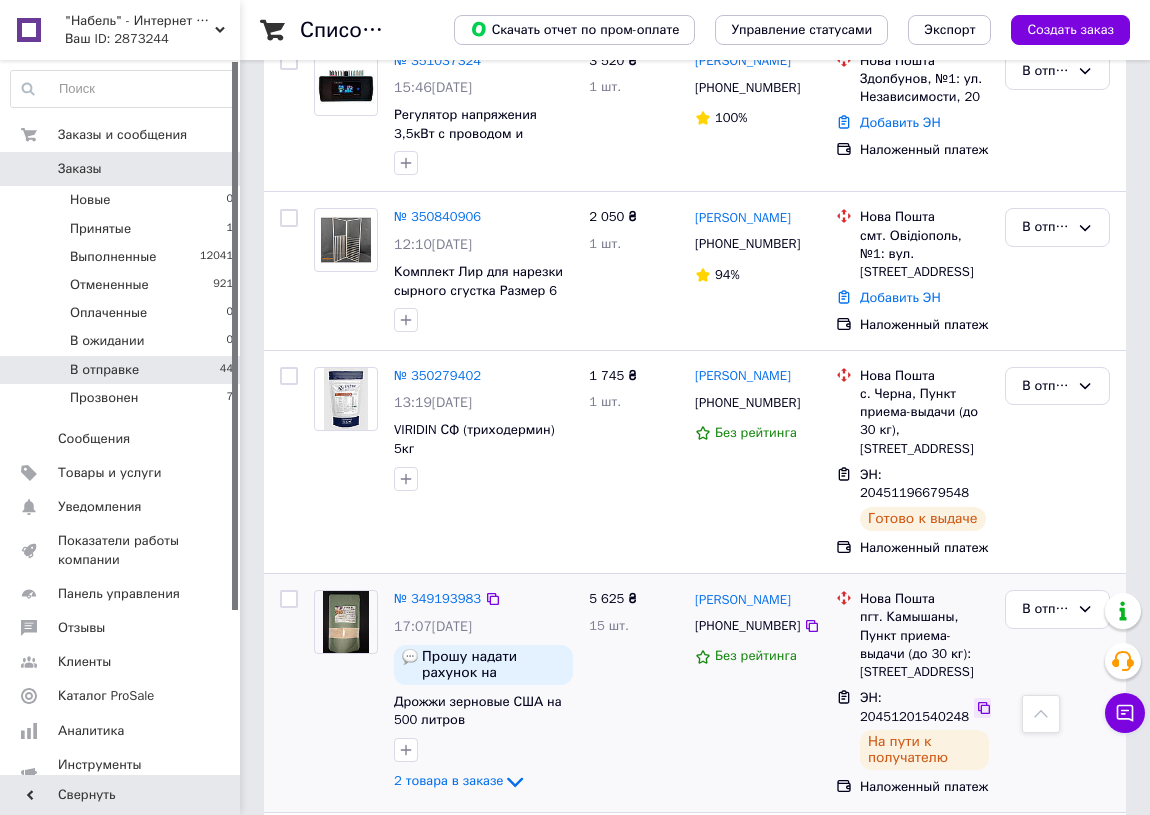 click 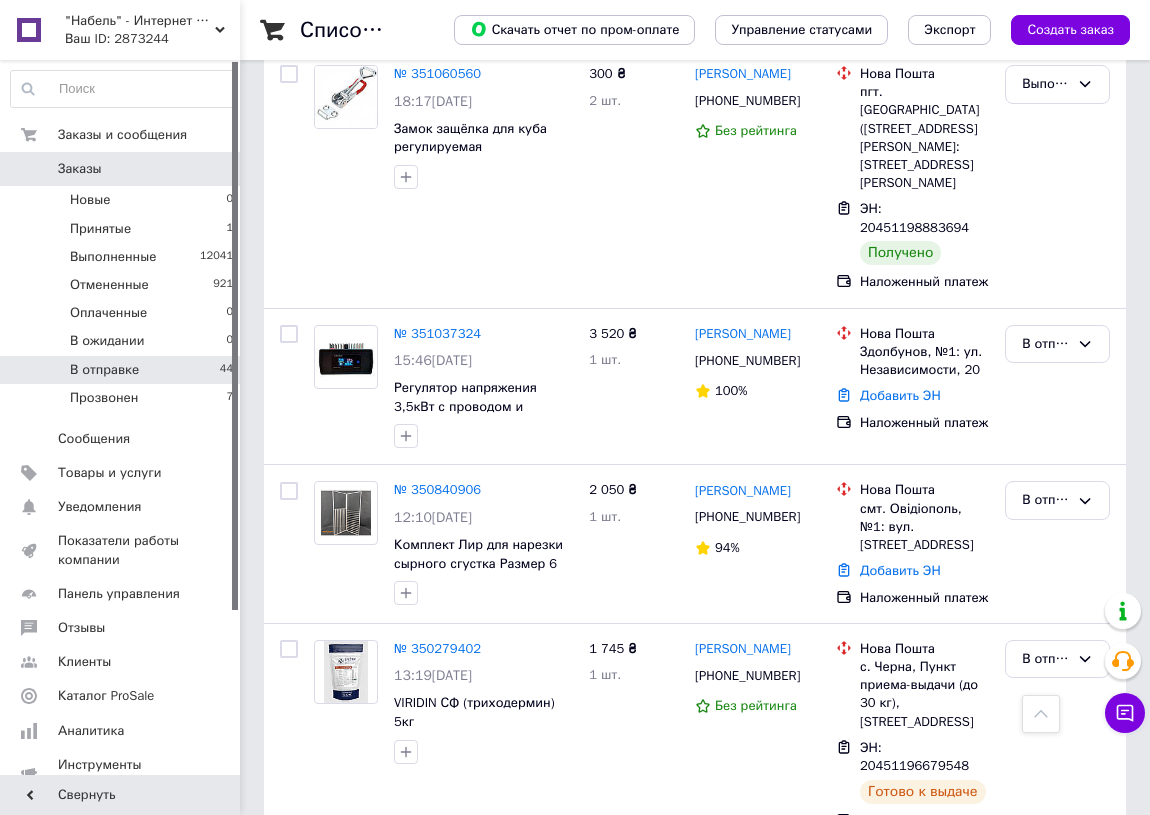 scroll, scrollTop: 7662, scrollLeft: 0, axis: vertical 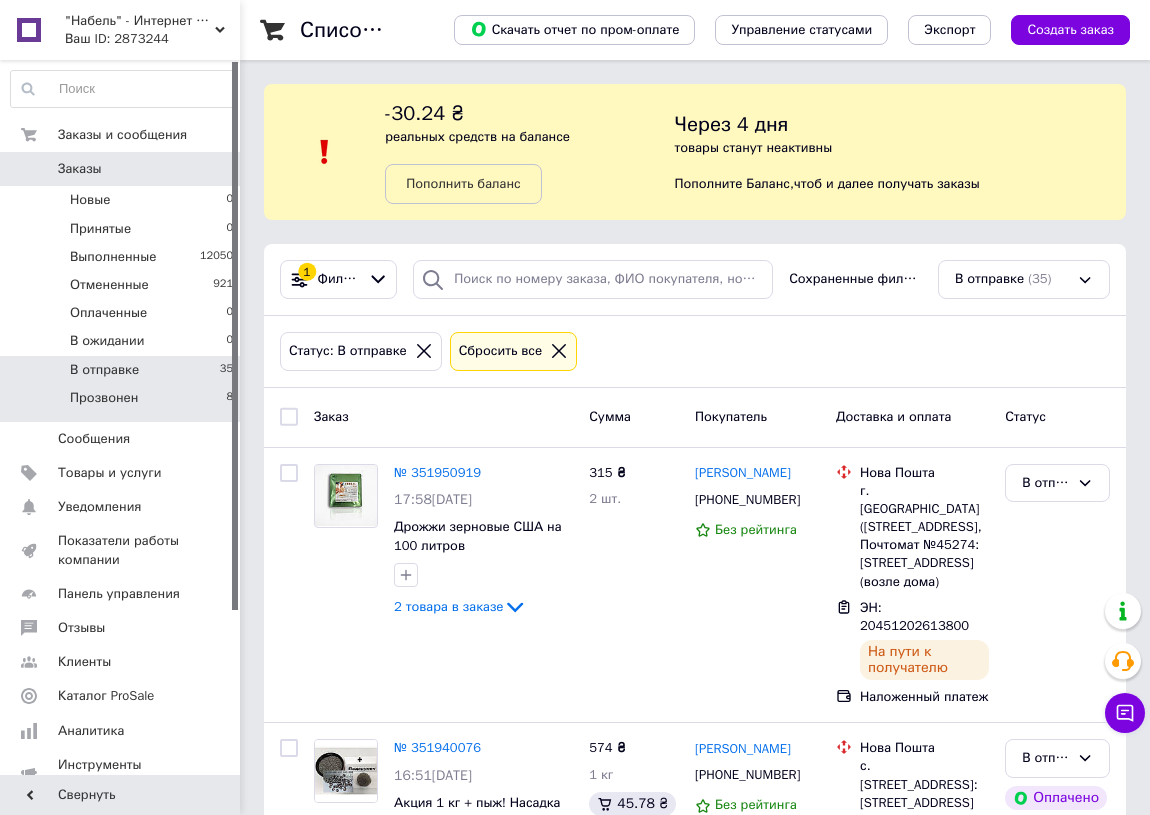 click on "Прозвонен 8" at bounding box center [122, 403] 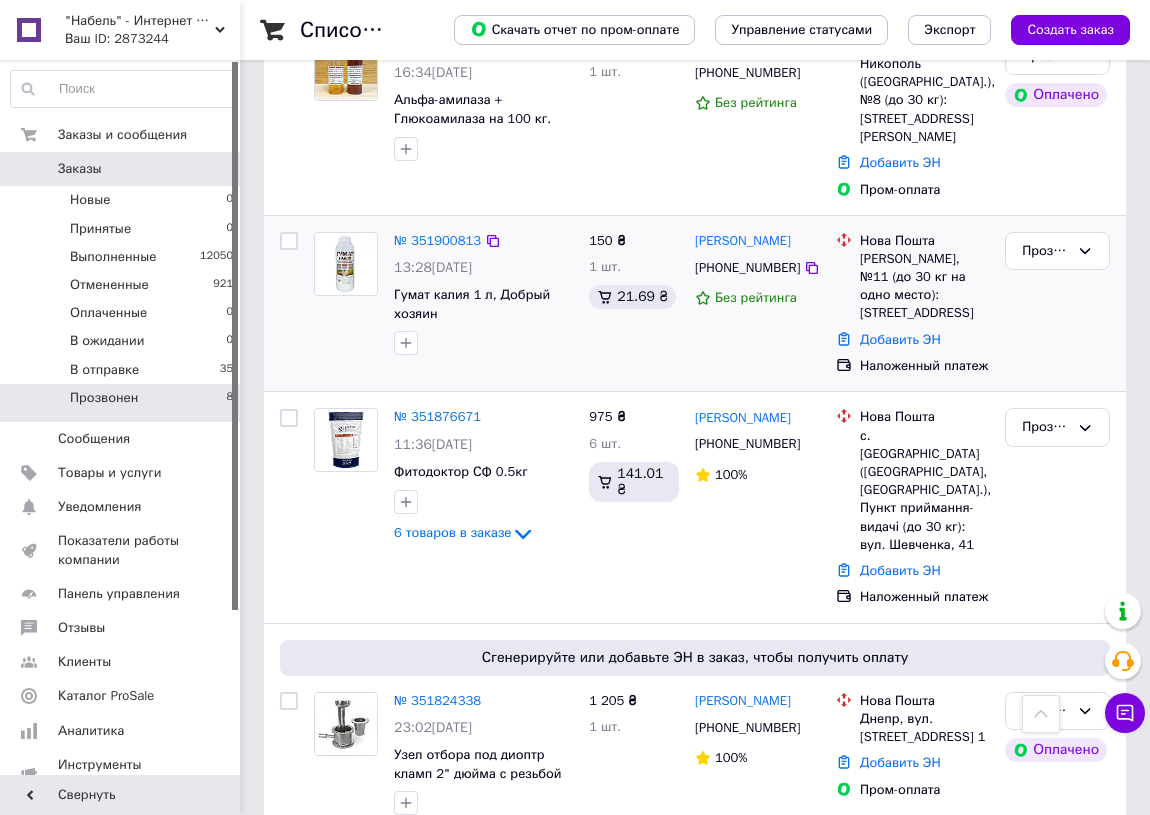 scroll, scrollTop: 727, scrollLeft: 0, axis: vertical 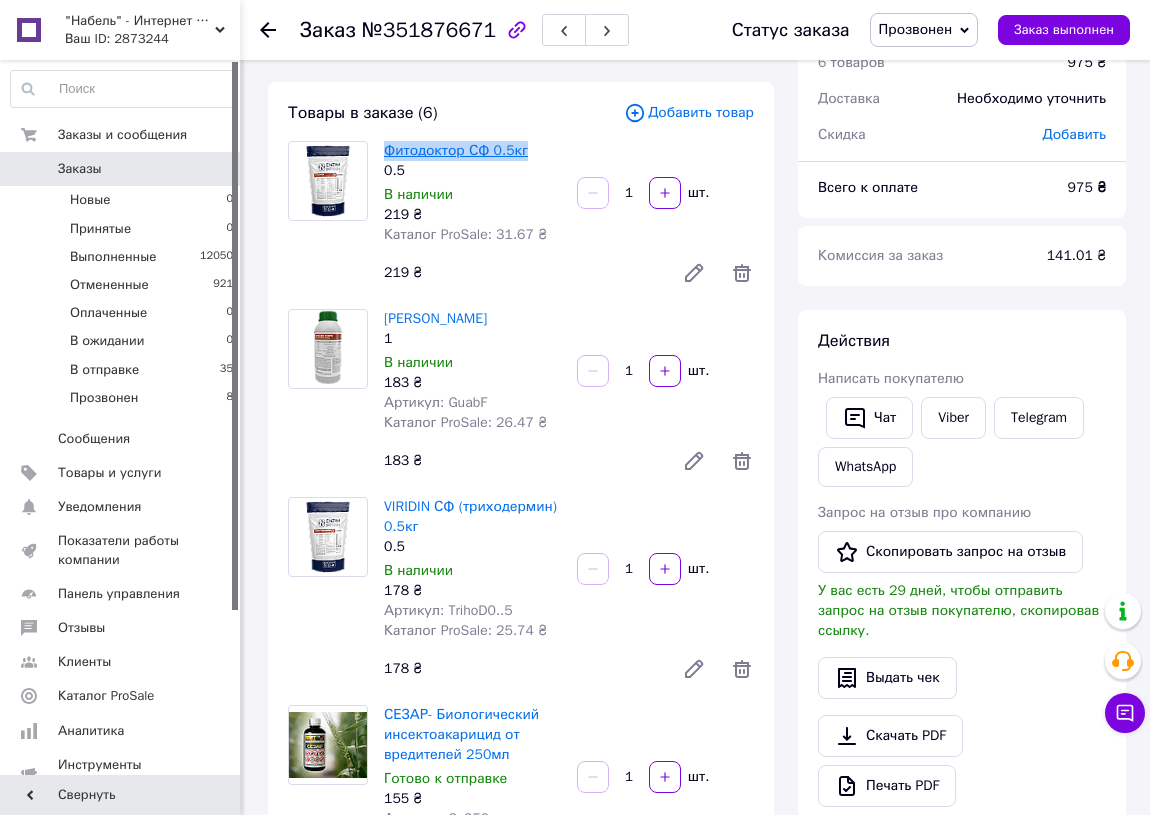 drag, startPoint x: 525, startPoint y: 146, endPoint x: 386, endPoint y: 156, distance: 139.35925 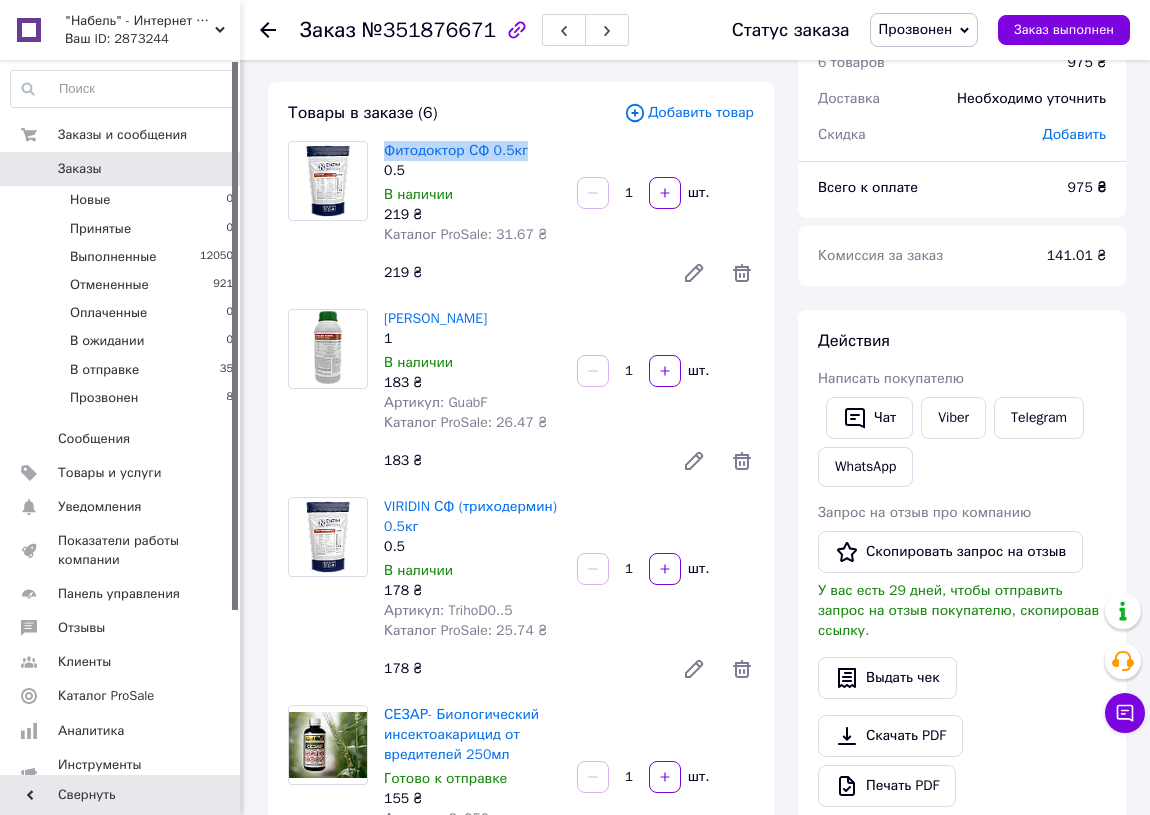 copy on "Фитодоктор СФ 0.5кг" 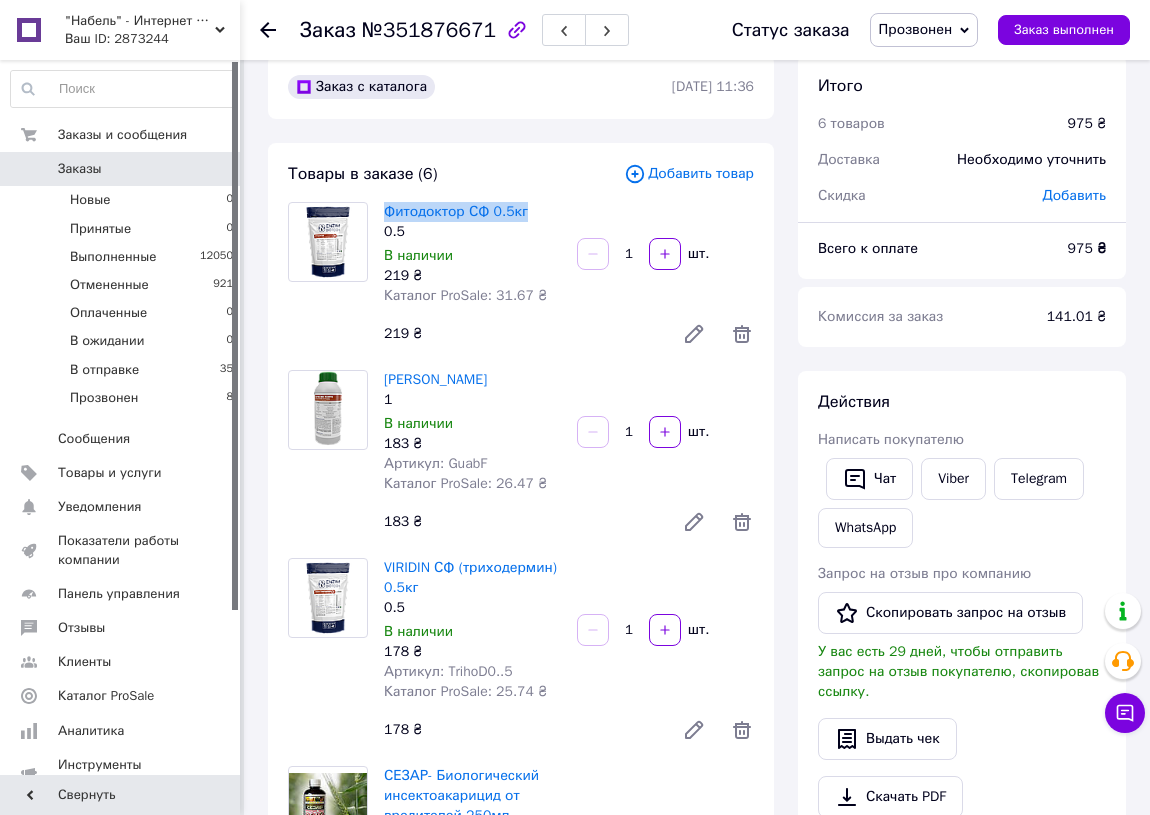 scroll, scrollTop: 0, scrollLeft: 0, axis: both 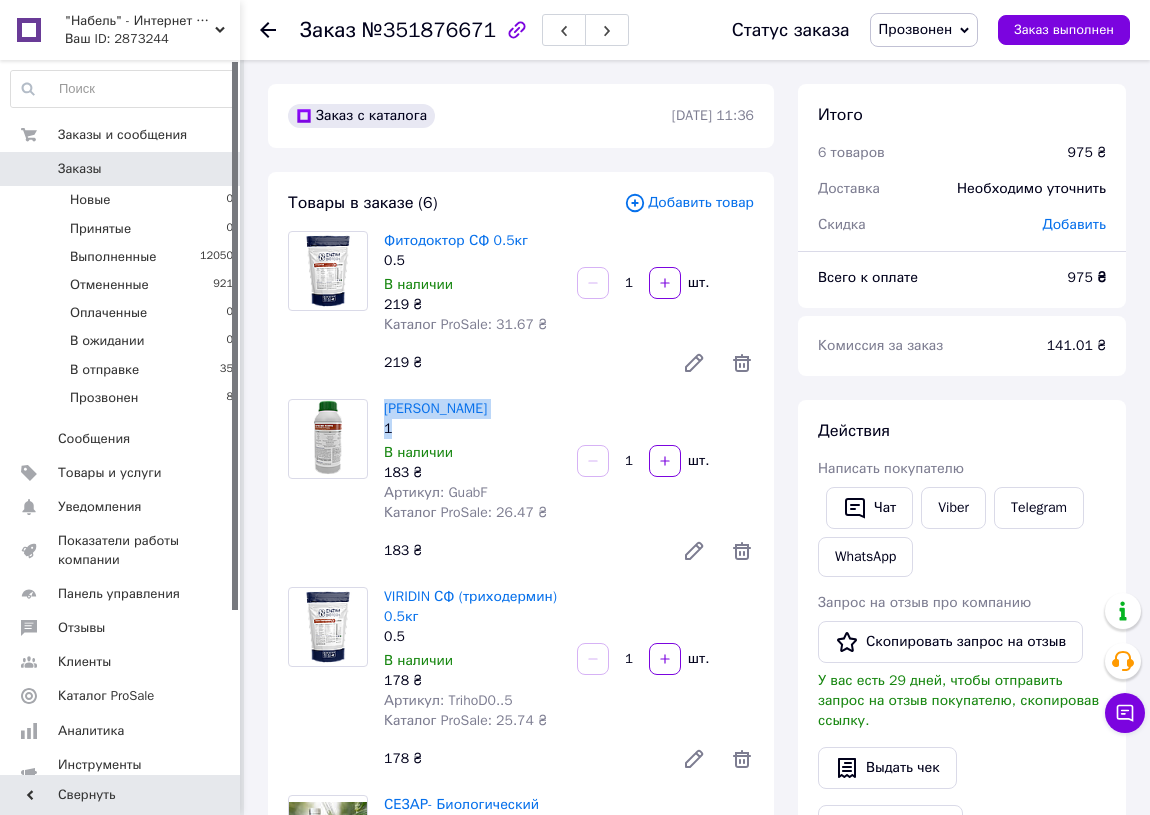 drag, startPoint x: 400, startPoint y: 424, endPoint x: 382, endPoint y: 410, distance: 22.803509 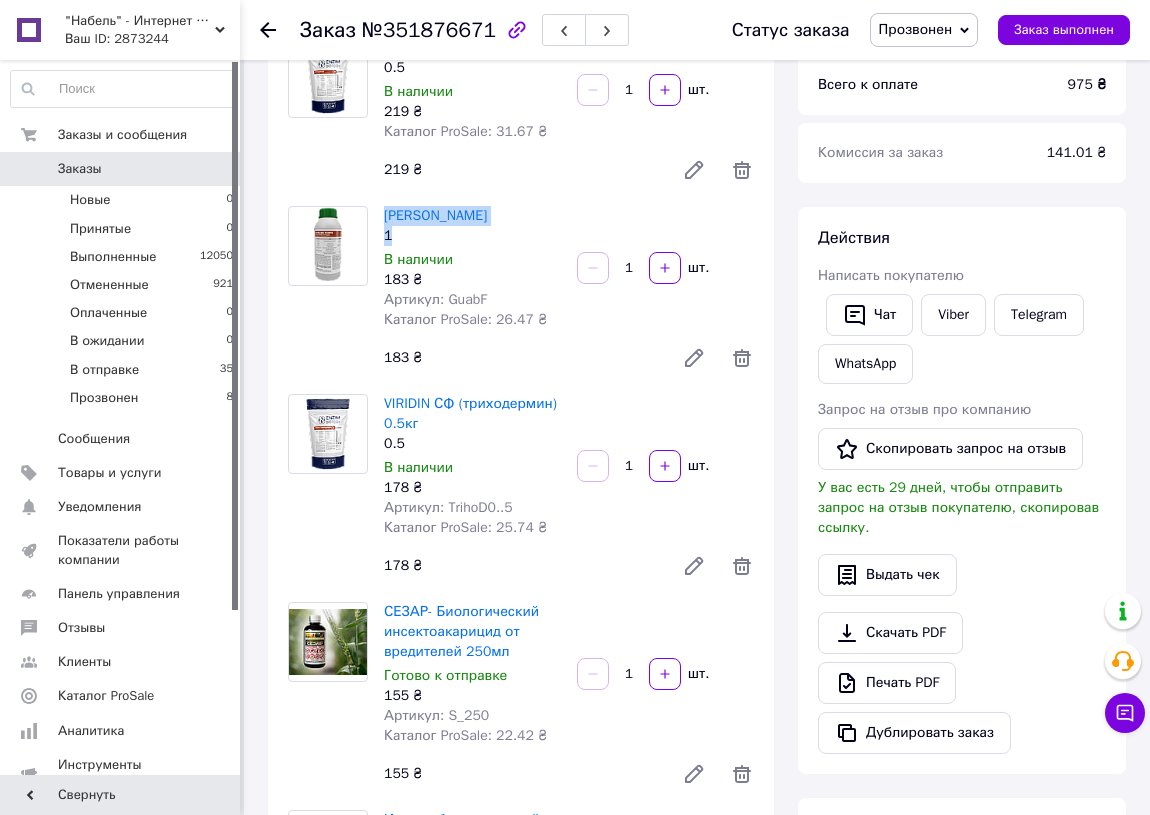 scroll, scrollTop: 272, scrollLeft: 0, axis: vertical 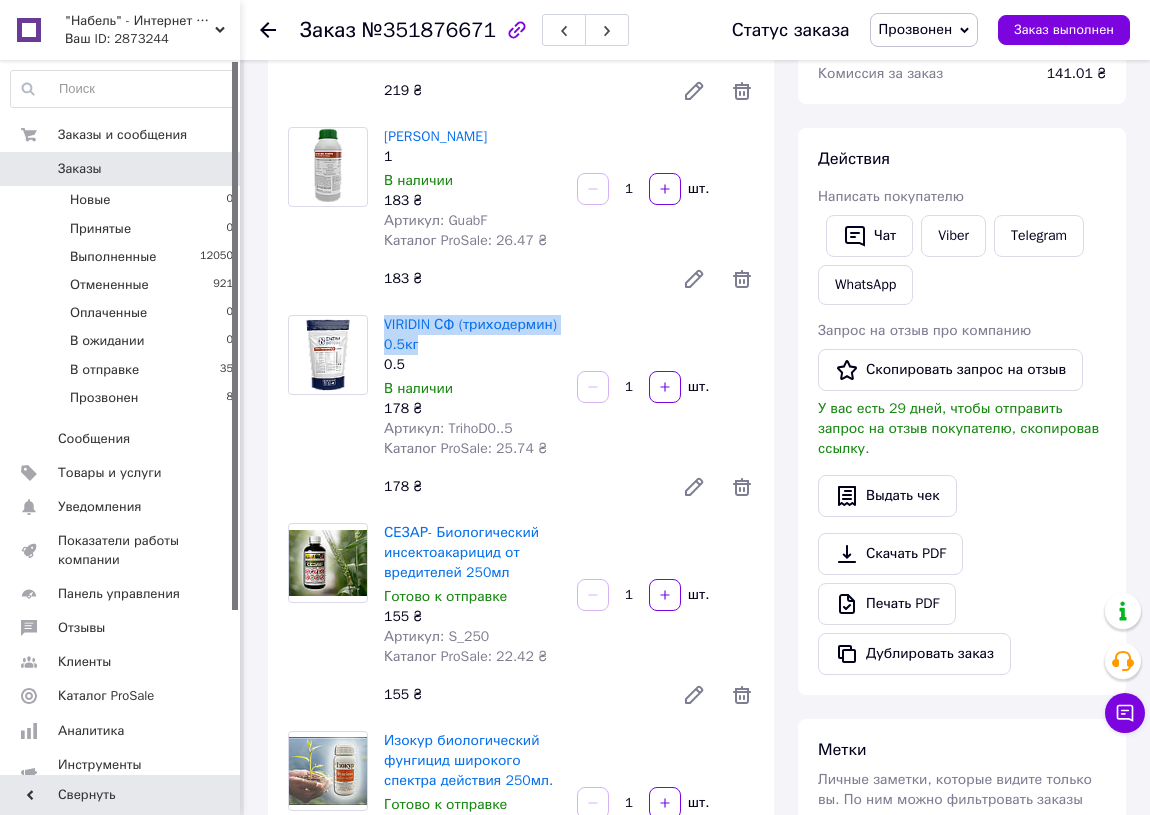 drag, startPoint x: 427, startPoint y: 340, endPoint x: 382, endPoint y: 325, distance: 47.434166 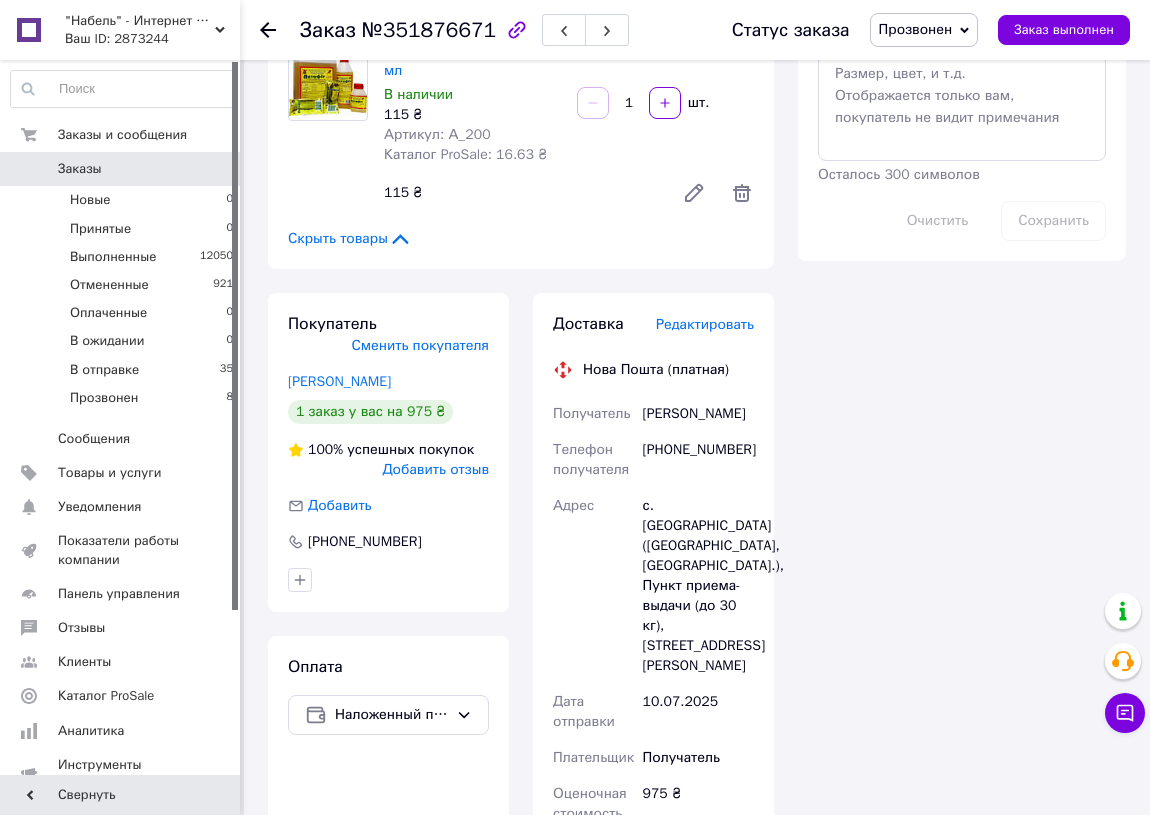 scroll, scrollTop: 1181, scrollLeft: 0, axis: vertical 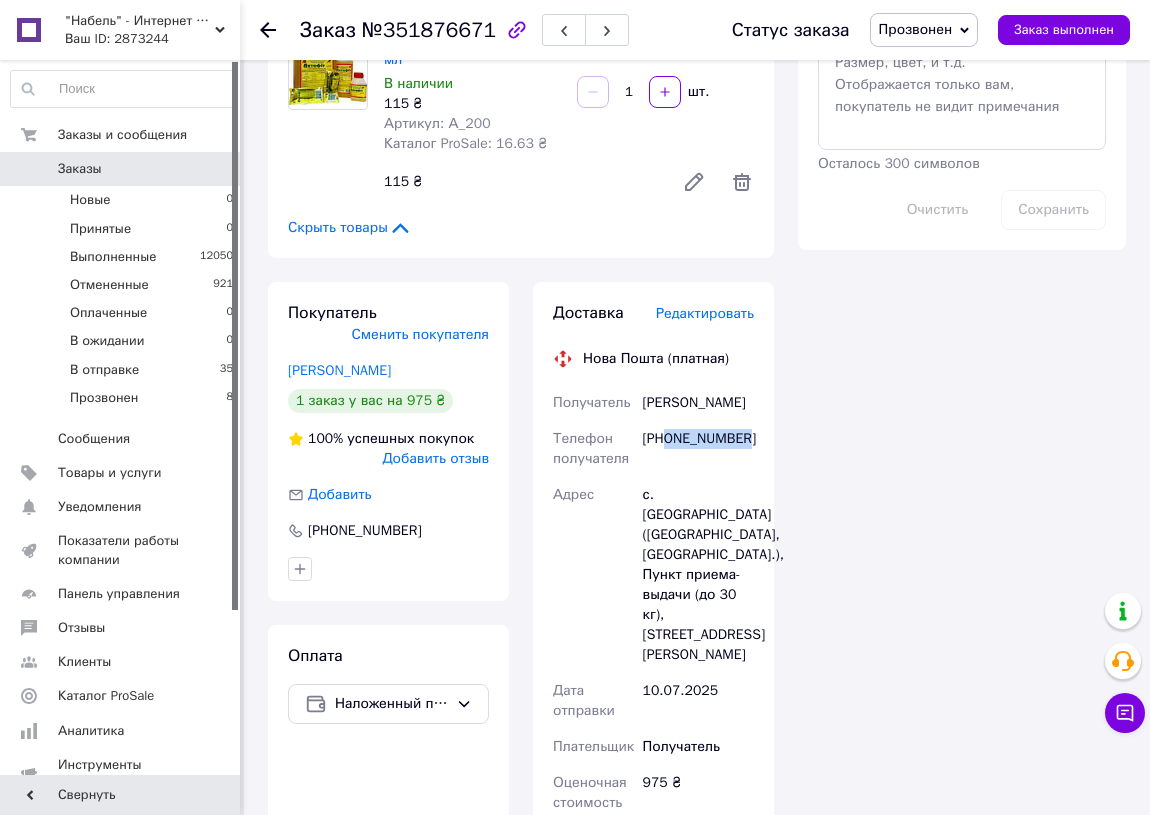 drag, startPoint x: 750, startPoint y: 429, endPoint x: 663, endPoint y: 444, distance: 88.28363 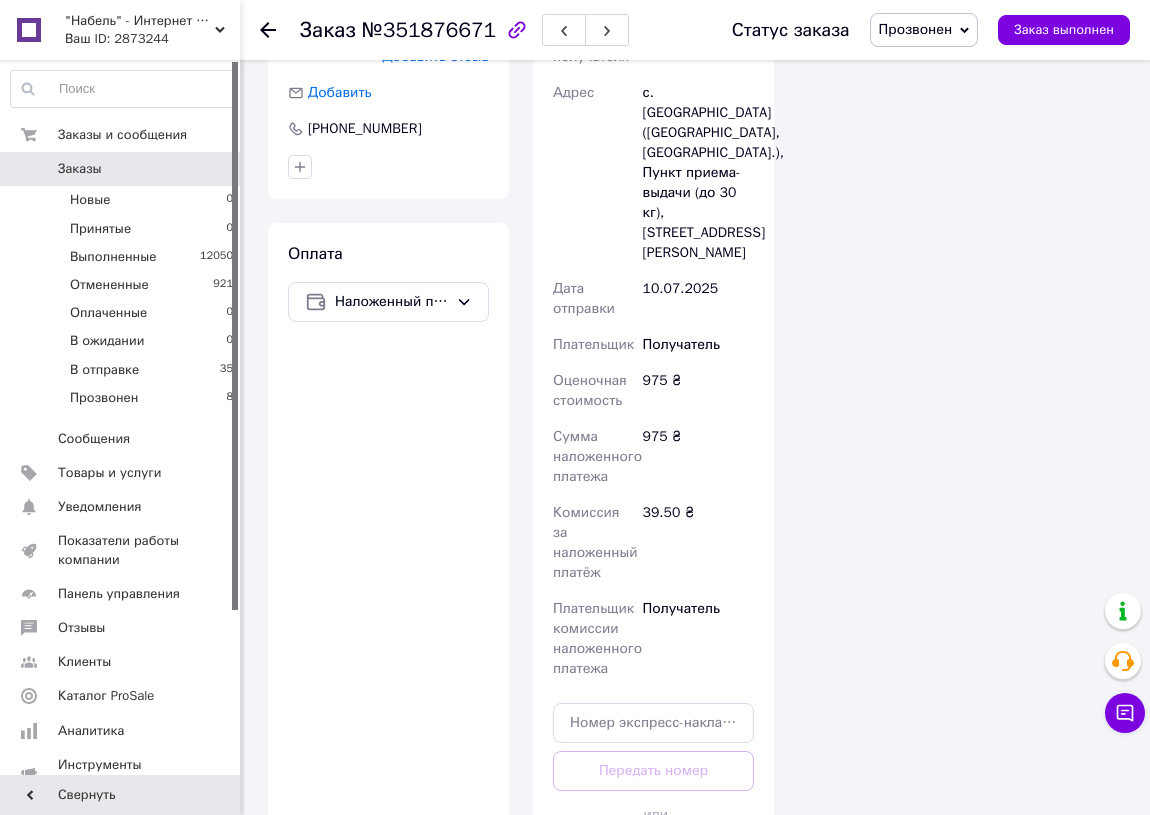 scroll, scrollTop: 1636, scrollLeft: 0, axis: vertical 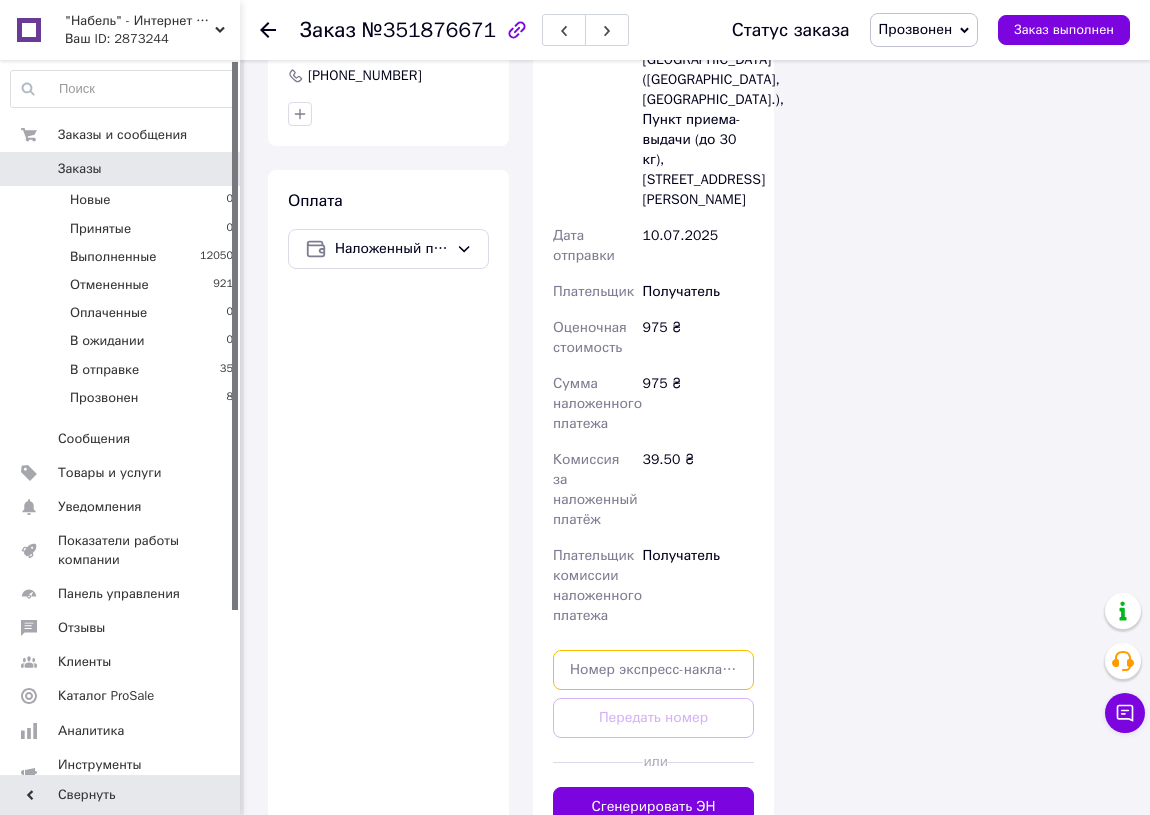 click at bounding box center [653, 670] 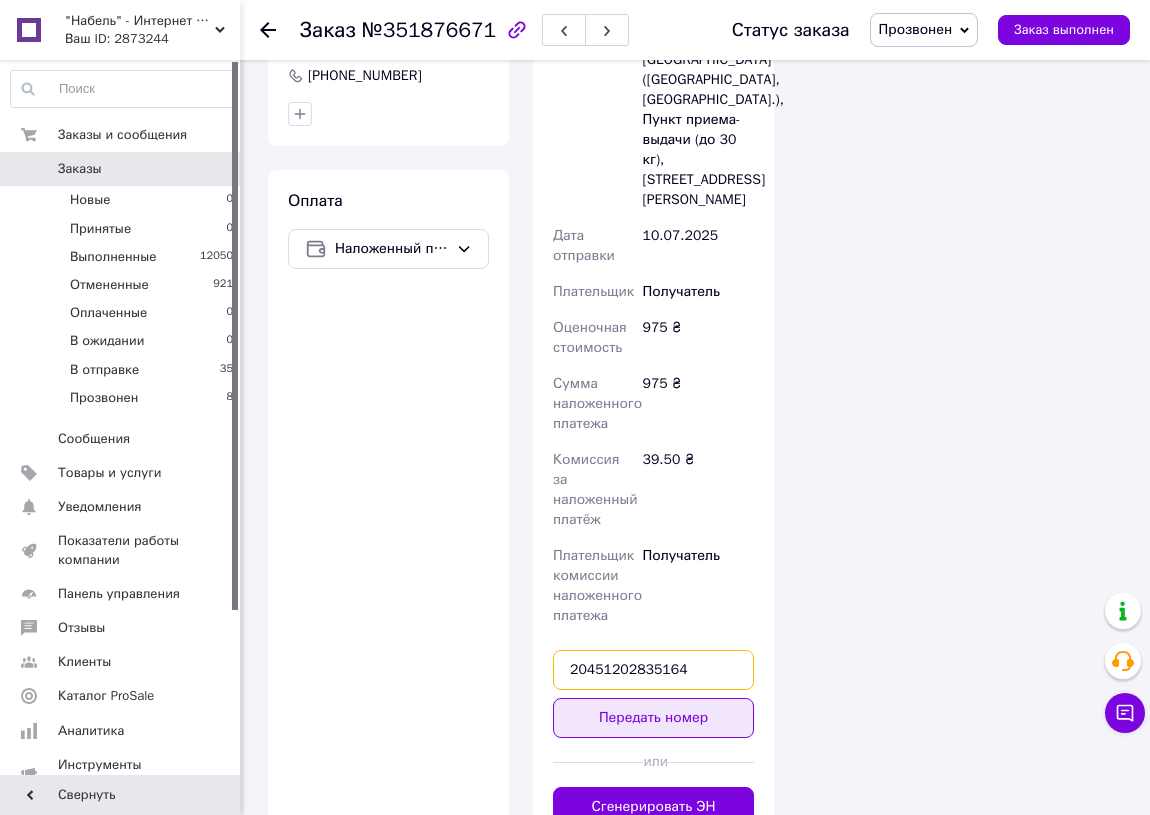 type on "20451202835164" 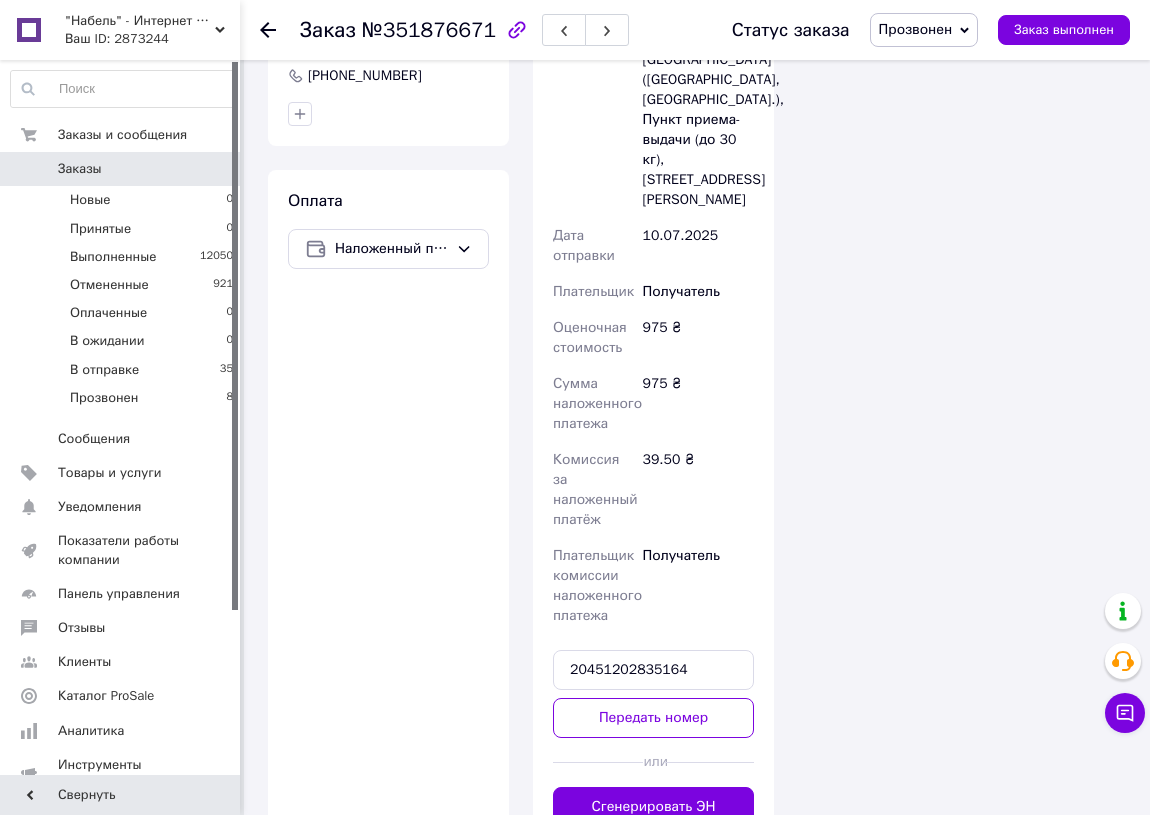 click on "Передать номер" at bounding box center [653, 718] 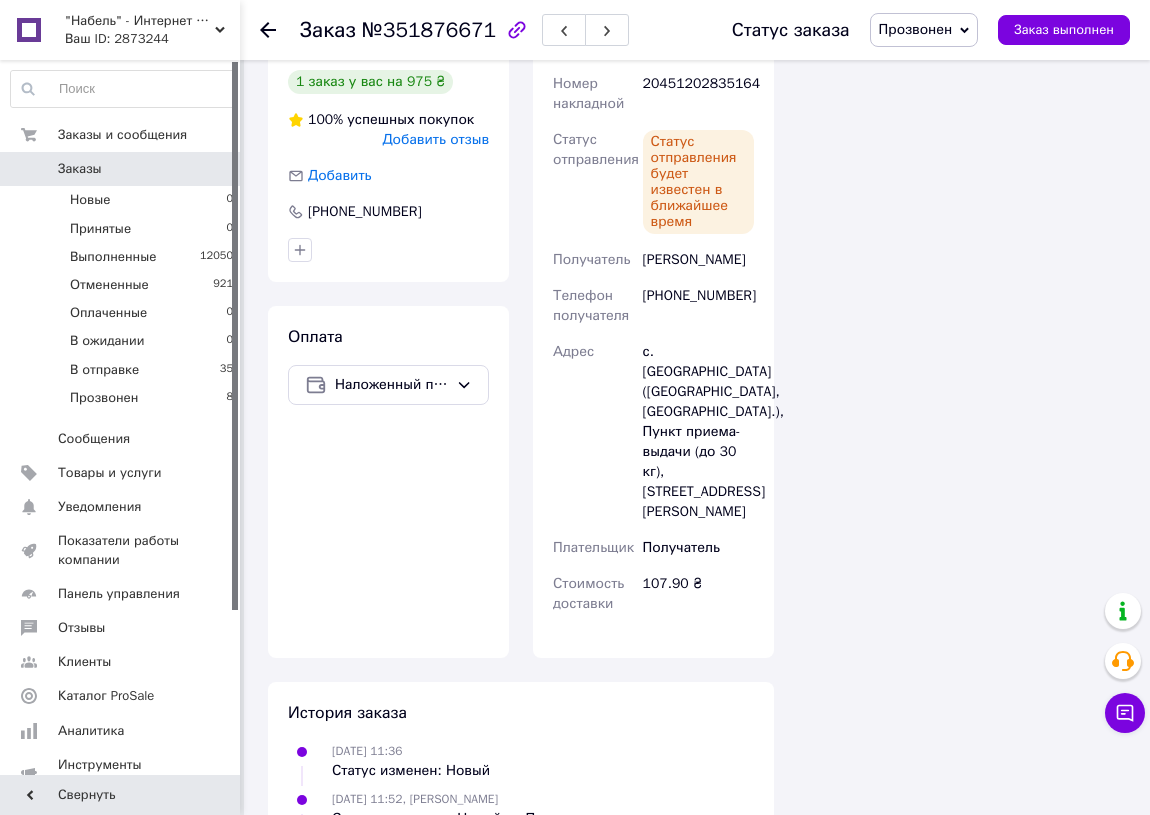 scroll, scrollTop: 1564, scrollLeft: 0, axis: vertical 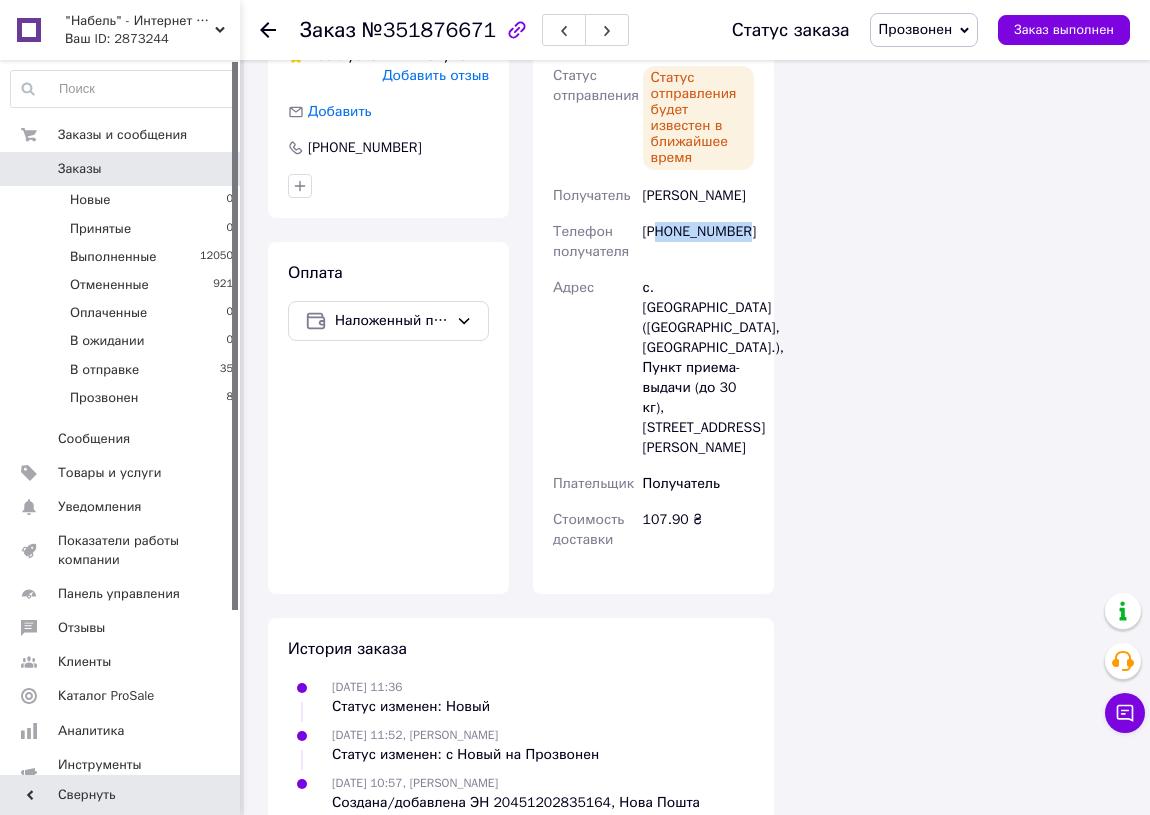 drag, startPoint x: 751, startPoint y: 227, endPoint x: 660, endPoint y: 235, distance: 91.350975 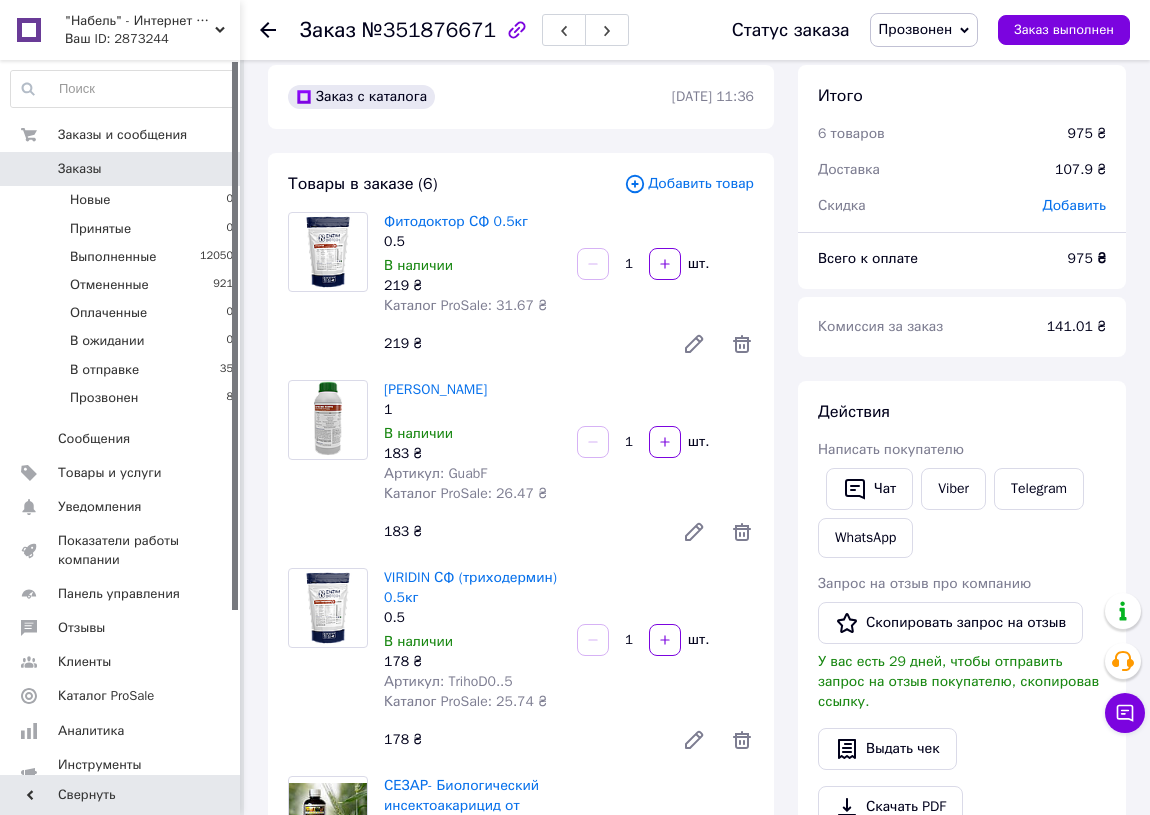 scroll, scrollTop: 200, scrollLeft: 0, axis: vertical 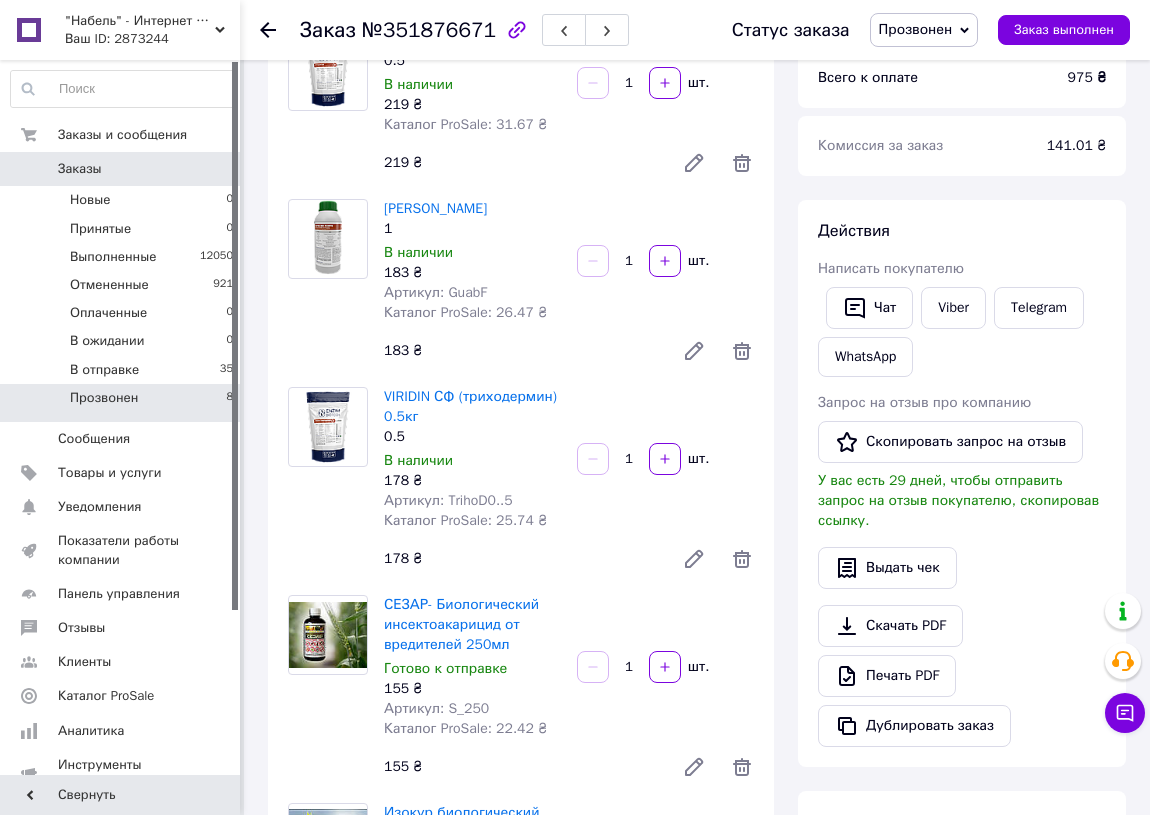 click on "Прозвонен 8" at bounding box center (122, 403) 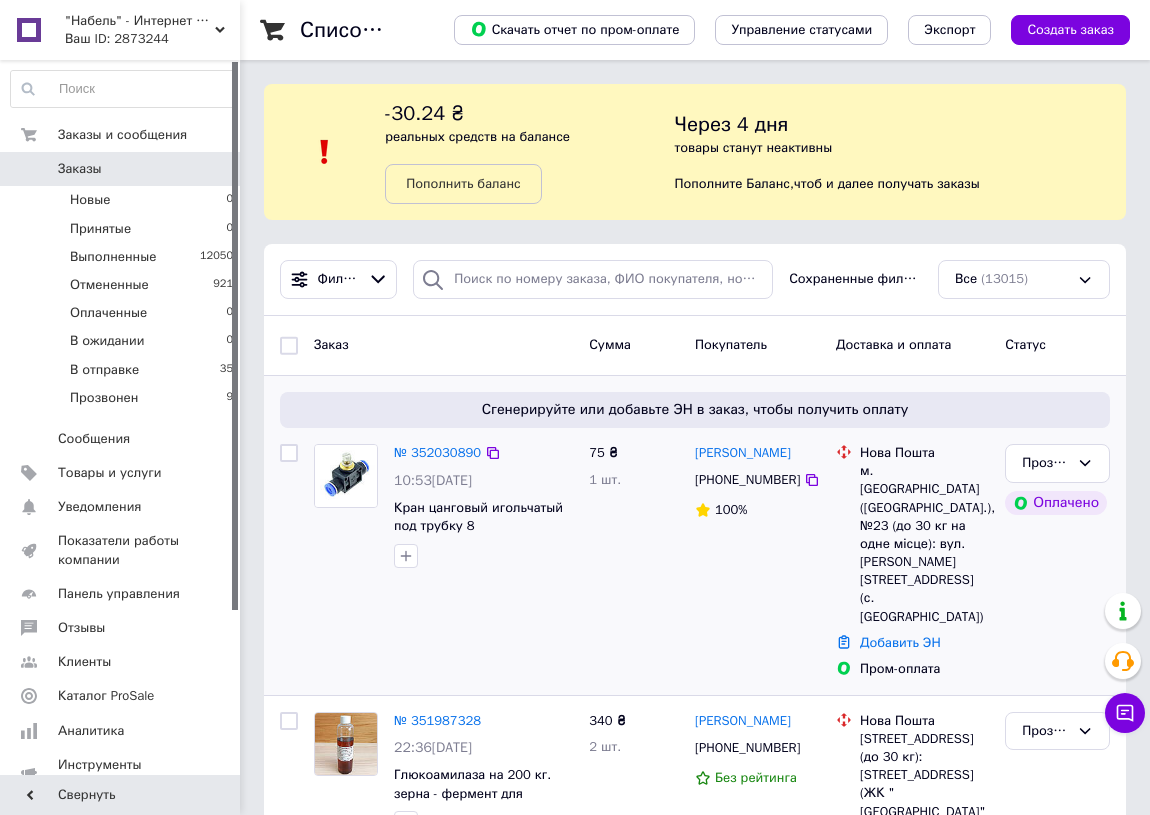 click on "№ 352030890 10:53, 10.07.2025 Кран цанговый игольчатый под трубку 8" at bounding box center [483, 506] 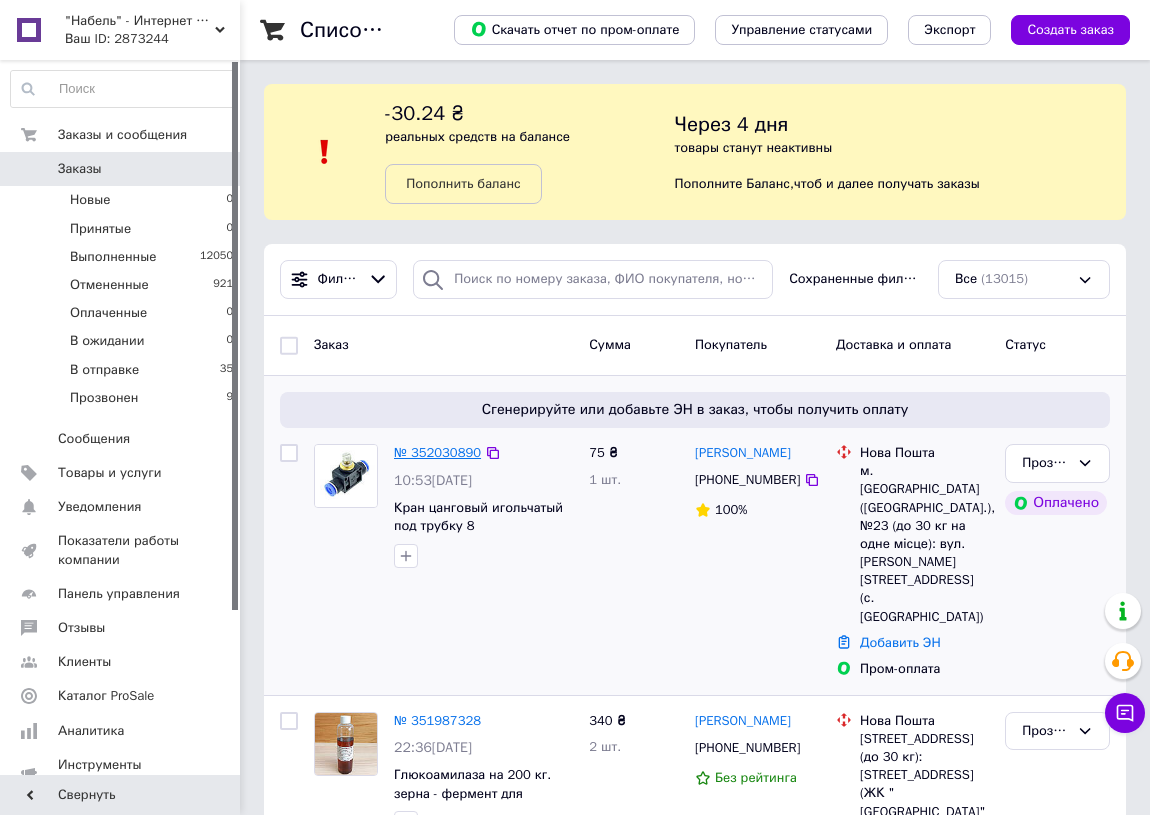 click on "№ 352030890" at bounding box center [437, 452] 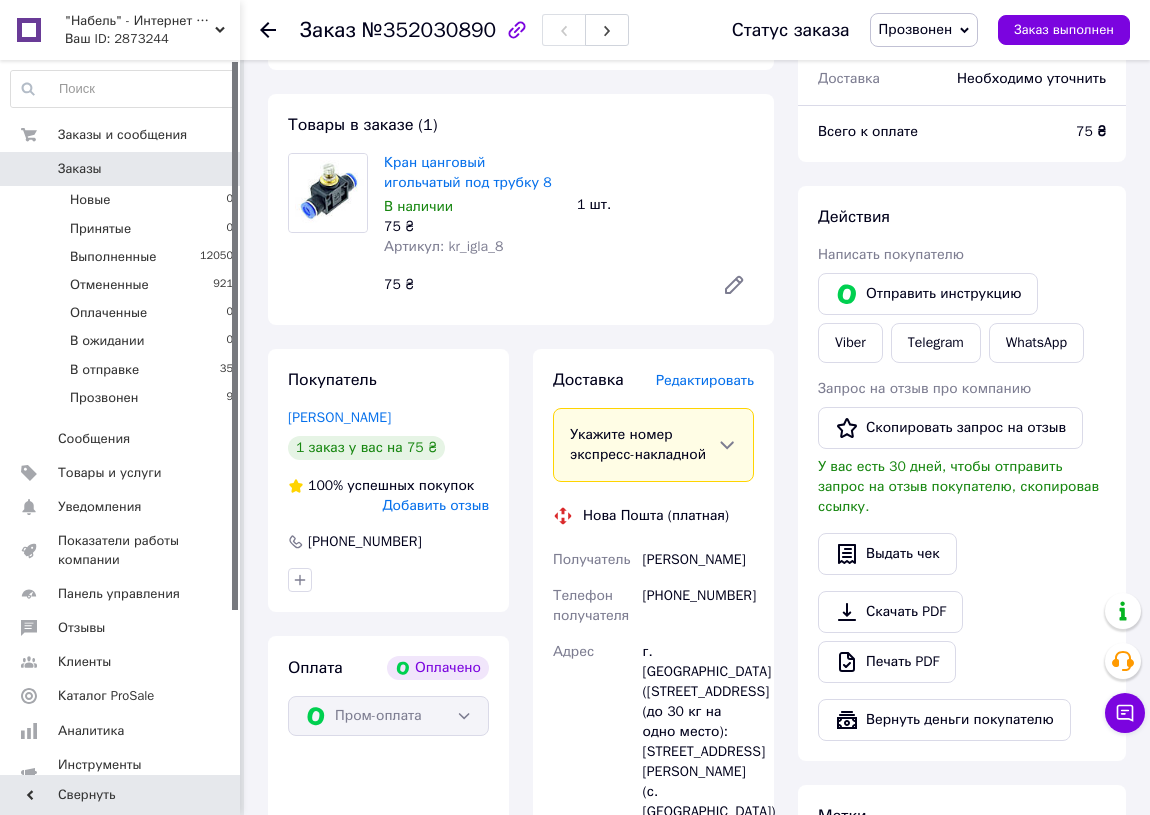 scroll, scrollTop: 636, scrollLeft: 0, axis: vertical 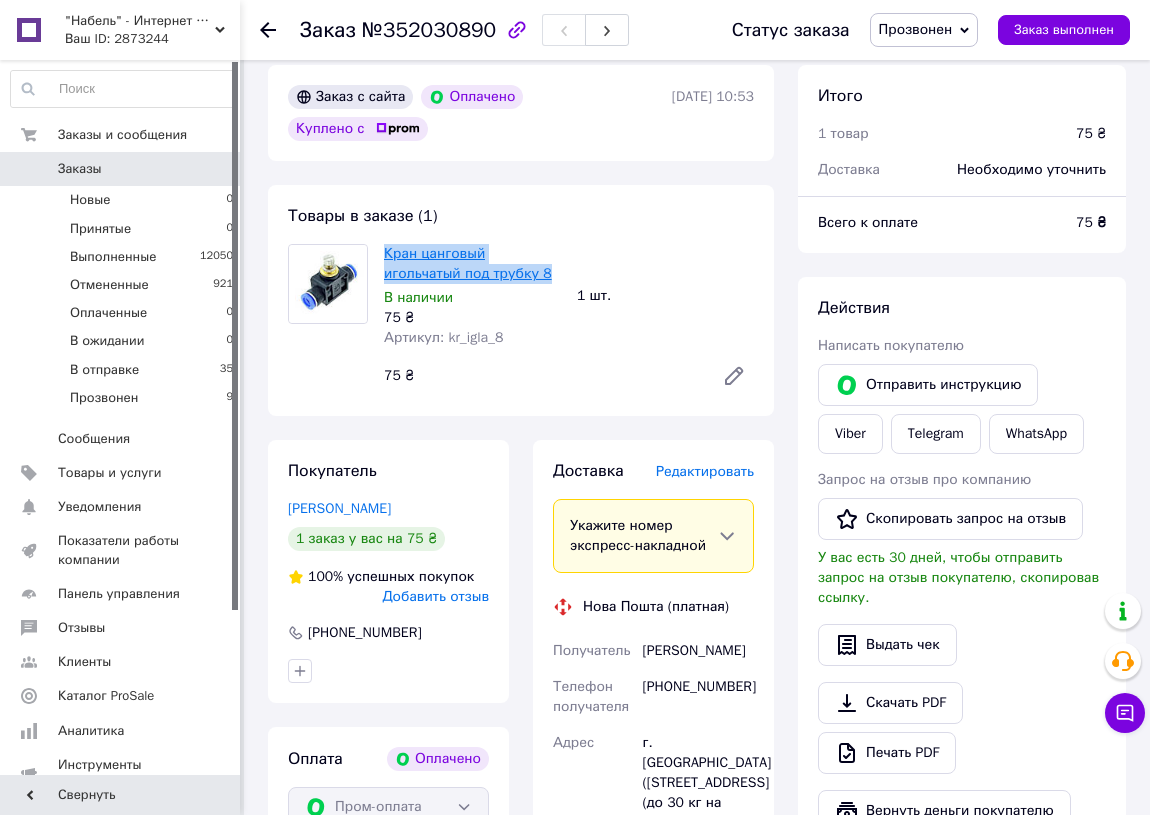 drag, startPoint x: 474, startPoint y: 257, endPoint x: 386, endPoint y: 237, distance: 90.24411 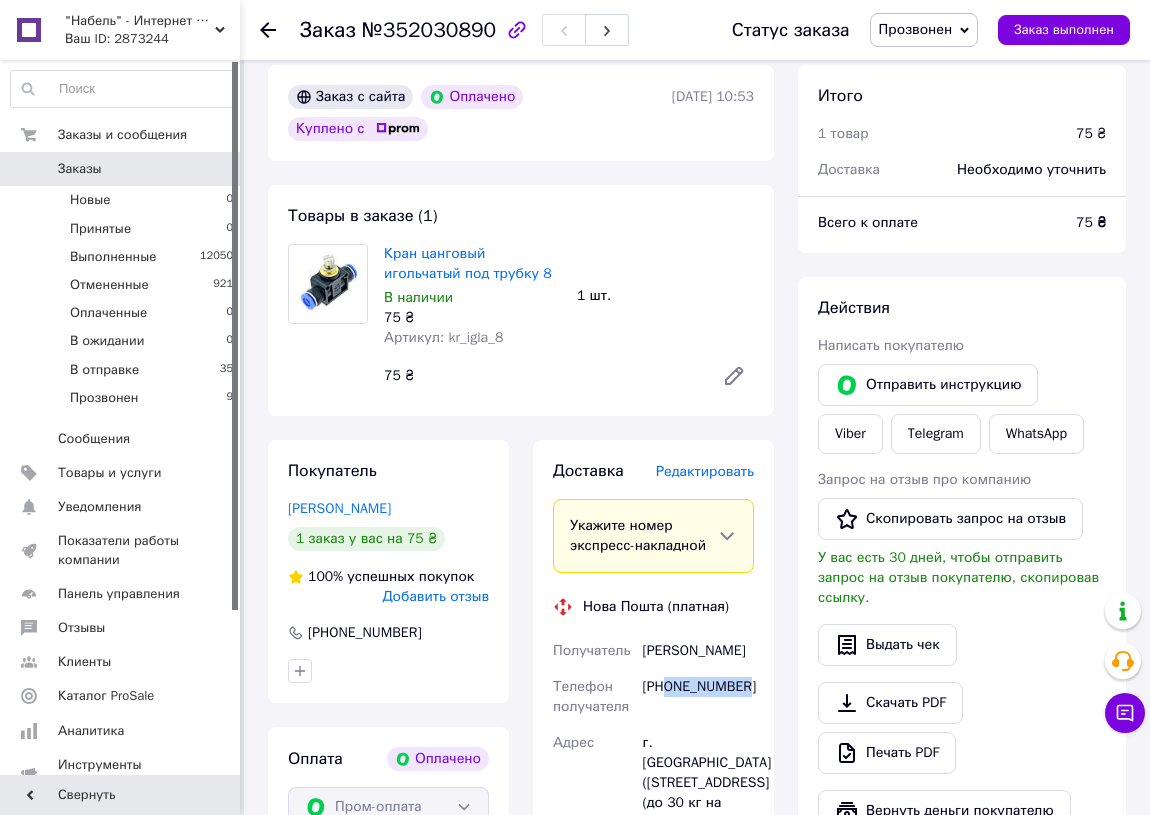 drag, startPoint x: 749, startPoint y: 679, endPoint x: 669, endPoint y: 690, distance: 80.75271 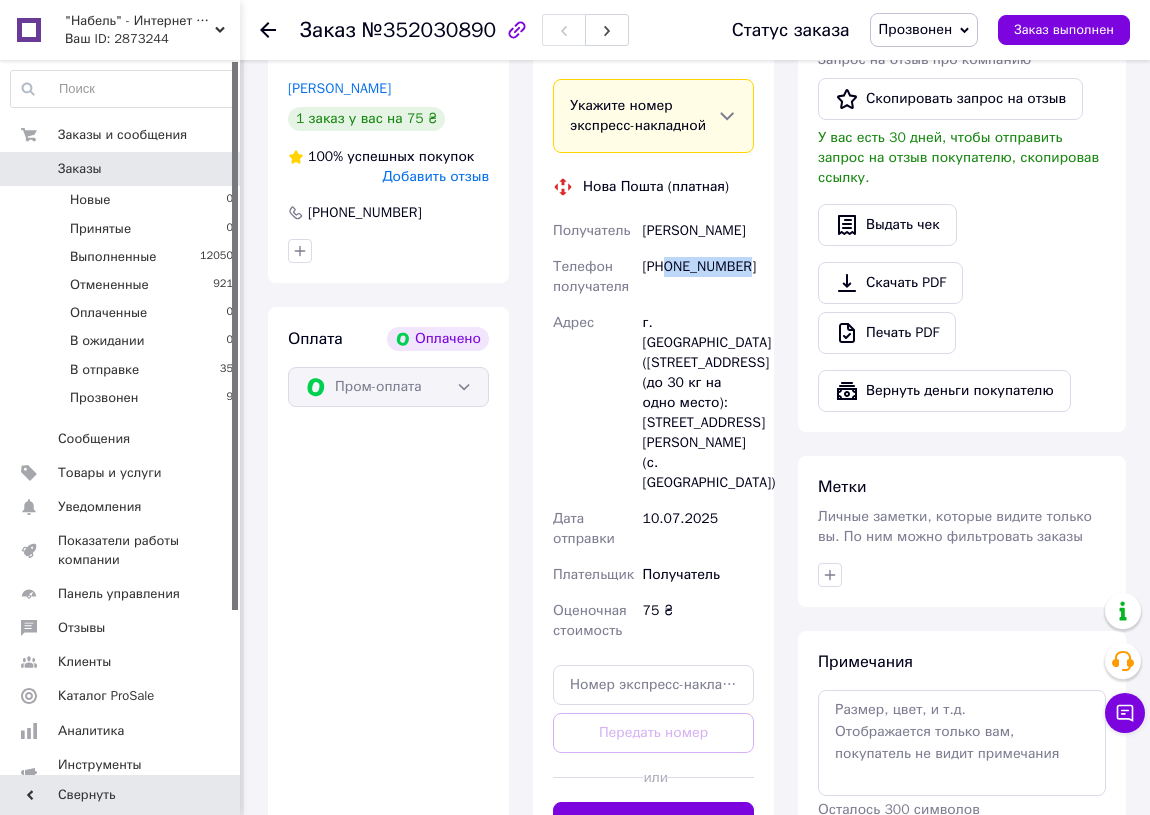 scroll, scrollTop: 1353, scrollLeft: 0, axis: vertical 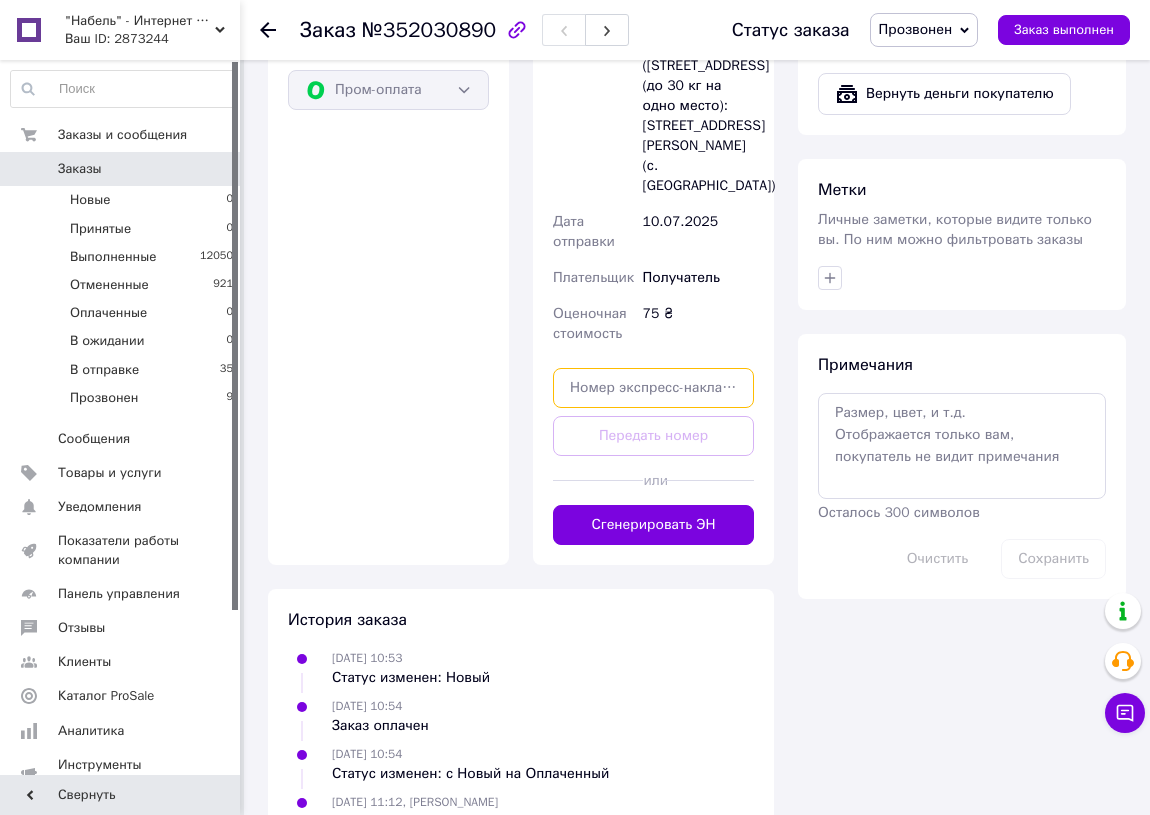 click at bounding box center (653, 388) 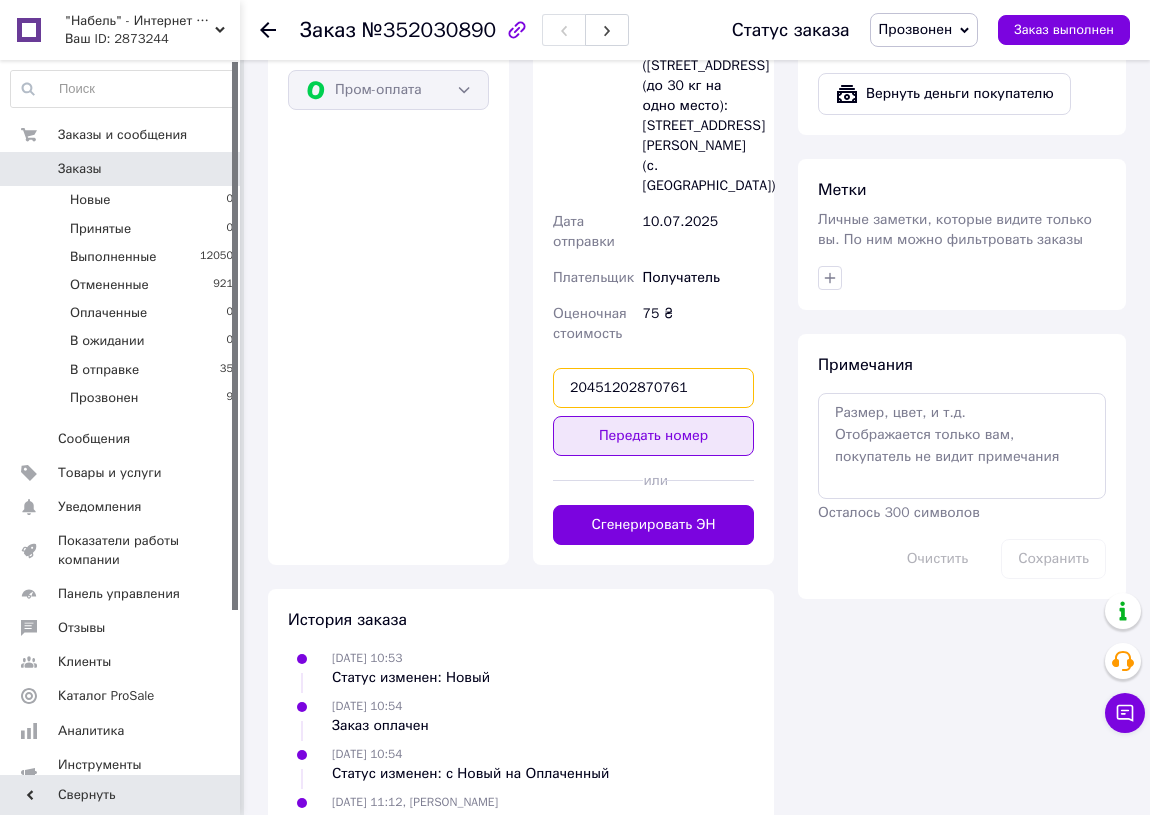type on "20451202870761" 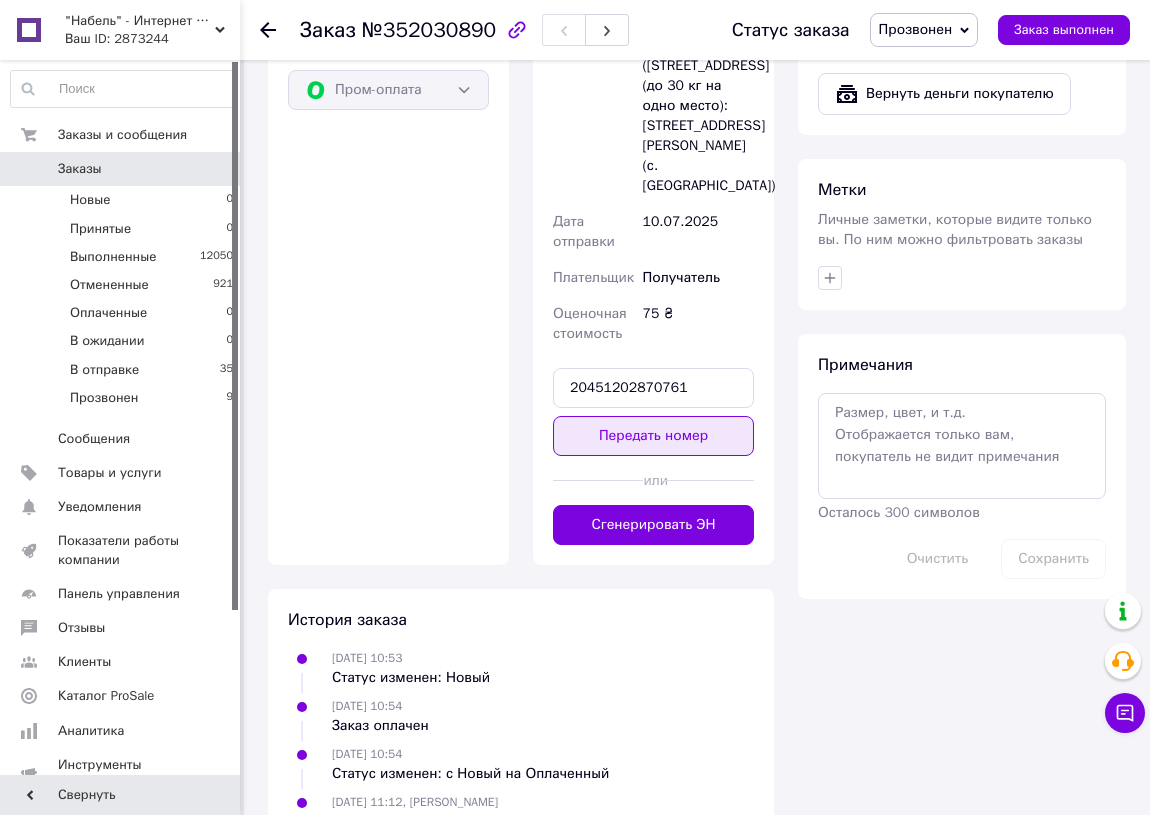 click on "Передать номер" at bounding box center [653, 436] 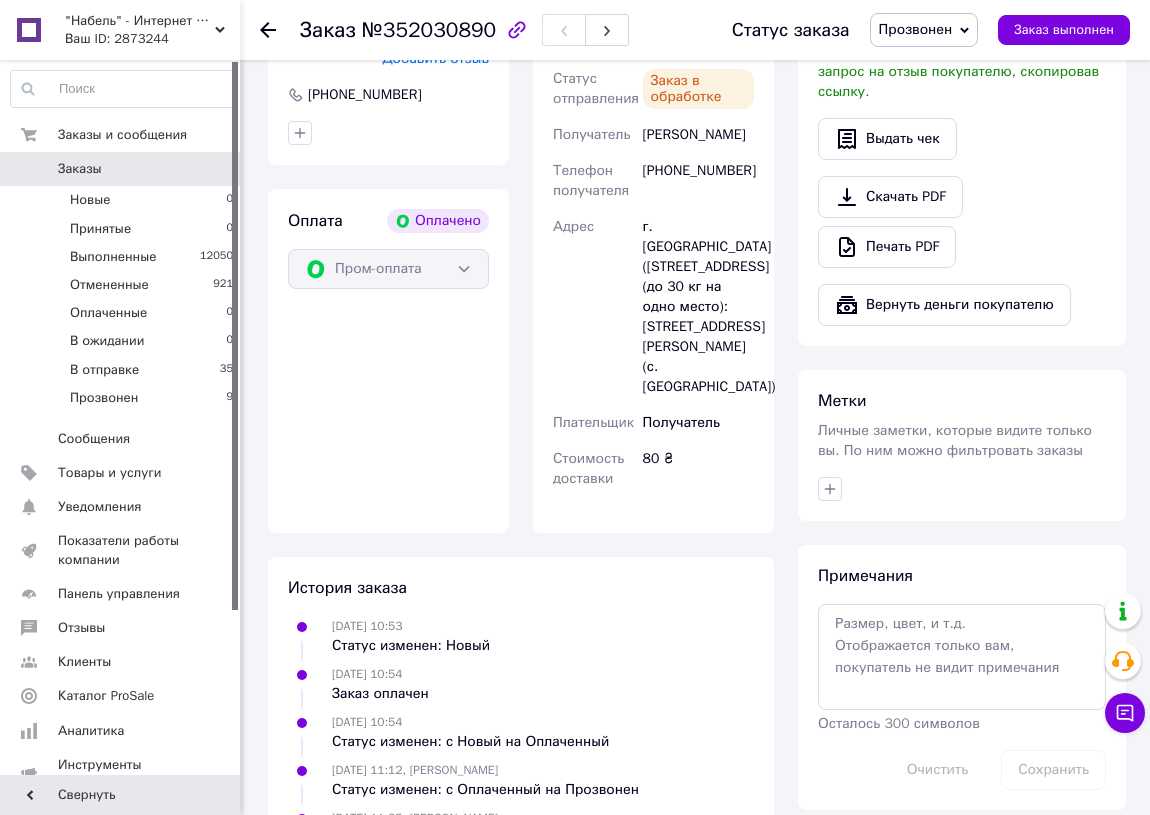 scroll, scrollTop: 1159, scrollLeft: 0, axis: vertical 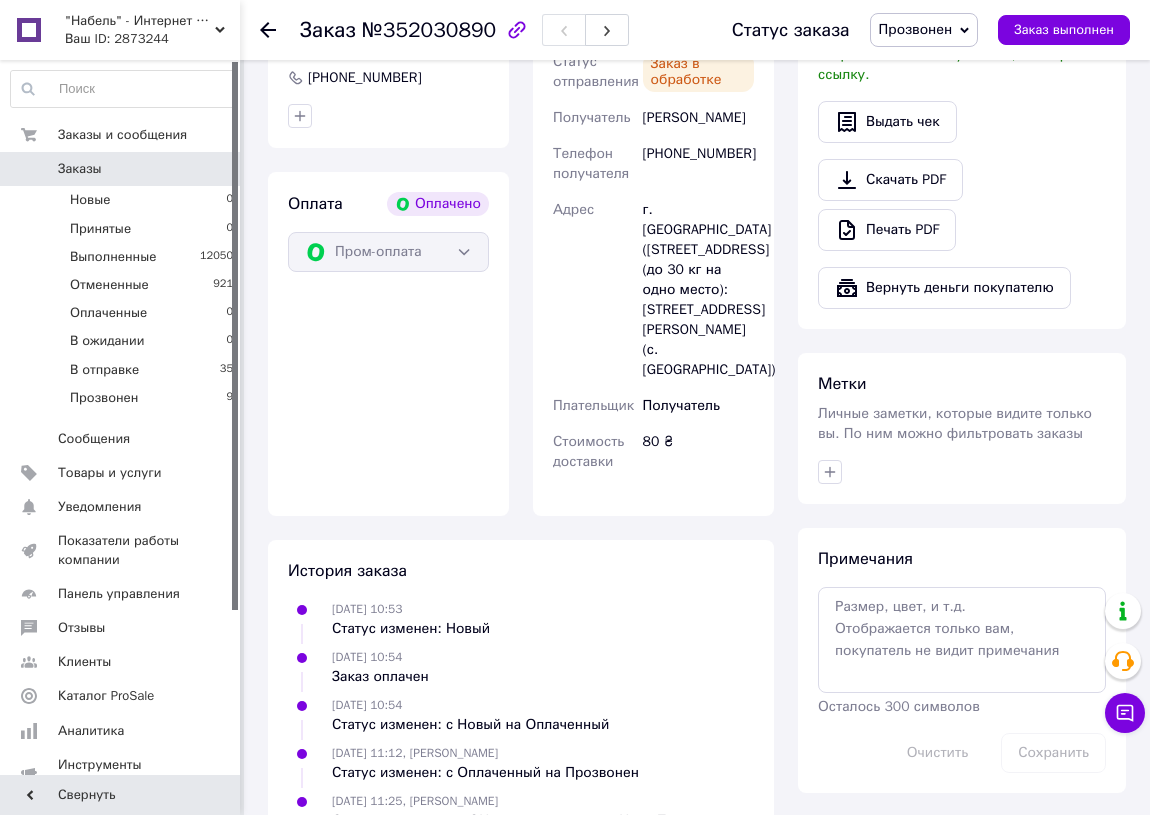 drag, startPoint x: 967, startPoint y: 25, endPoint x: 963, endPoint y: 35, distance: 10.770329 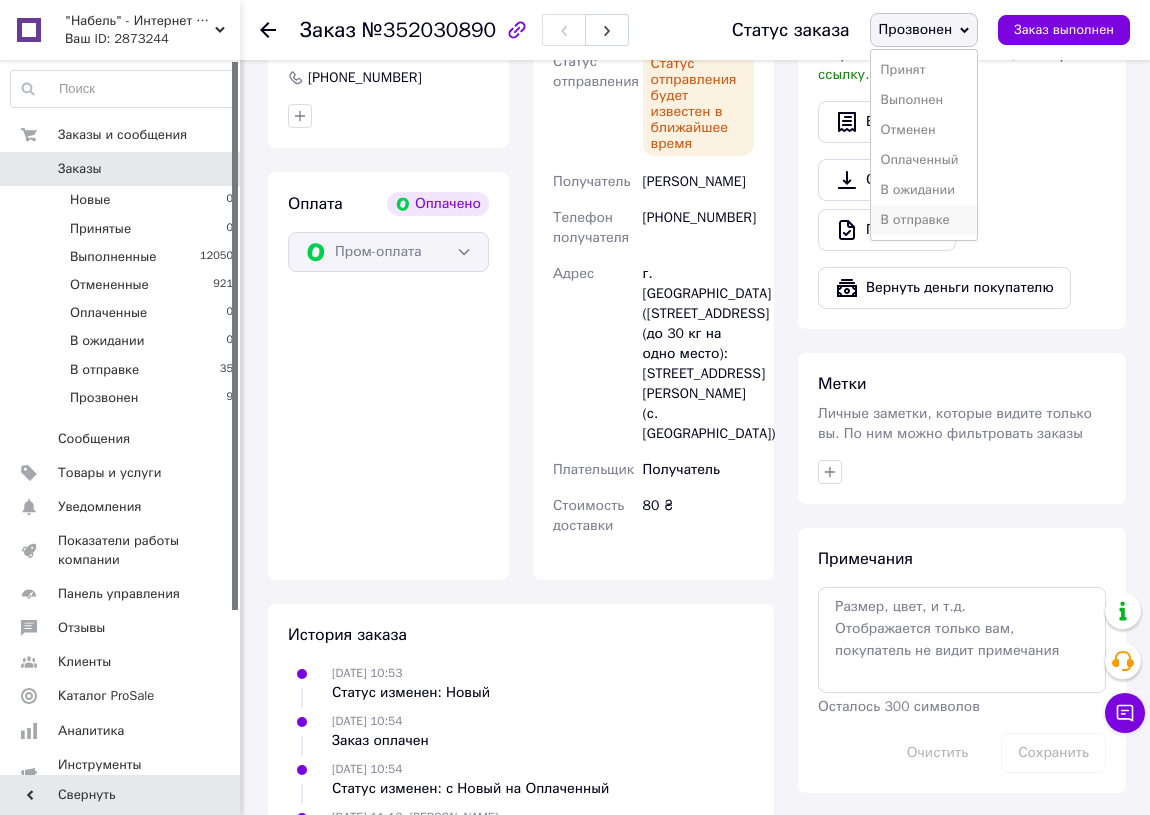 scroll, scrollTop: 1222, scrollLeft: 0, axis: vertical 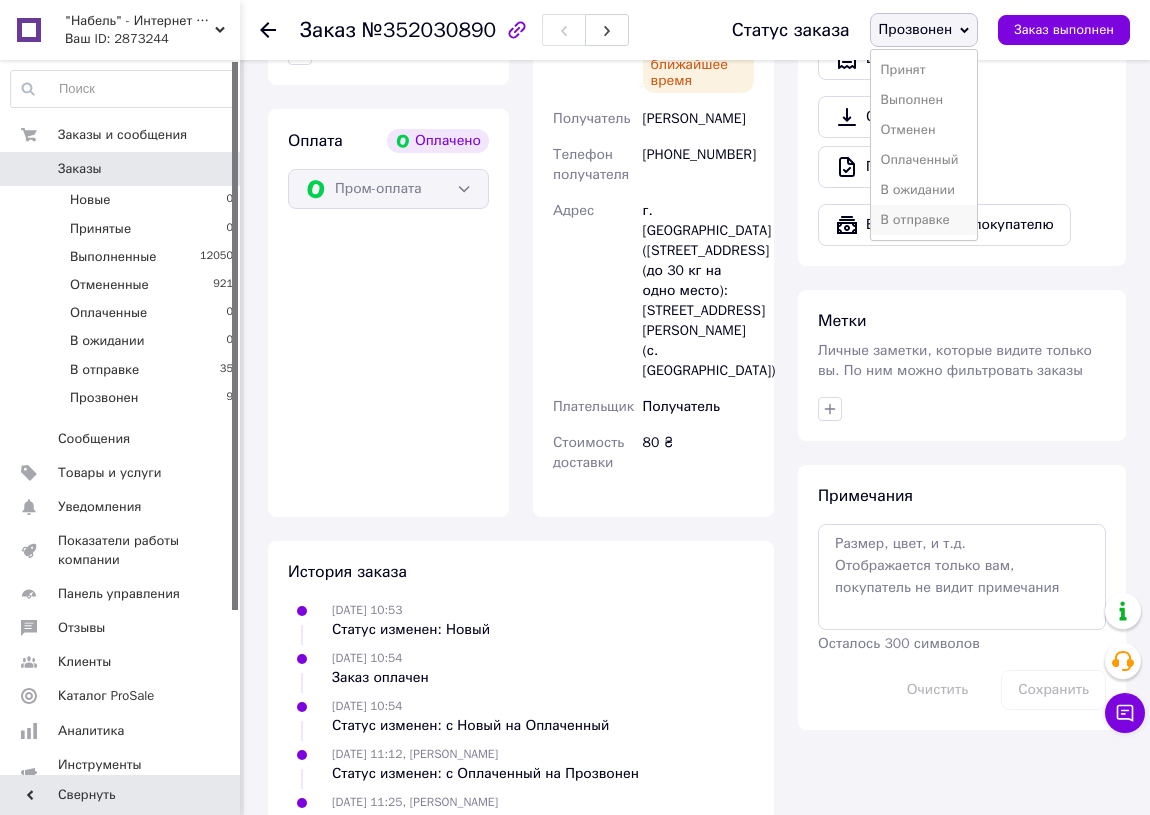 click on "В отправке" at bounding box center (924, 220) 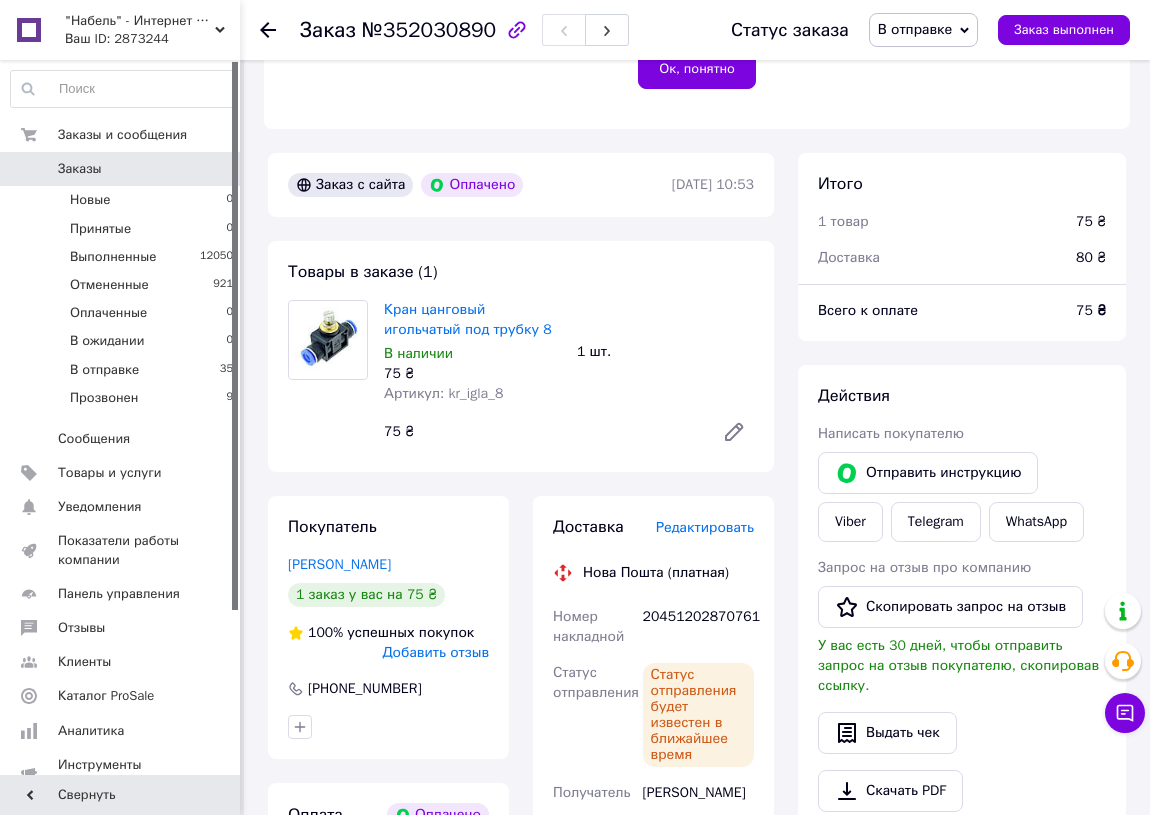 scroll, scrollTop: 816, scrollLeft: 0, axis: vertical 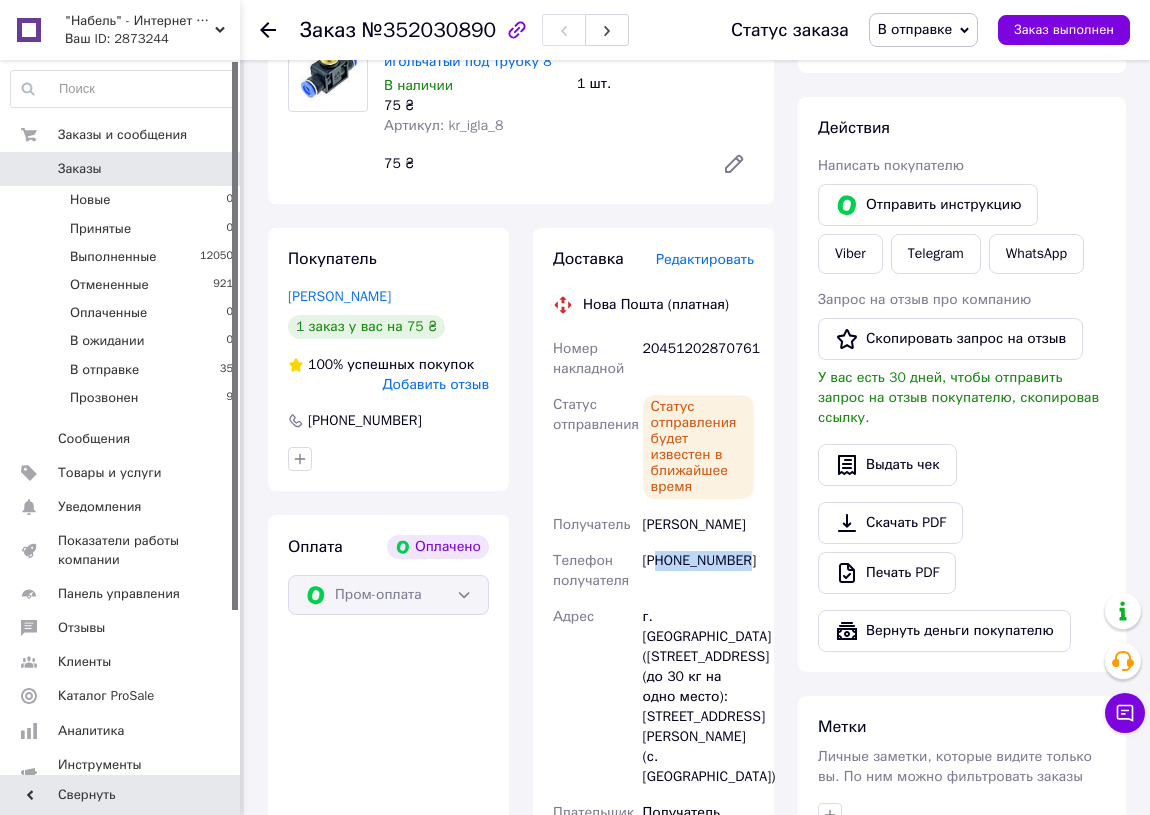 drag, startPoint x: 750, startPoint y: 555, endPoint x: 660, endPoint y: 567, distance: 90.79648 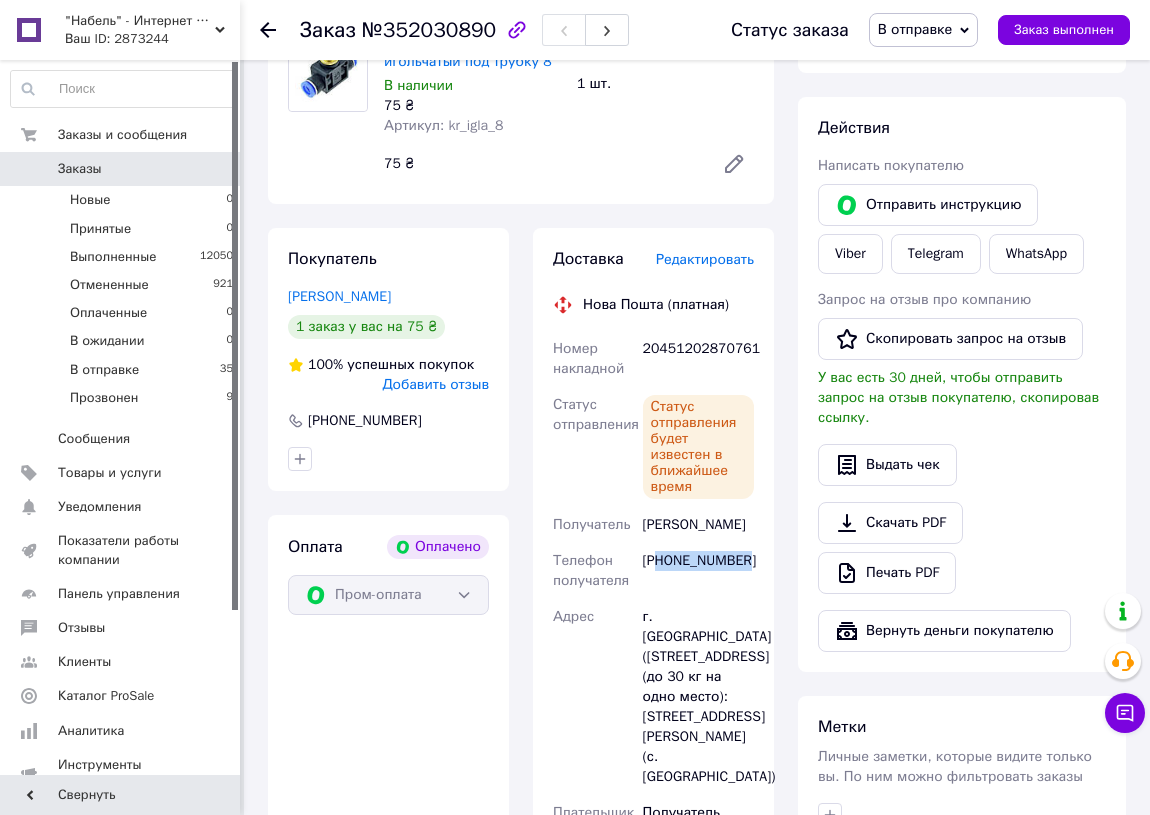 copy on "80966869458" 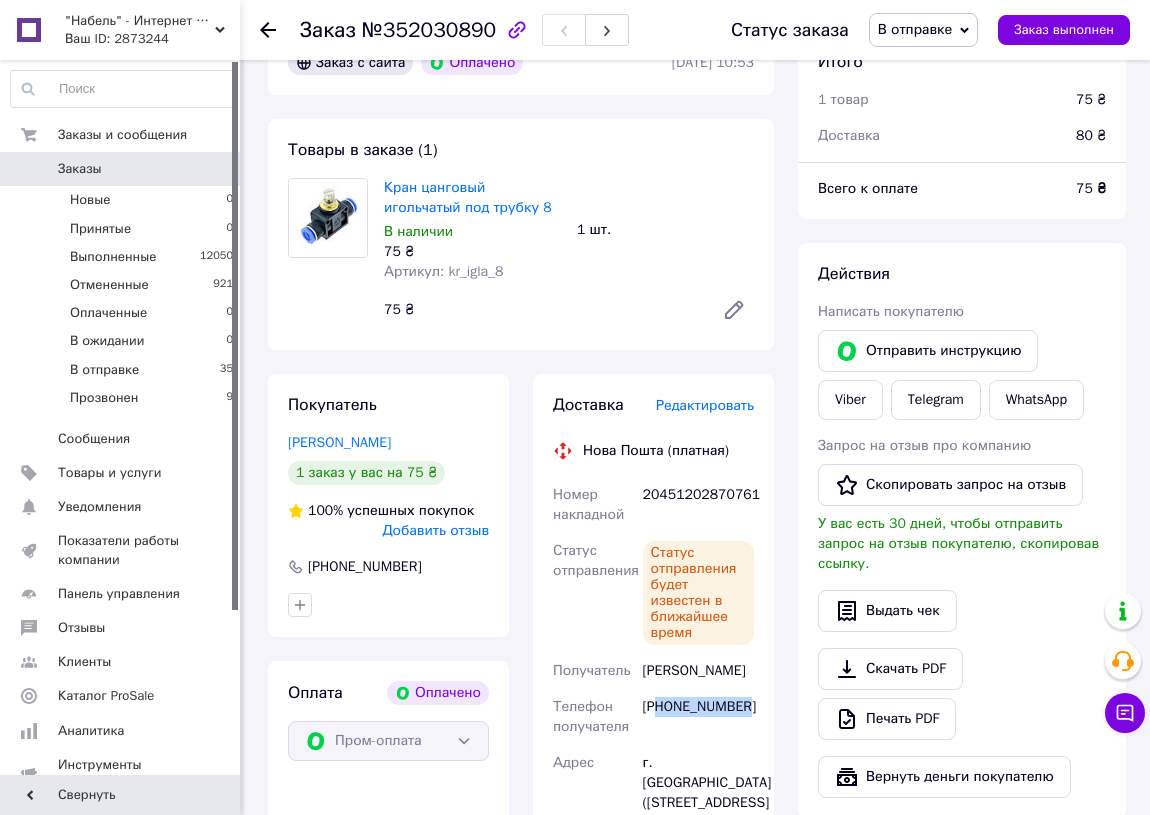 scroll, scrollTop: 361, scrollLeft: 0, axis: vertical 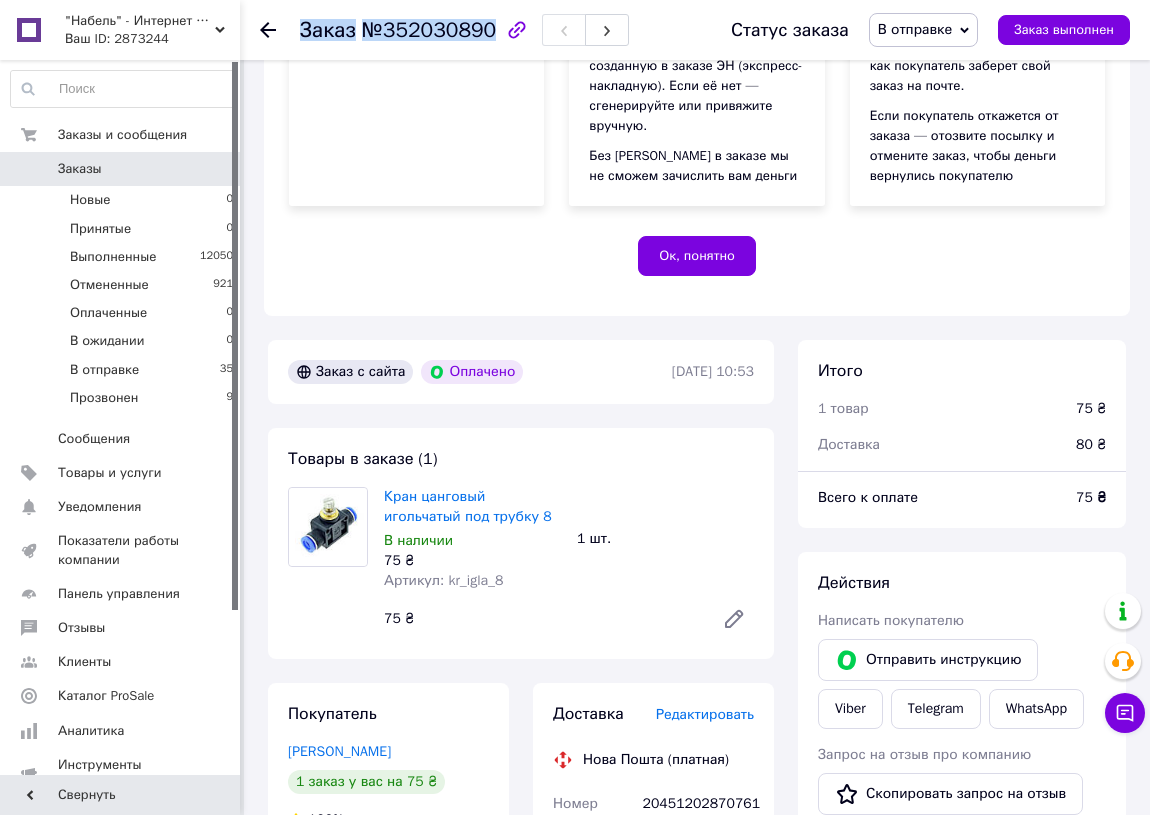 drag, startPoint x: 482, startPoint y: 30, endPoint x: 304, endPoint y: 33, distance: 178.02528 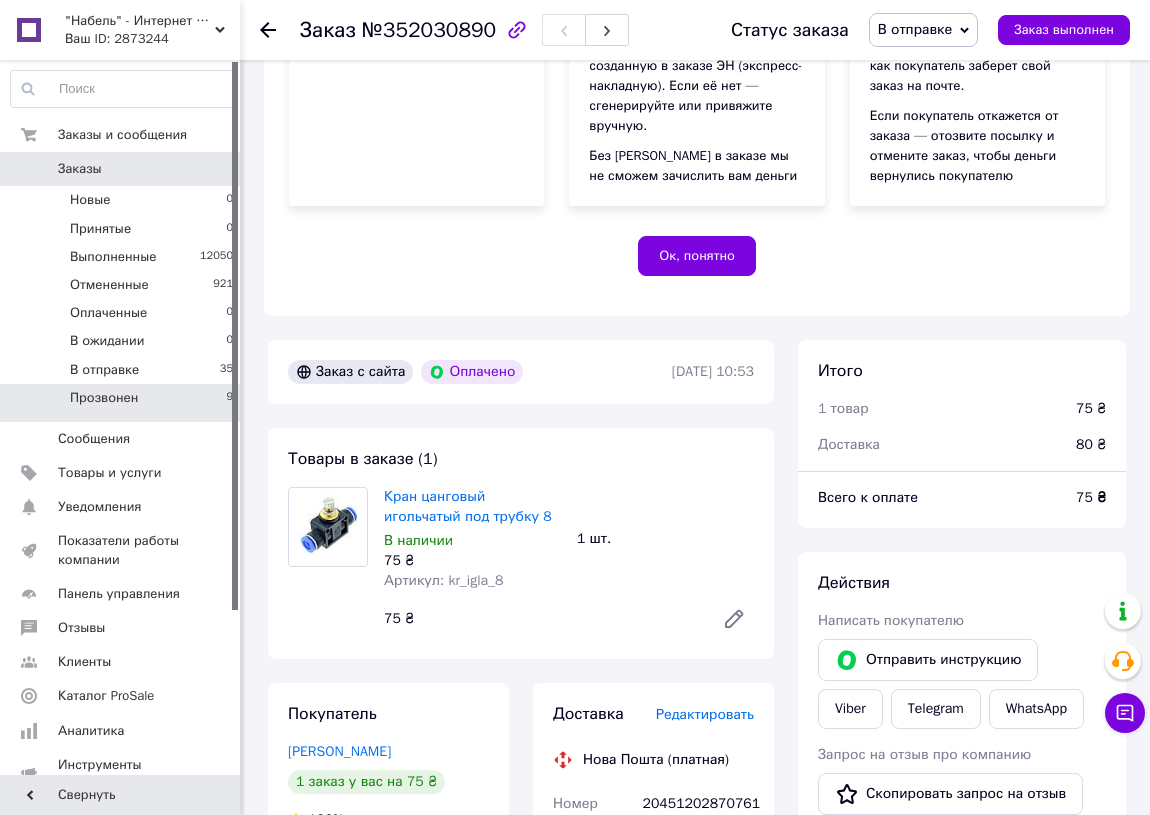 click on "Прозвонен 9" at bounding box center (122, 403) 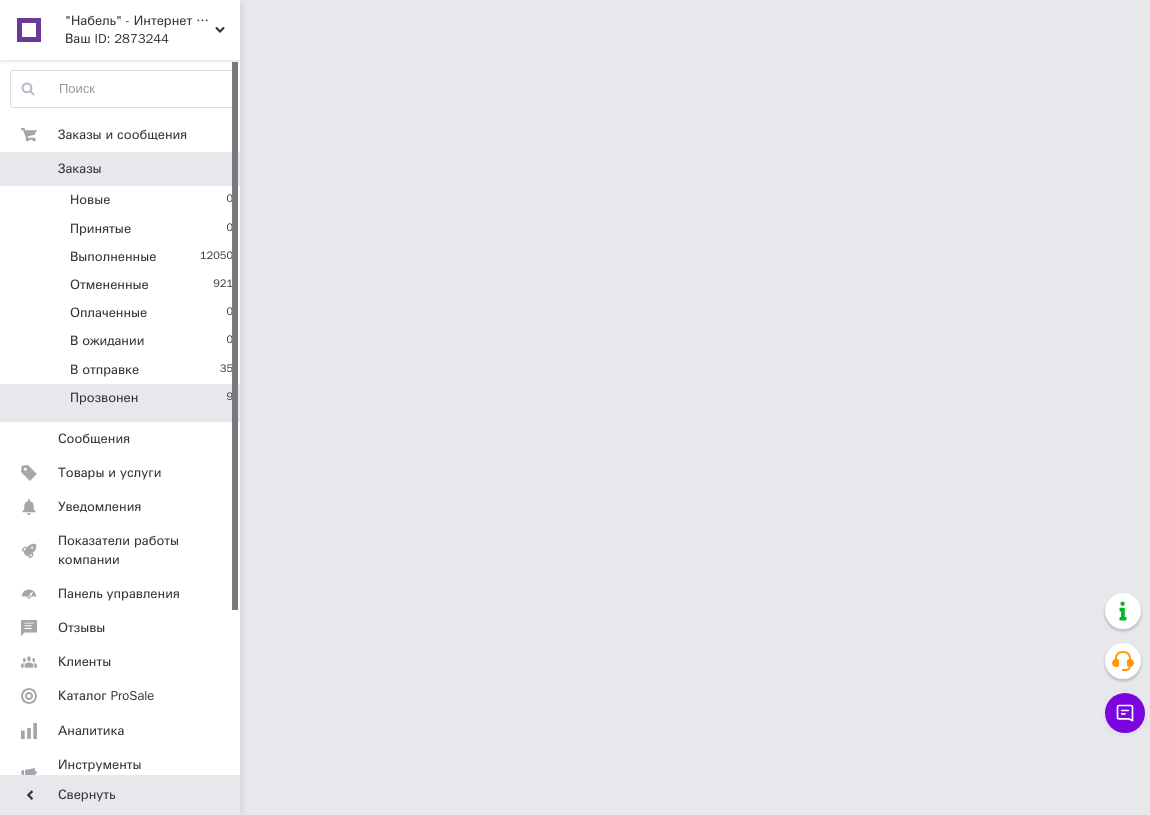 scroll, scrollTop: 0, scrollLeft: 0, axis: both 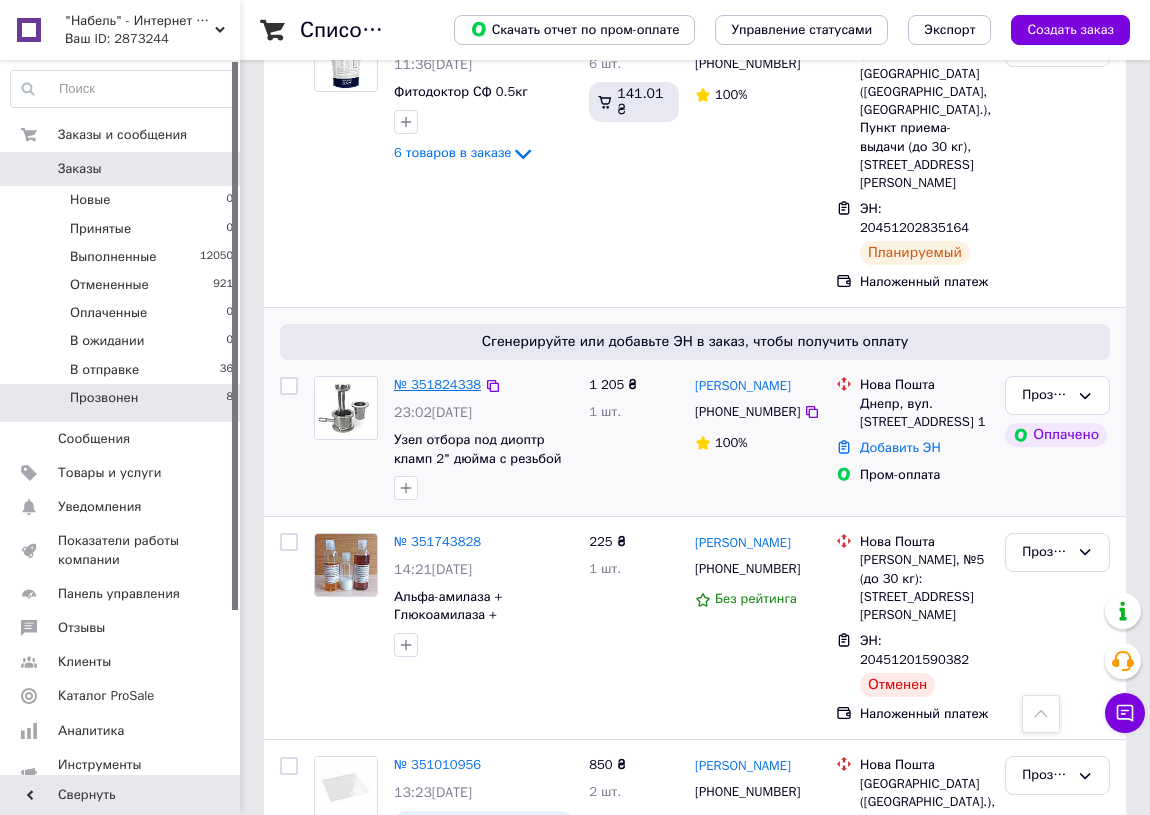 click on "№ 351824338" at bounding box center [437, 384] 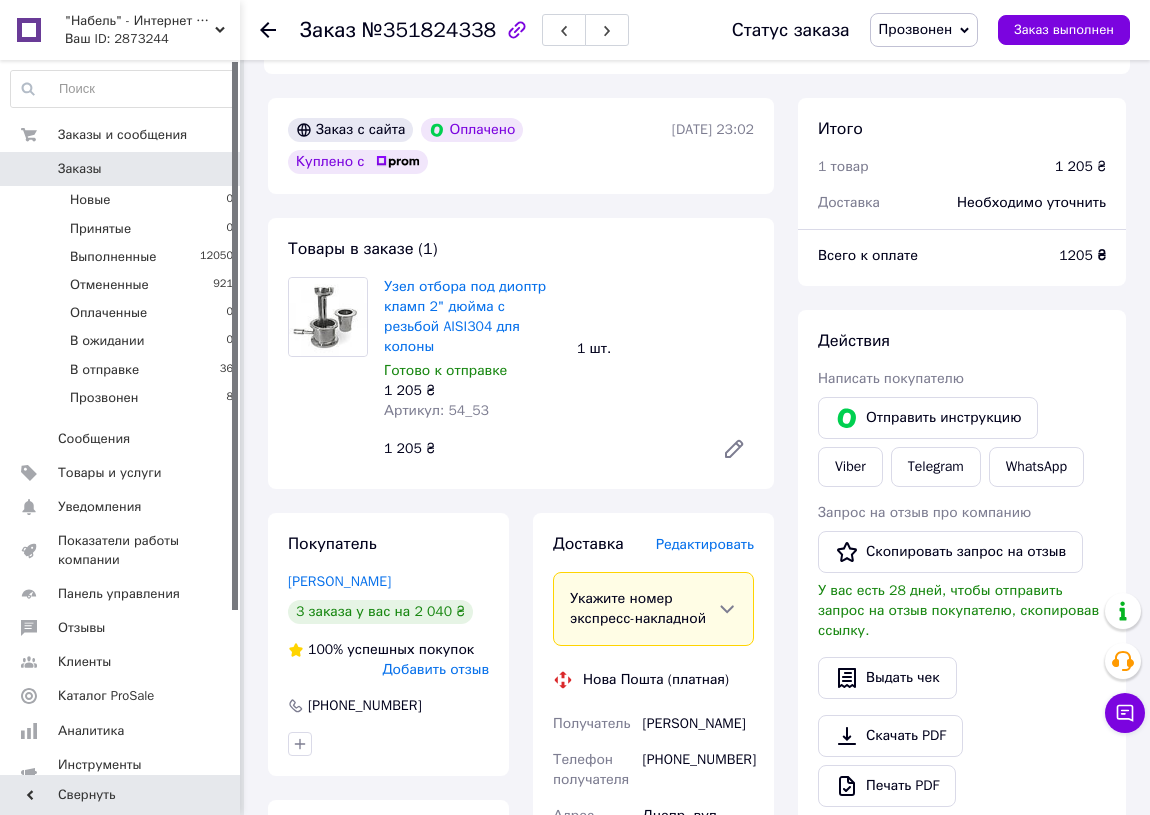 scroll, scrollTop: 545, scrollLeft: 0, axis: vertical 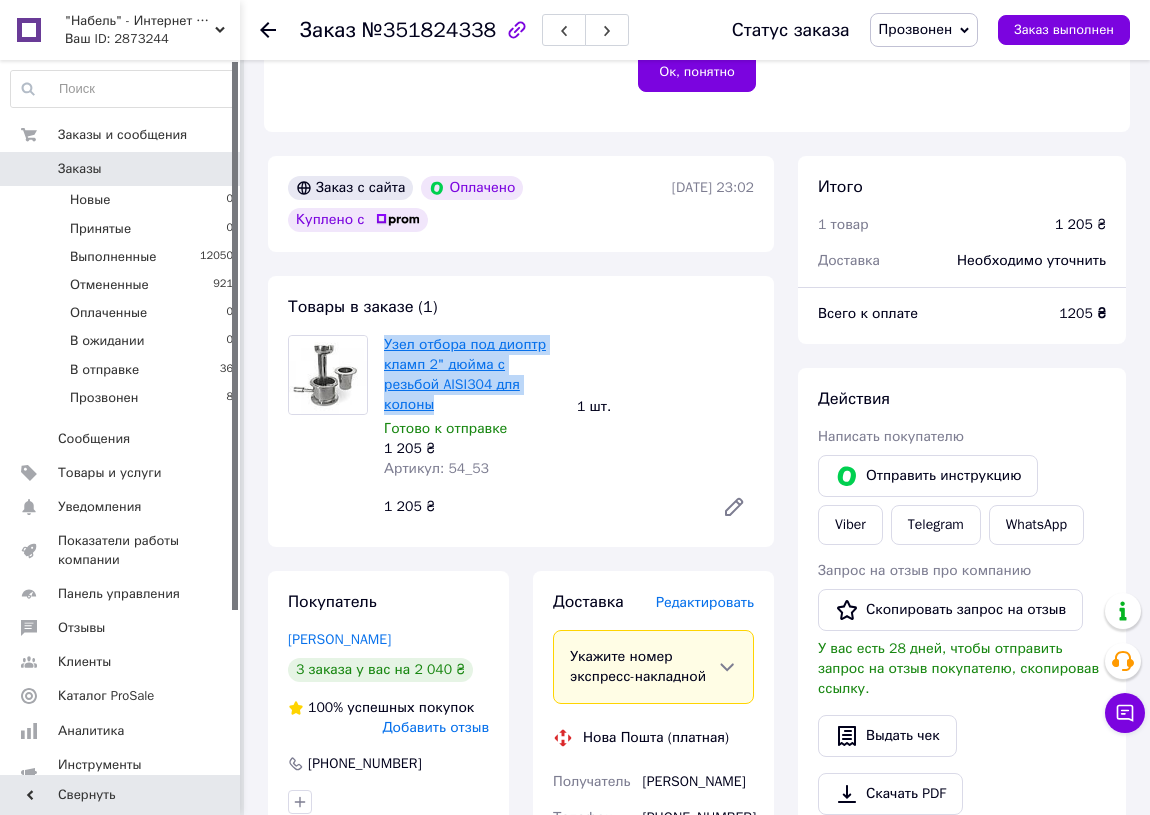 drag, startPoint x: 518, startPoint y: 363, endPoint x: 383, endPoint y: 325, distance: 140.24622 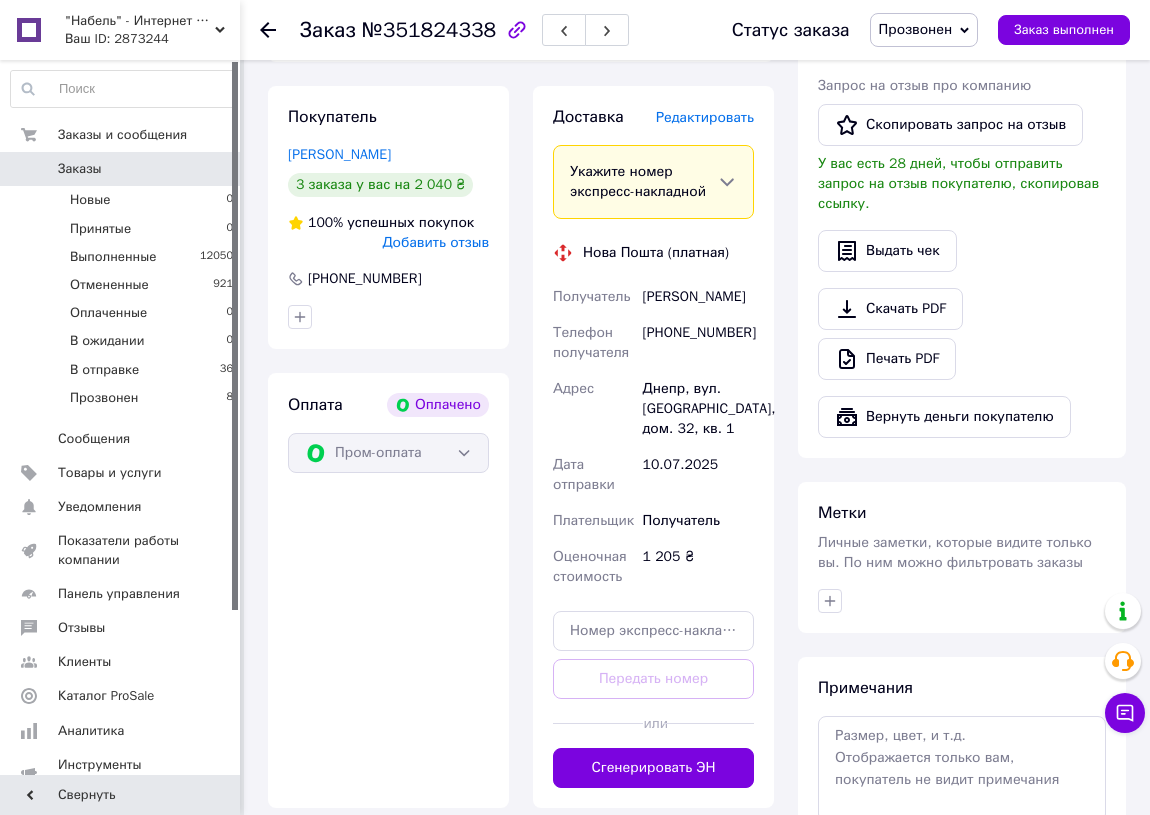 scroll, scrollTop: 1000, scrollLeft: 0, axis: vertical 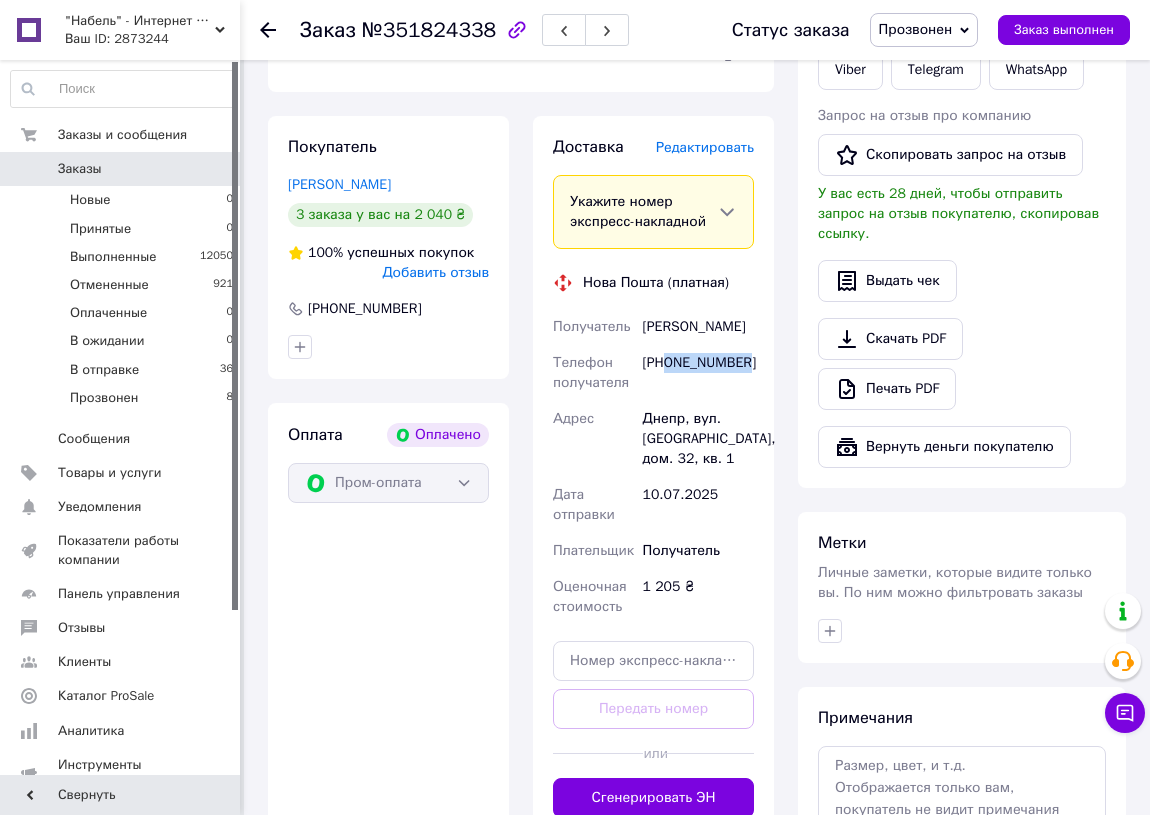 drag, startPoint x: 754, startPoint y: 344, endPoint x: 668, endPoint y: 348, distance: 86.09297 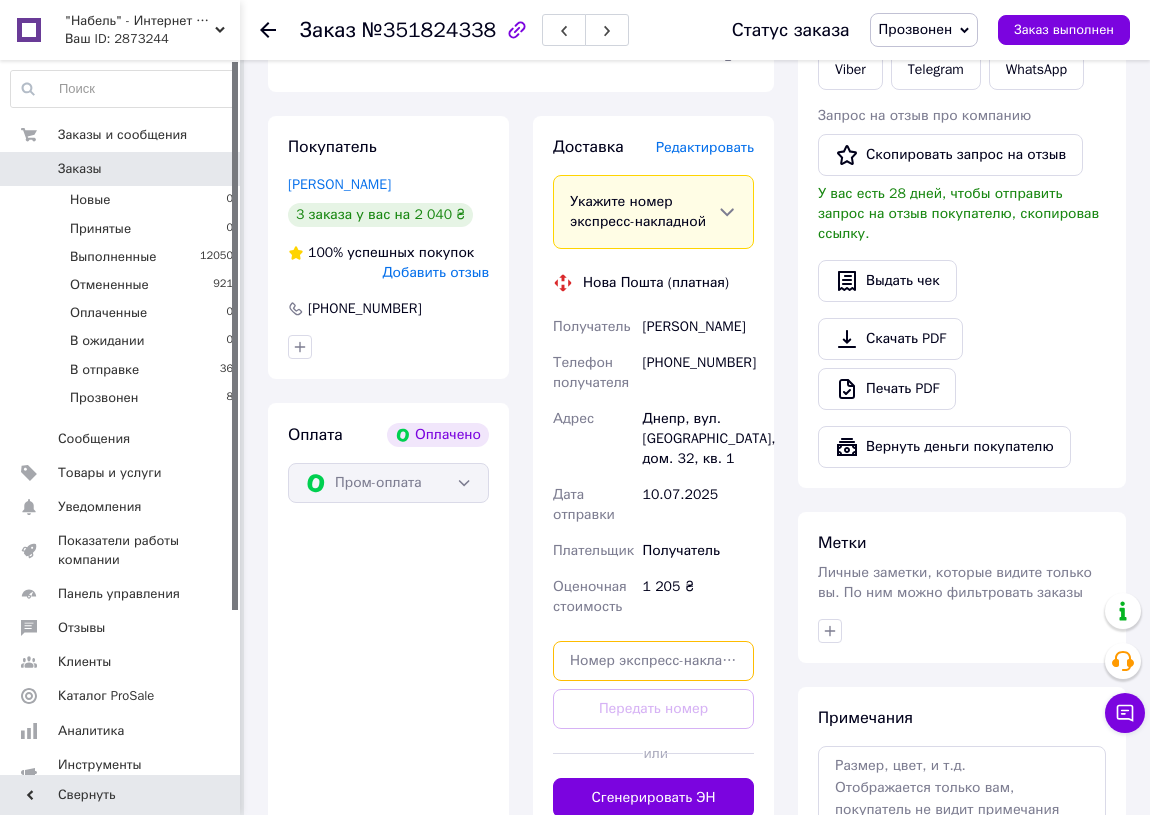 click at bounding box center [653, 661] 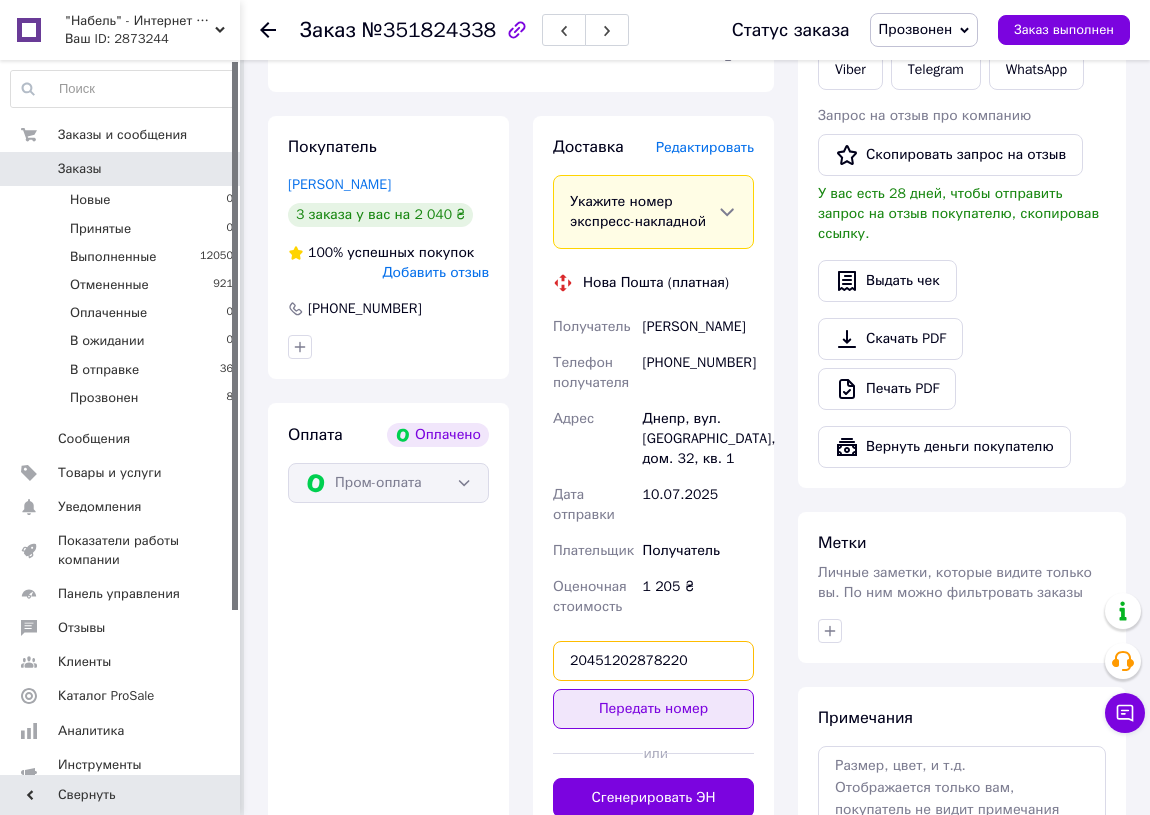 type on "20451202878220" 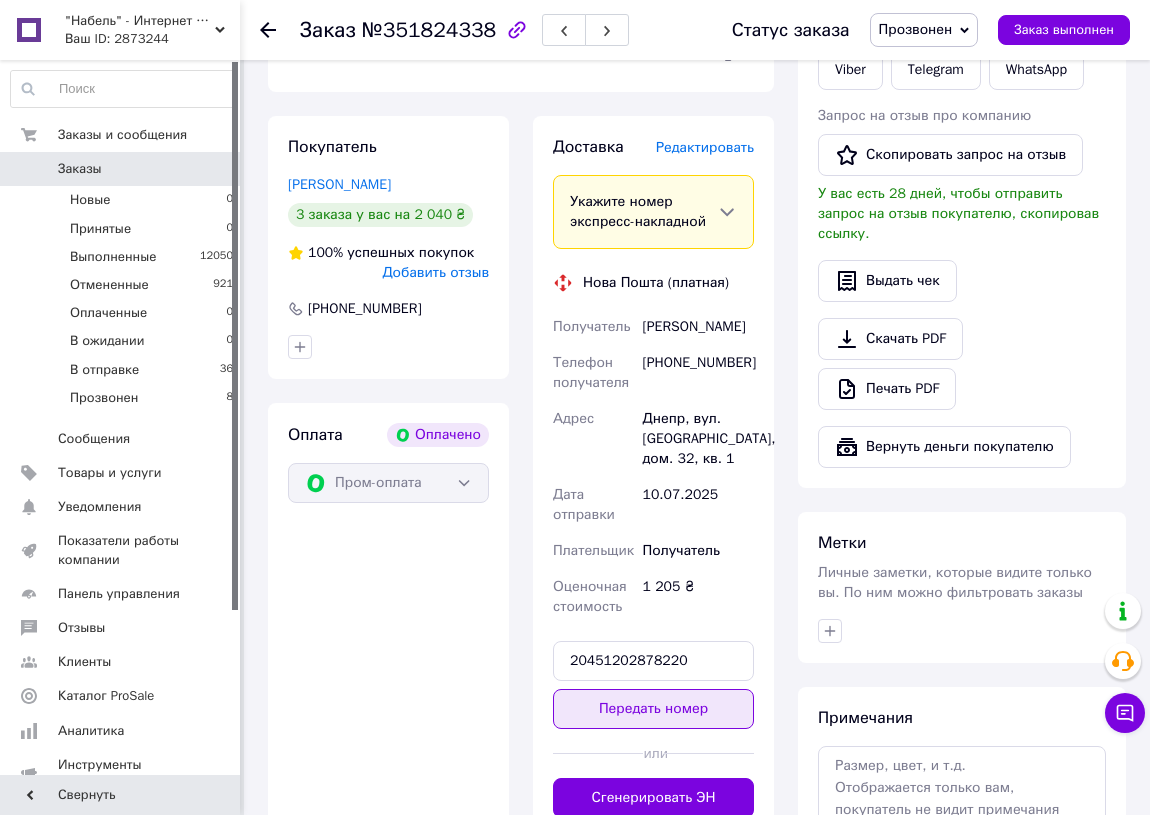 click on "Передать номер" at bounding box center (653, 709) 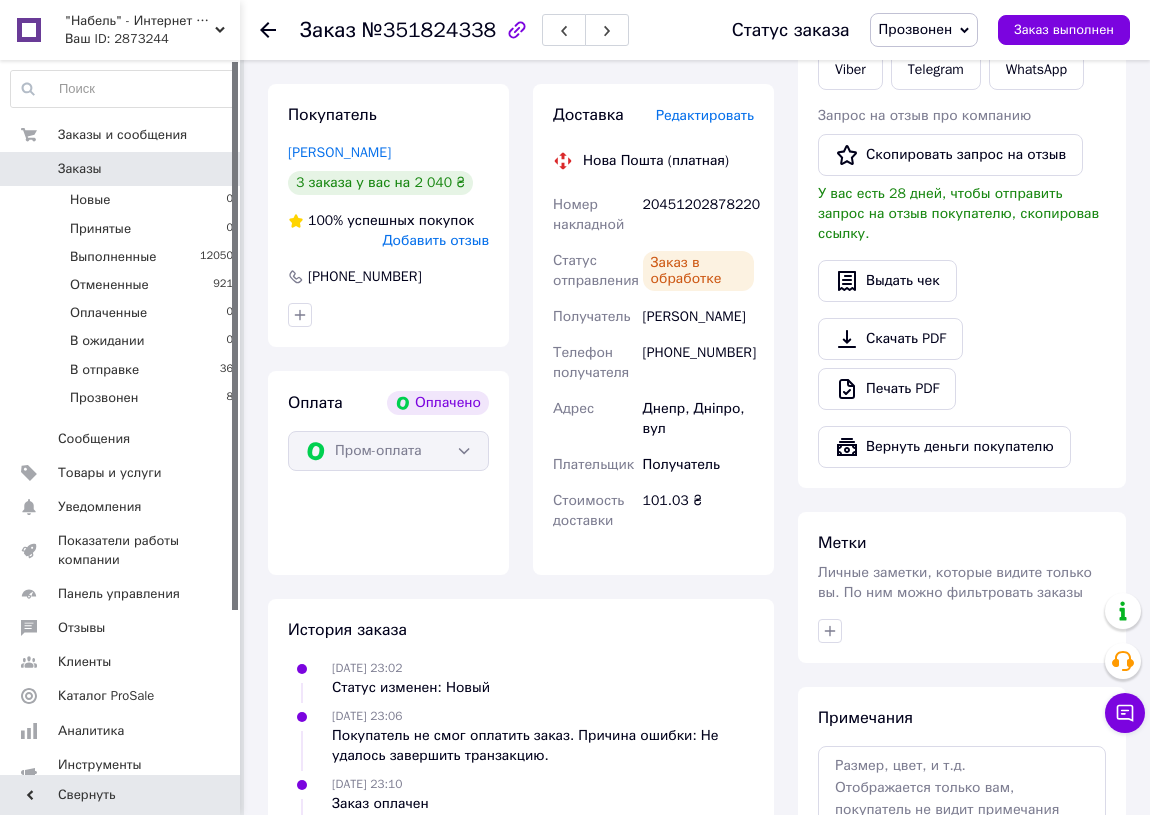 scroll, scrollTop: 968, scrollLeft: 0, axis: vertical 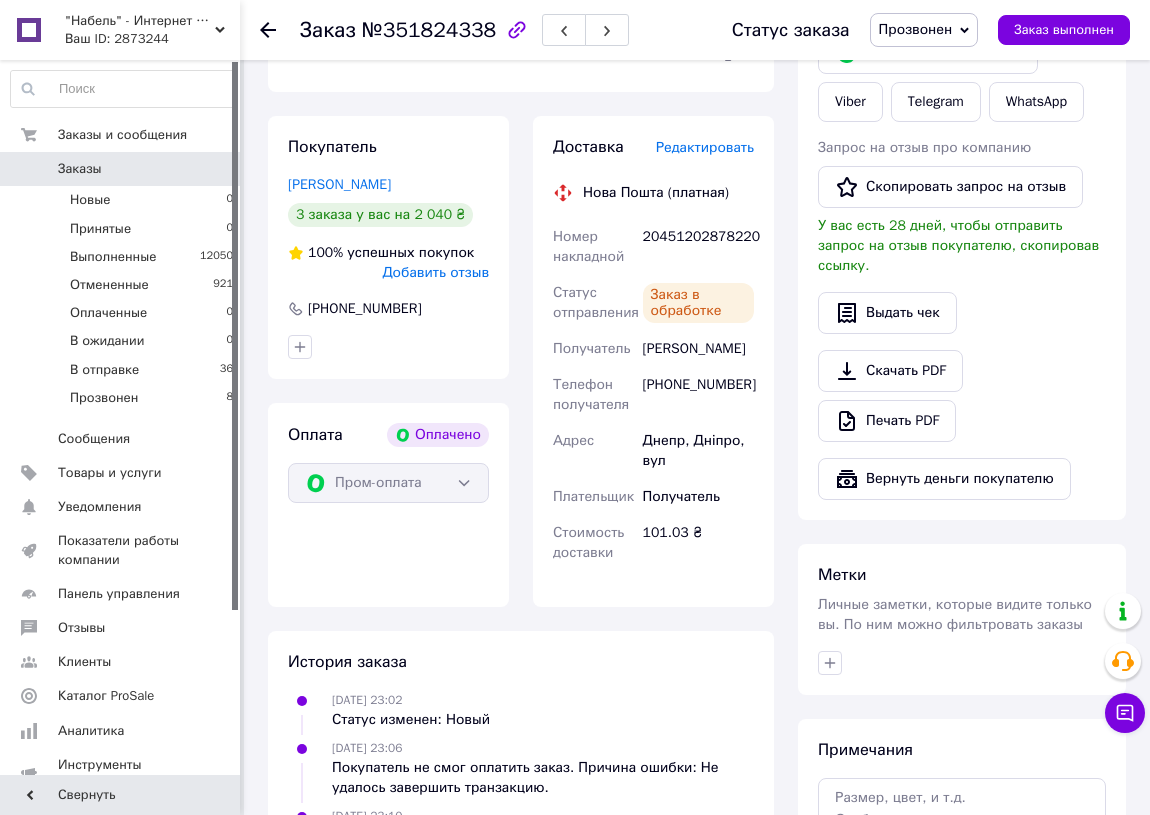 click on "Прозвонен" at bounding box center [924, 30] 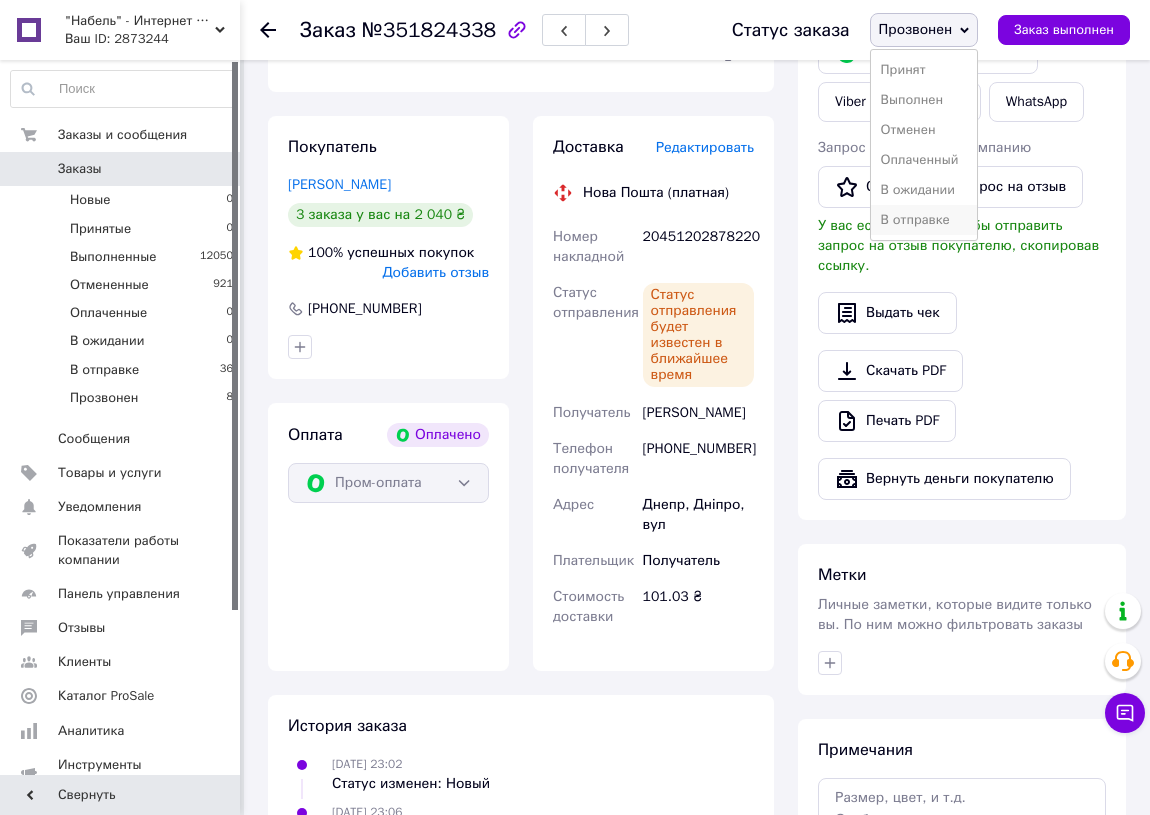 click on "В отправке" at bounding box center (924, 220) 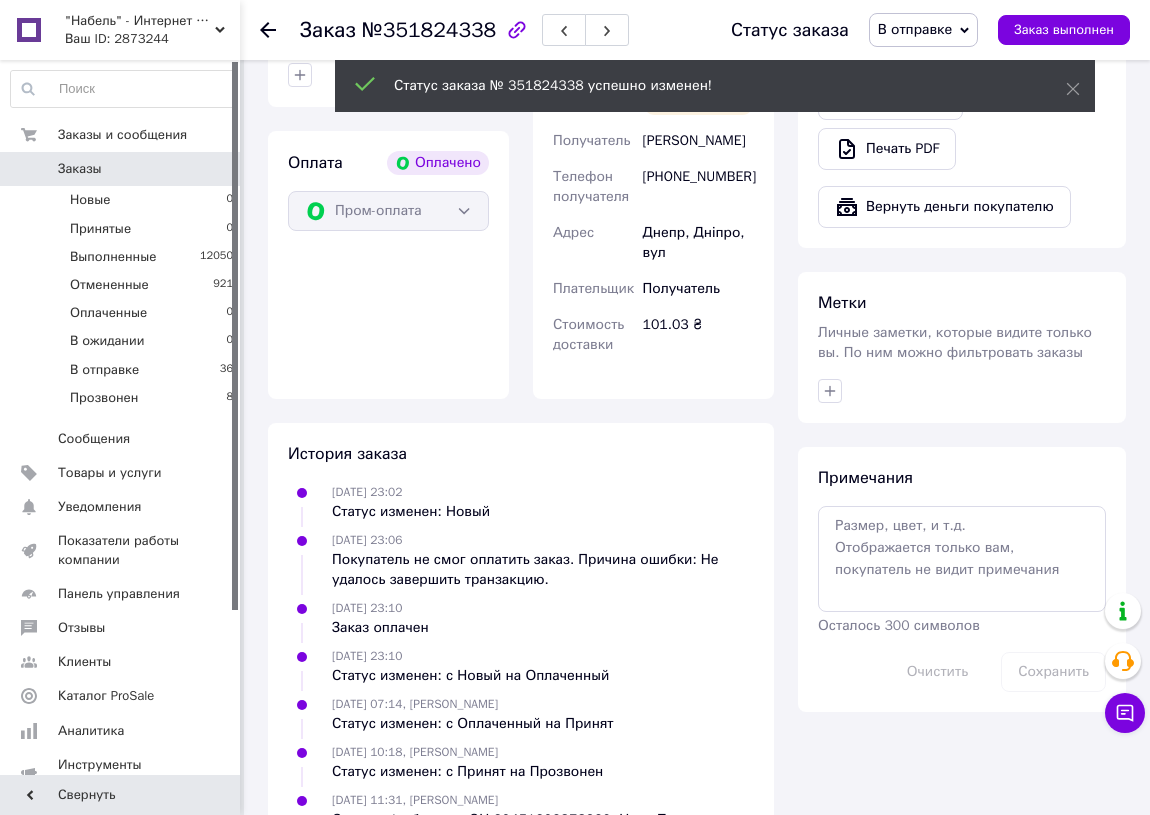 scroll, scrollTop: 1059, scrollLeft: 0, axis: vertical 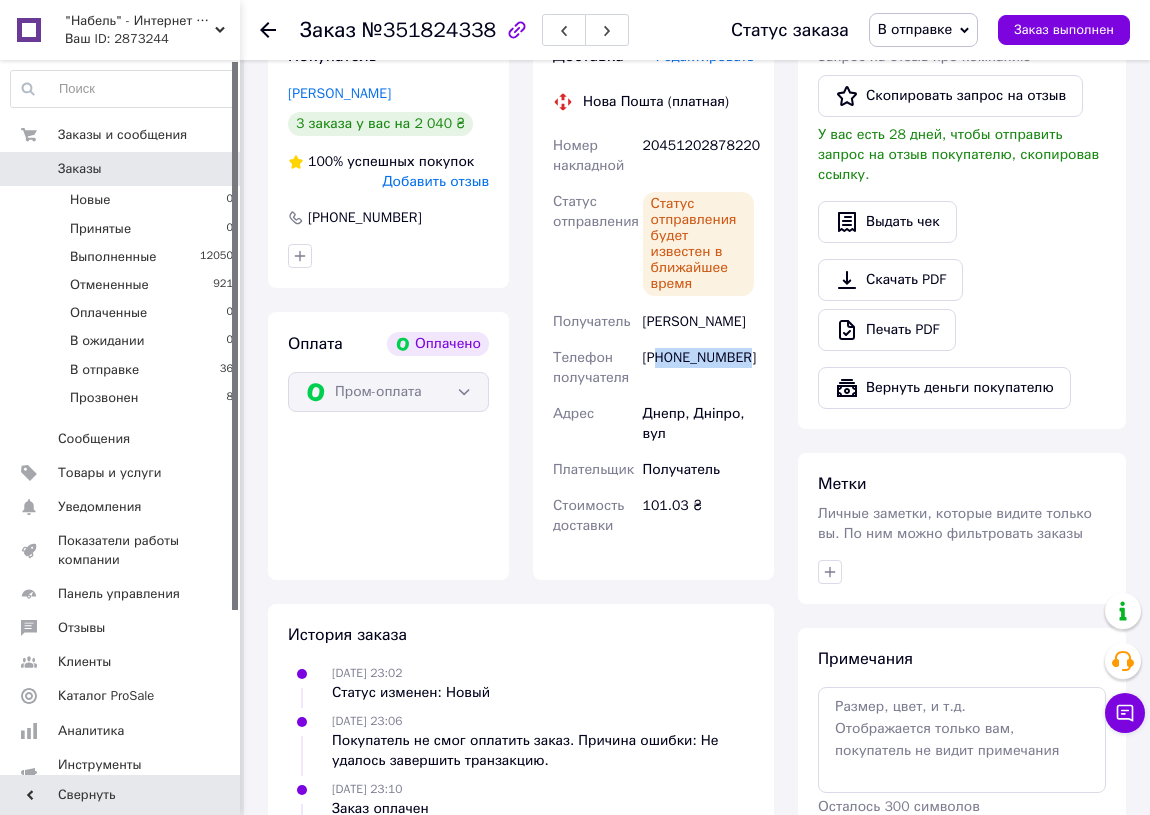 drag, startPoint x: 746, startPoint y: 337, endPoint x: 659, endPoint y: 348, distance: 87.69264 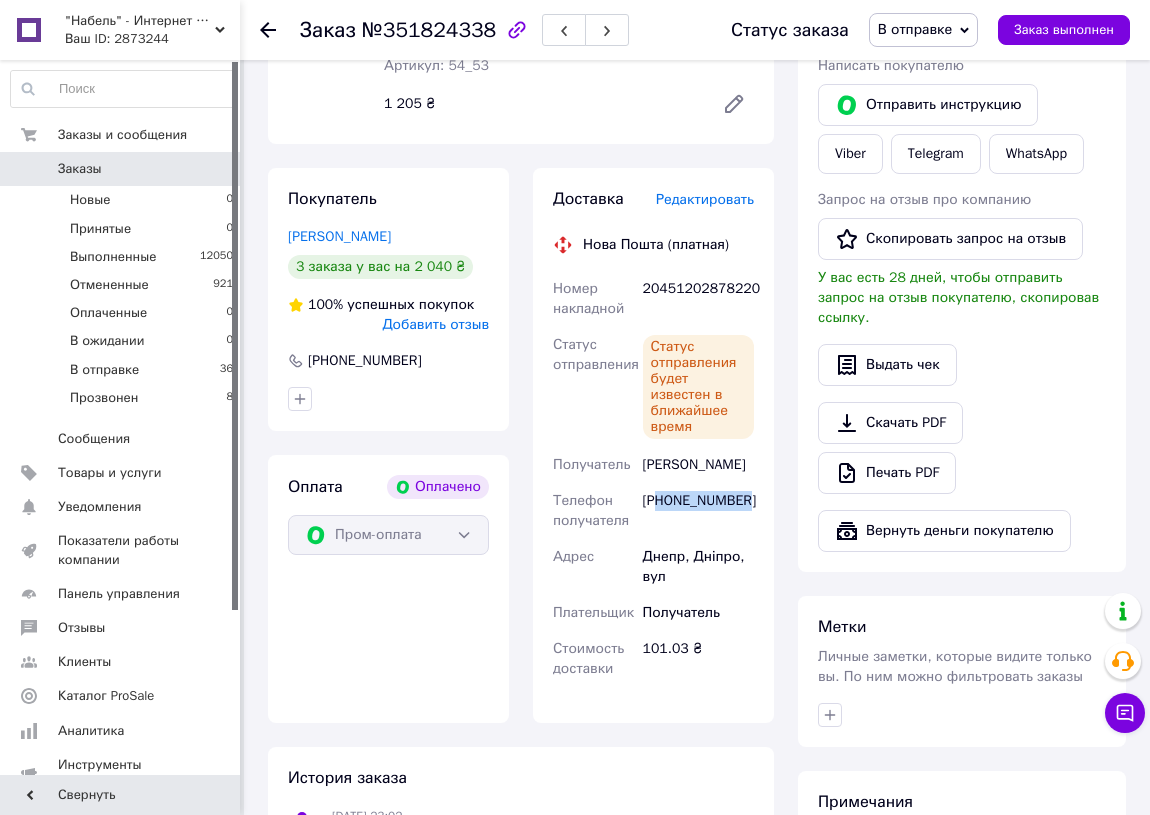 scroll, scrollTop: 604, scrollLeft: 0, axis: vertical 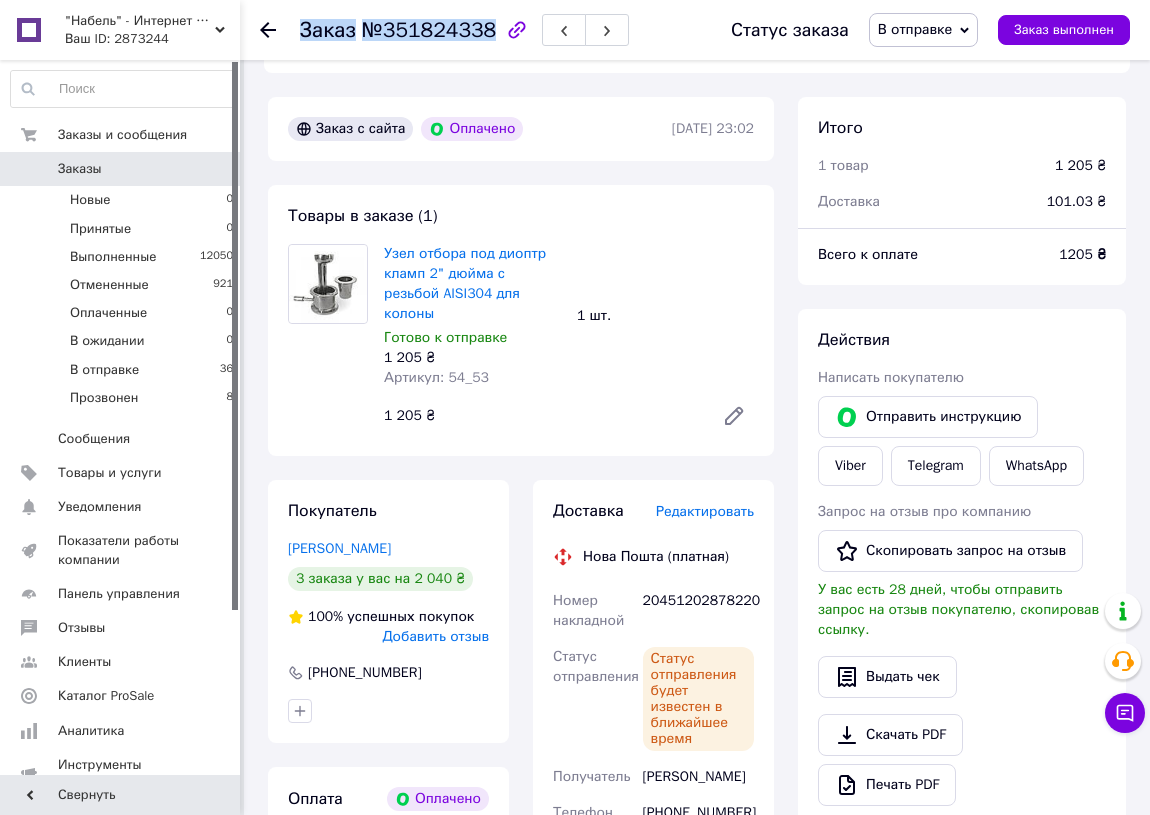 drag, startPoint x: 481, startPoint y: 29, endPoint x: 244, endPoint y: 9, distance: 237.84239 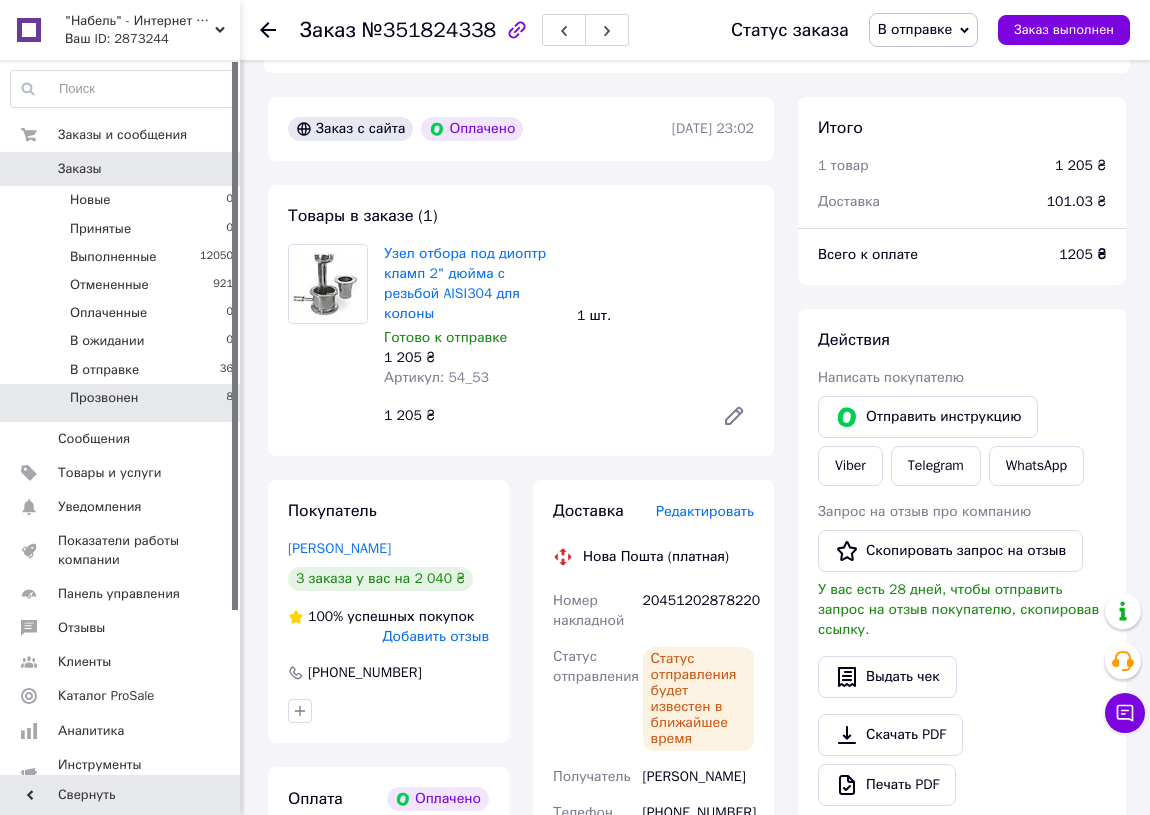 click on "Прозвонен 8" at bounding box center (122, 403) 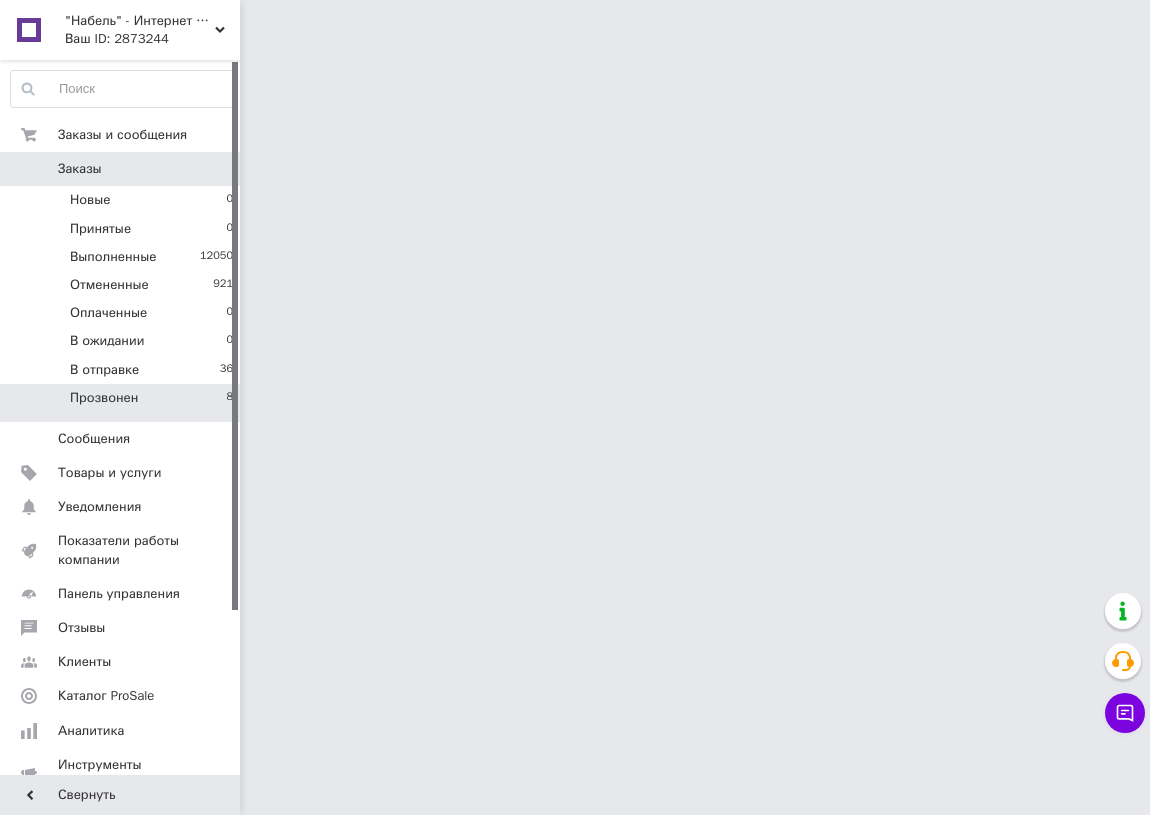 scroll, scrollTop: 0, scrollLeft: 0, axis: both 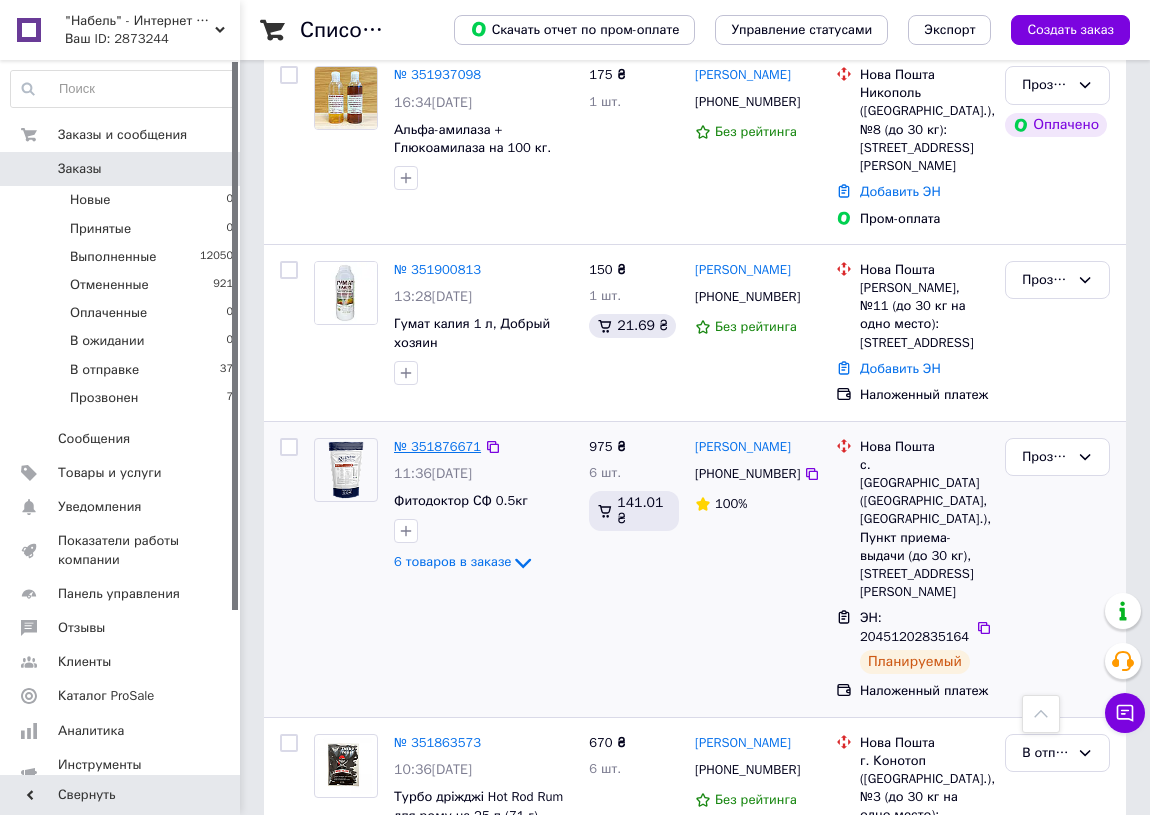click on "№ 351876671" at bounding box center (437, 446) 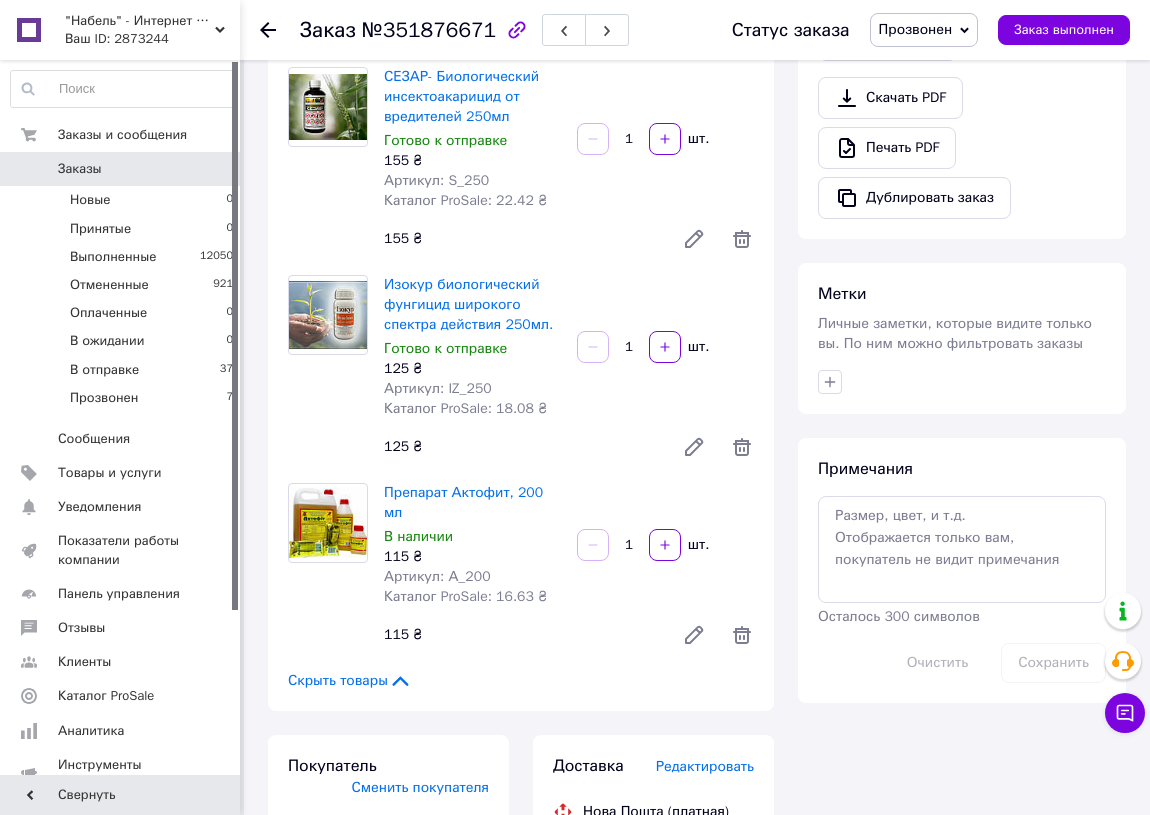 scroll, scrollTop: 1000, scrollLeft: 0, axis: vertical 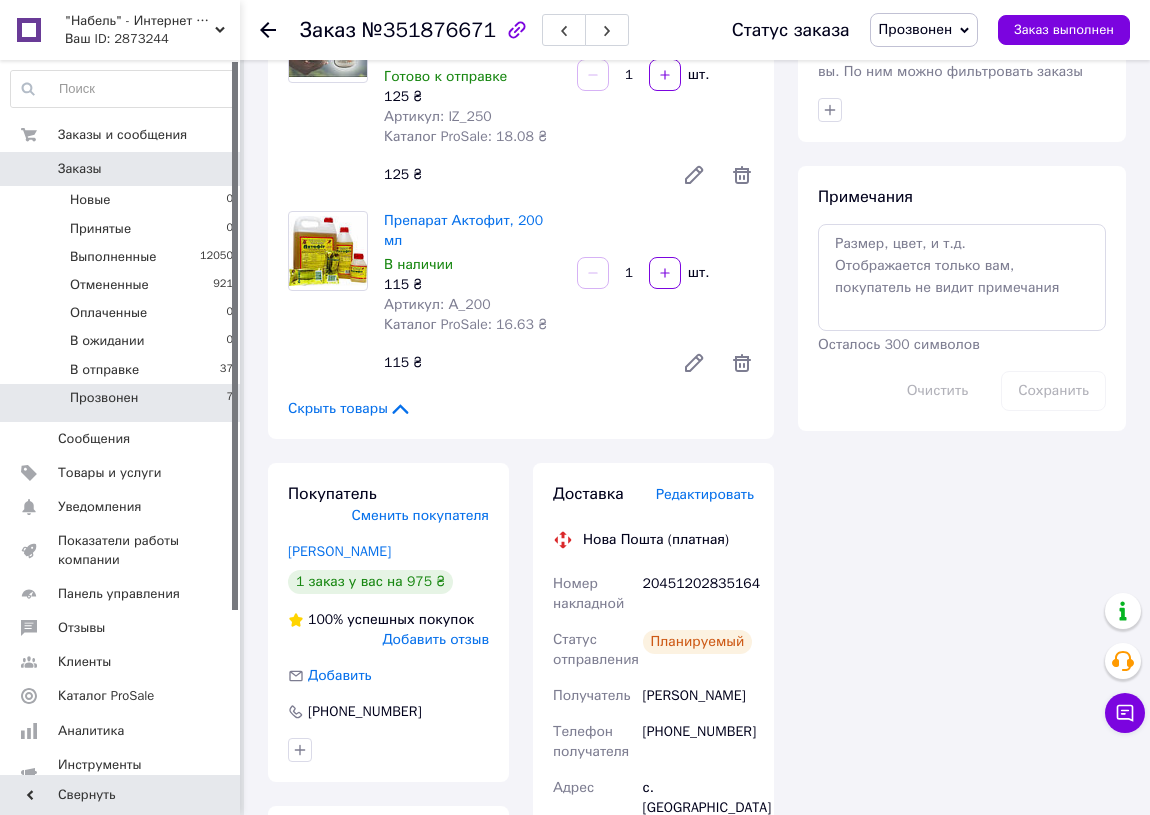 click on "Прозвонен 7" at bounding box center (122, 403) 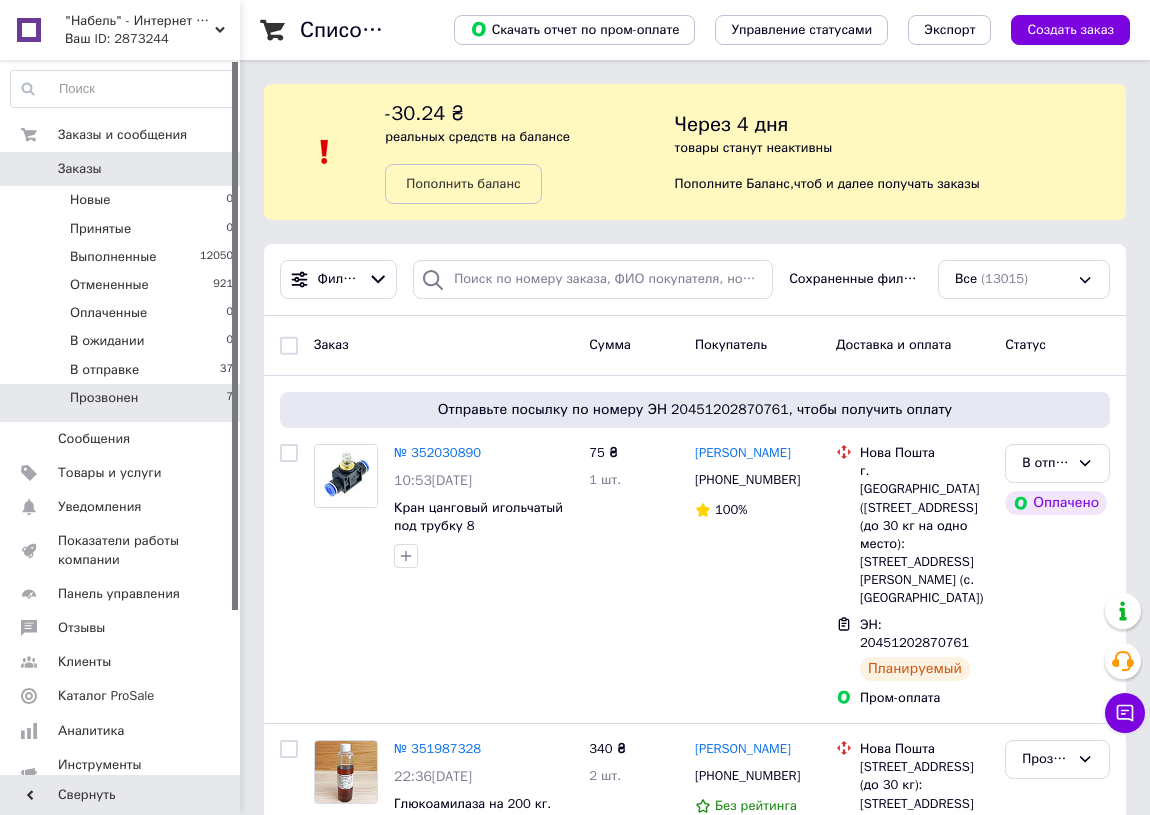 click on "Прозвонен 7" at bounding box center [122, 403] 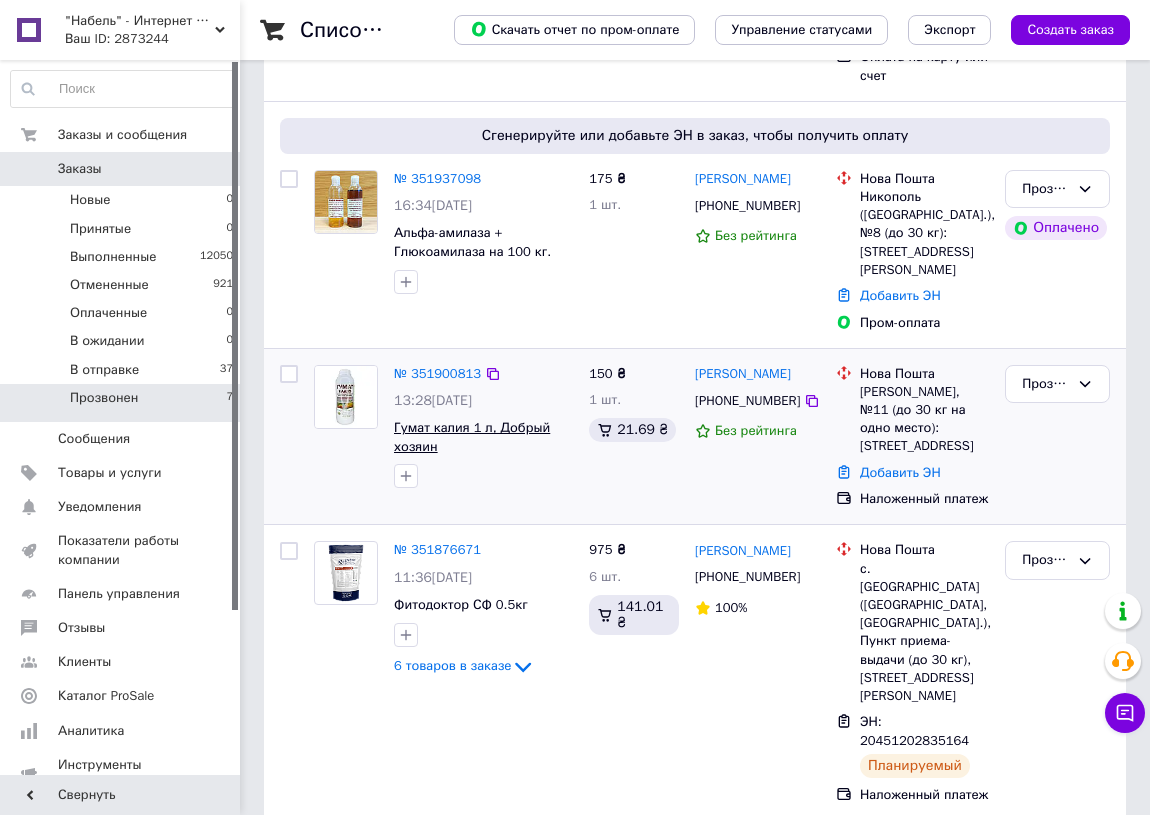 scroll, scrollTop: 636, scrollLeft: 0, axis: vertical 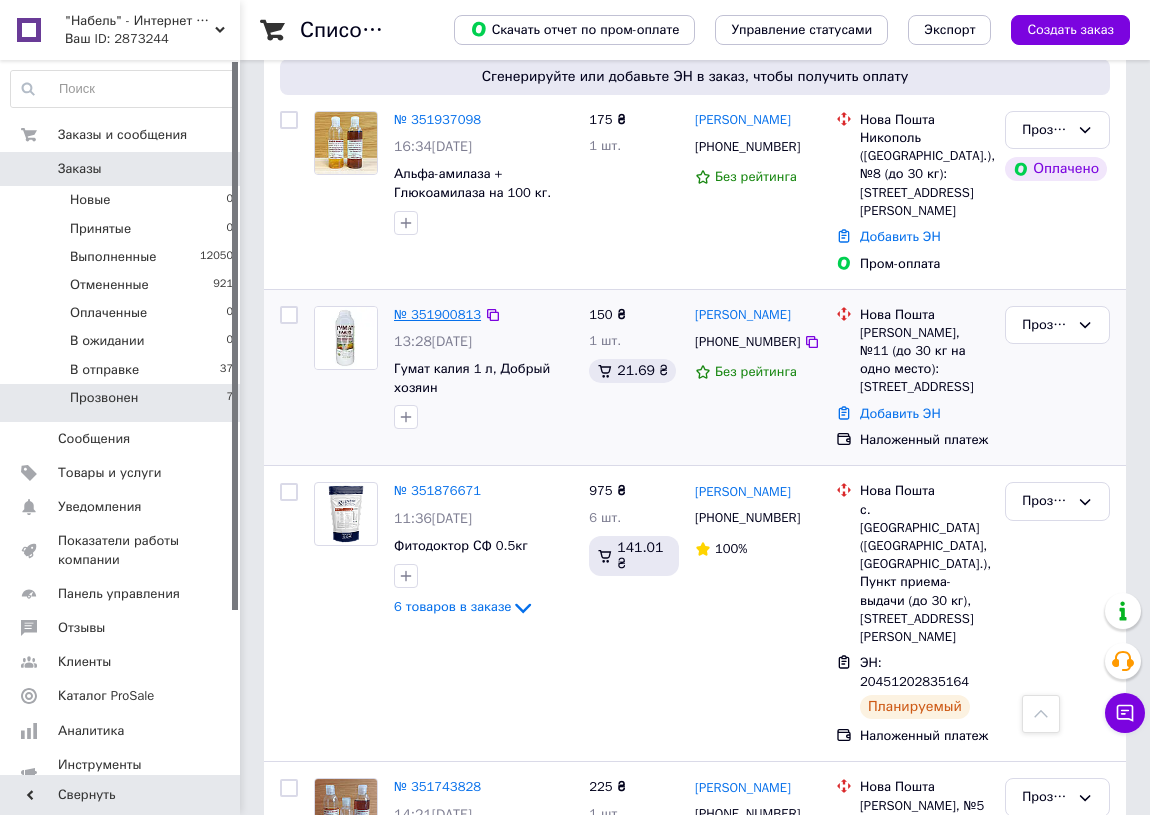 click on "№ 351900813" at bounding box center [437, 314] 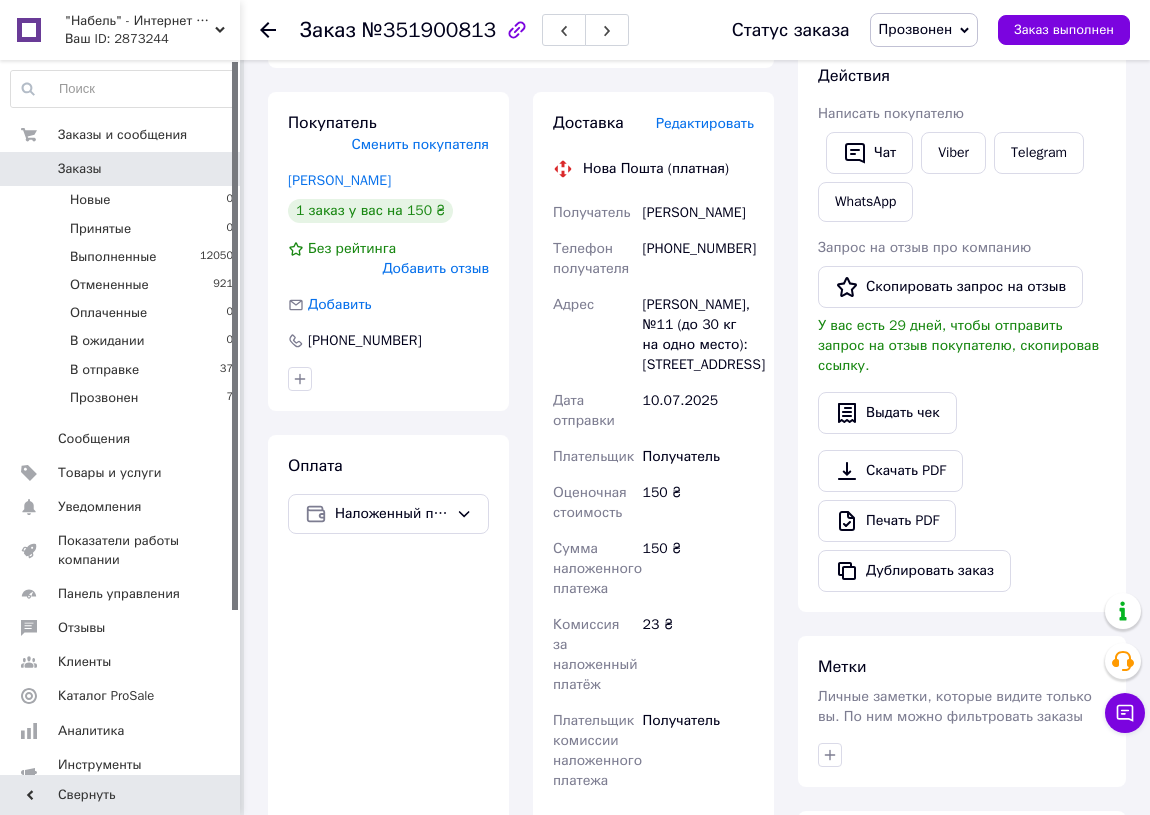 scroll, scrollTop: 363, scrollLeft: 0, axis: vertical 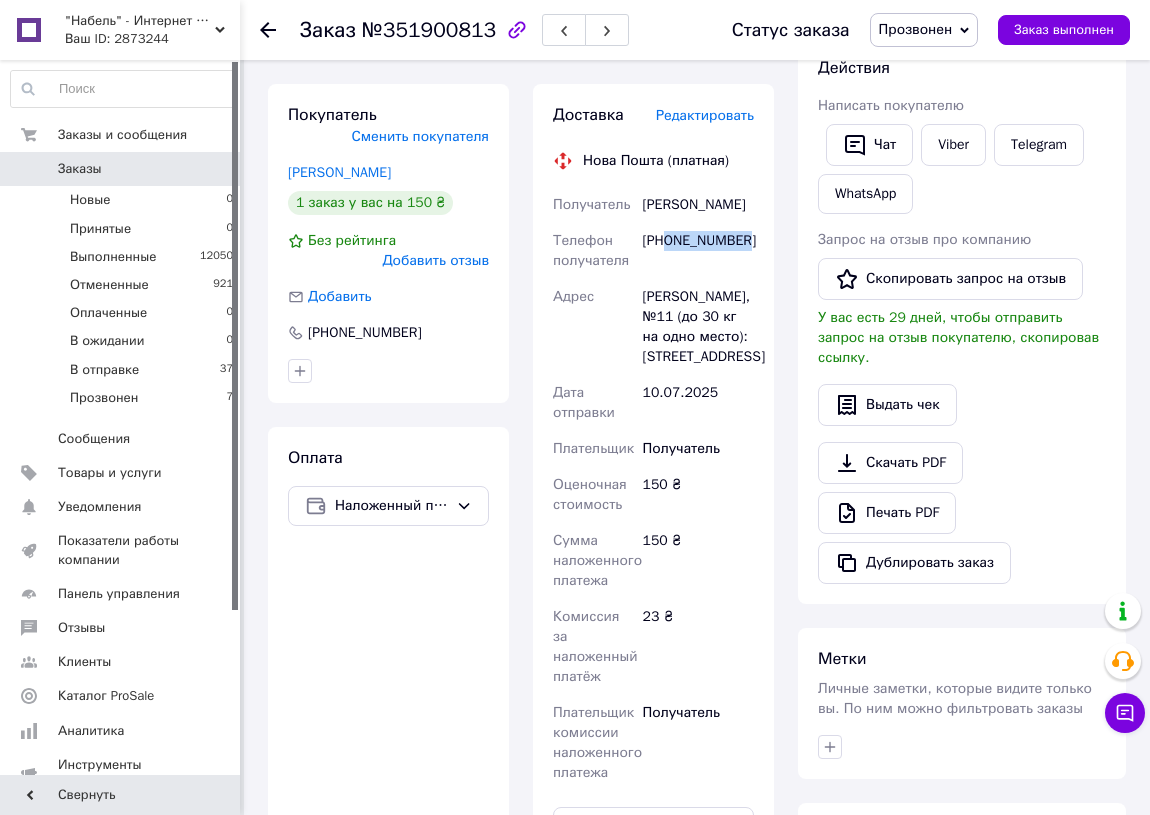drag, startPoint x: 756, startPoint y: 264, endPoint x: 668, endPoint y: 265, distance: 88.005684 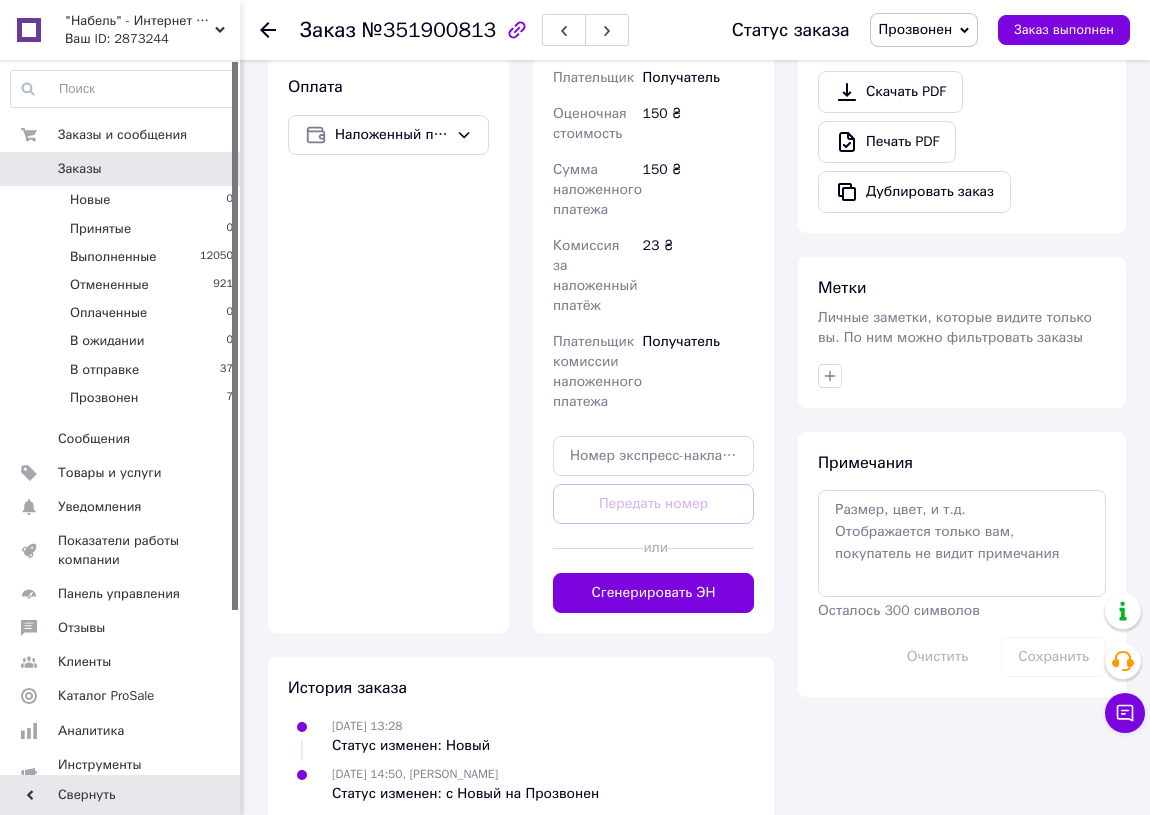 scroll, scrollTop: 785, scrollLeft: 0, axis: vertical 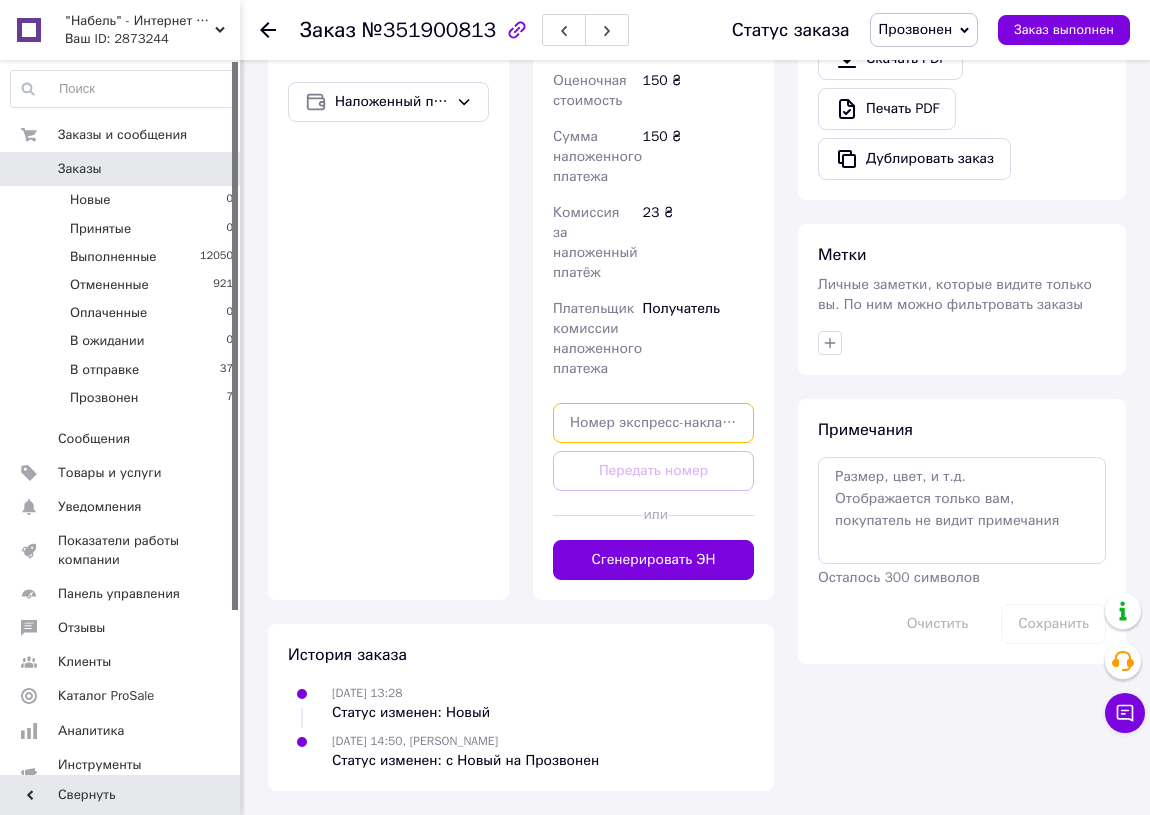 click at bounding box center [653, 423] 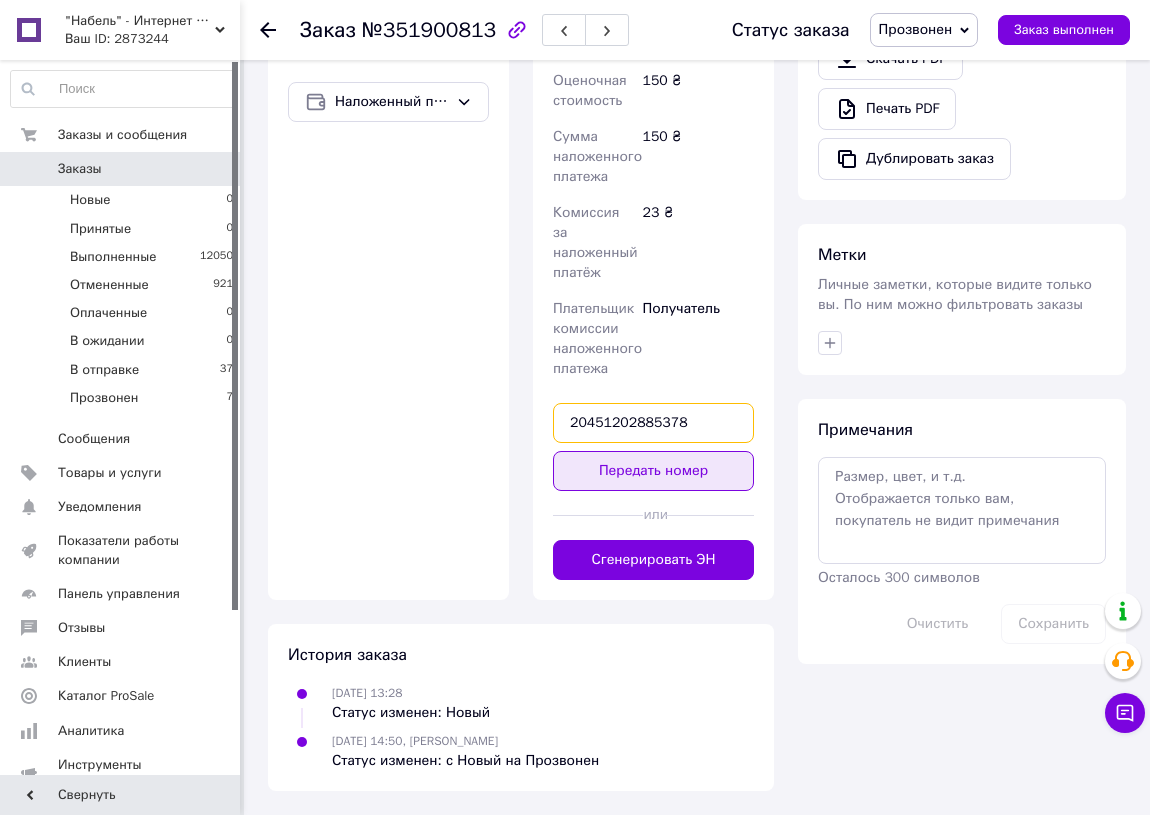 type on "20451202885378" 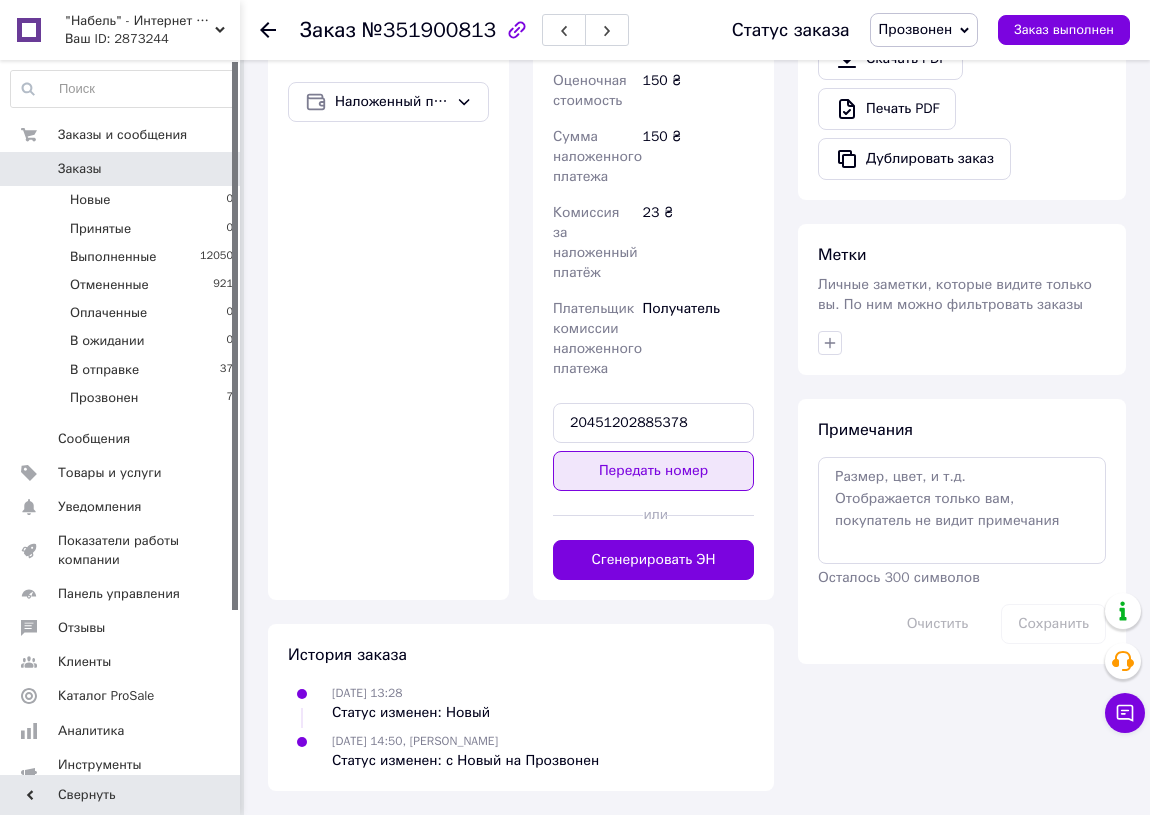 click on "Передать номер" at bounding box center (653, 471) 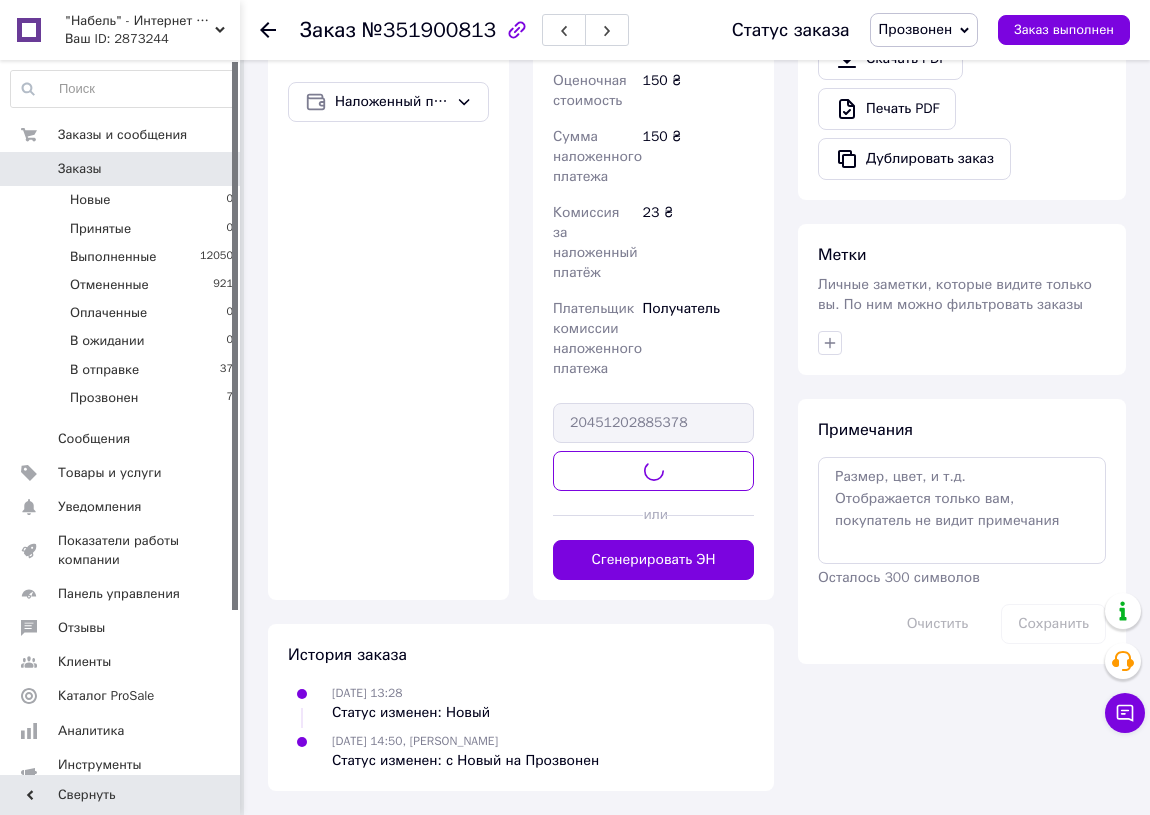 scroll, scrollTop: 617, scrollLeft: 0, axis: vertical 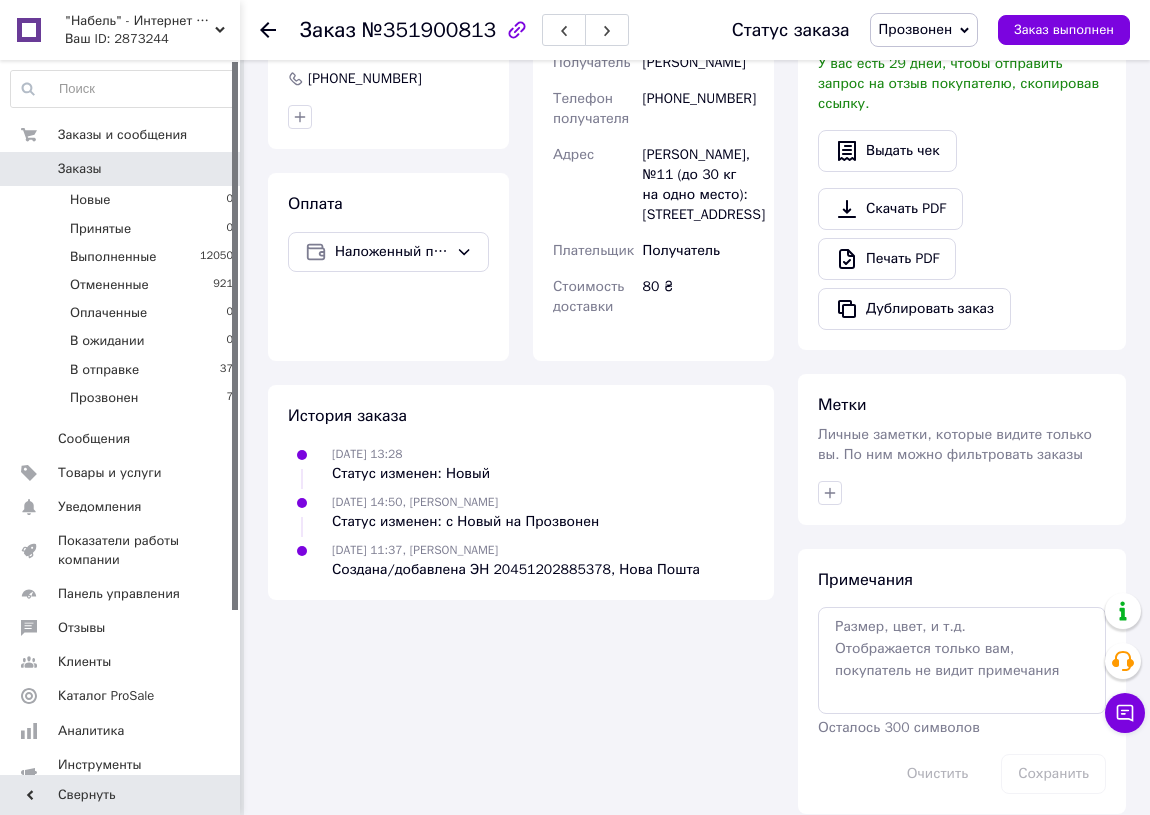 click on "Прозвонен" at bounding box center (924, 30) 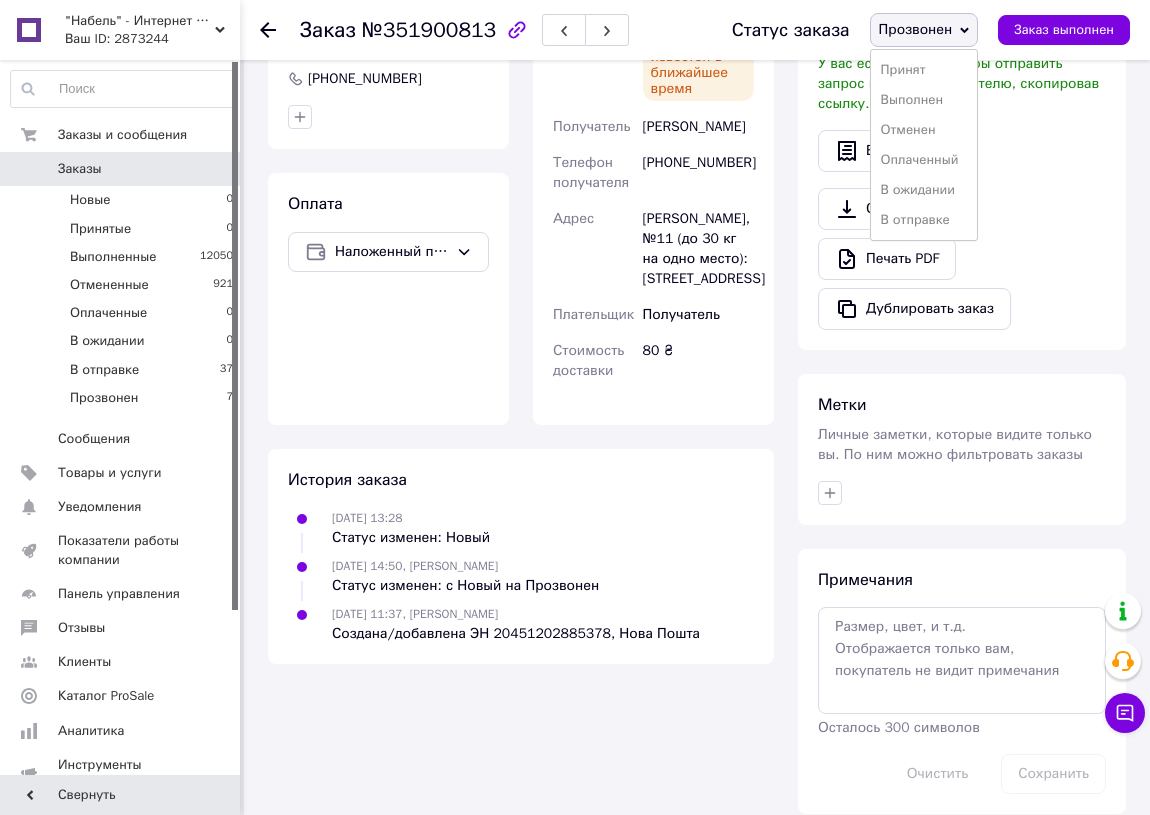 click on "В отправке" at bounding box center (924, 220) 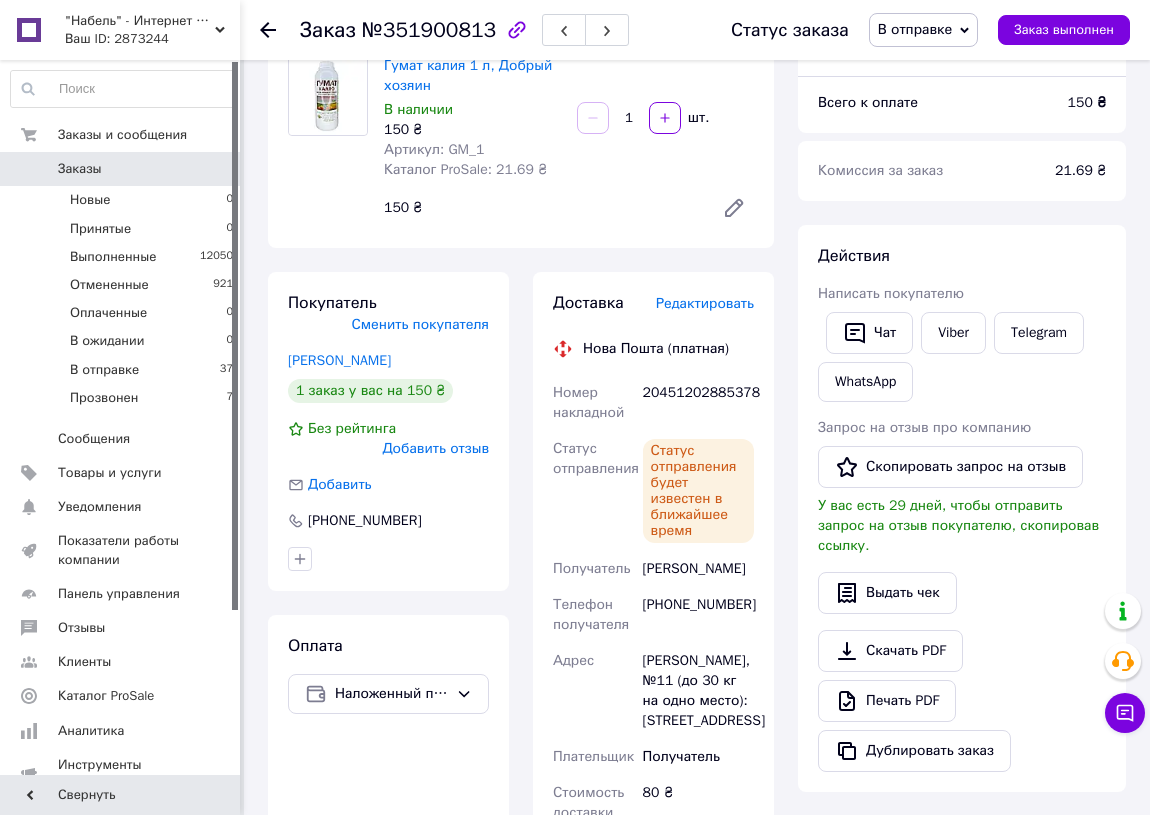 scroll, scrollTop: 181, scrollLeft: 0, axis: vertical 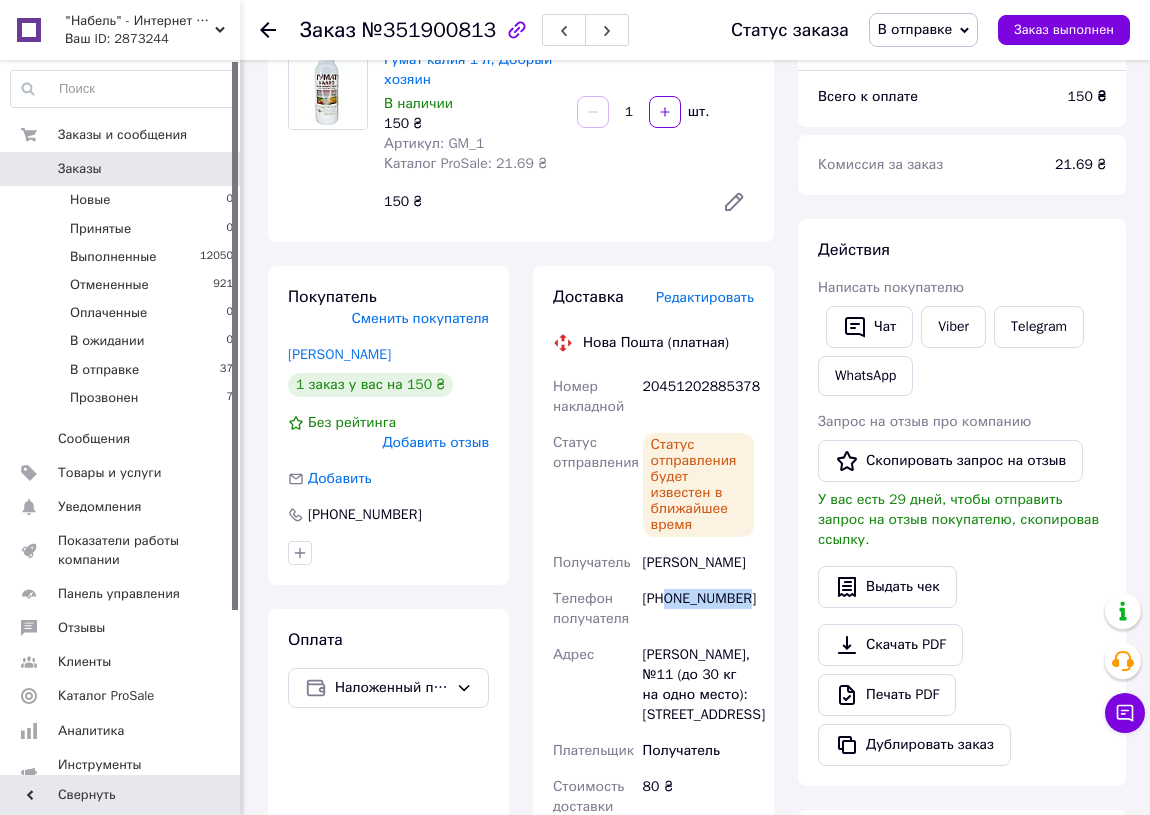 drag, startPoint x: 723, startPoint y: 618, endPoint x: 665, endPoint y: 618, distance: 58 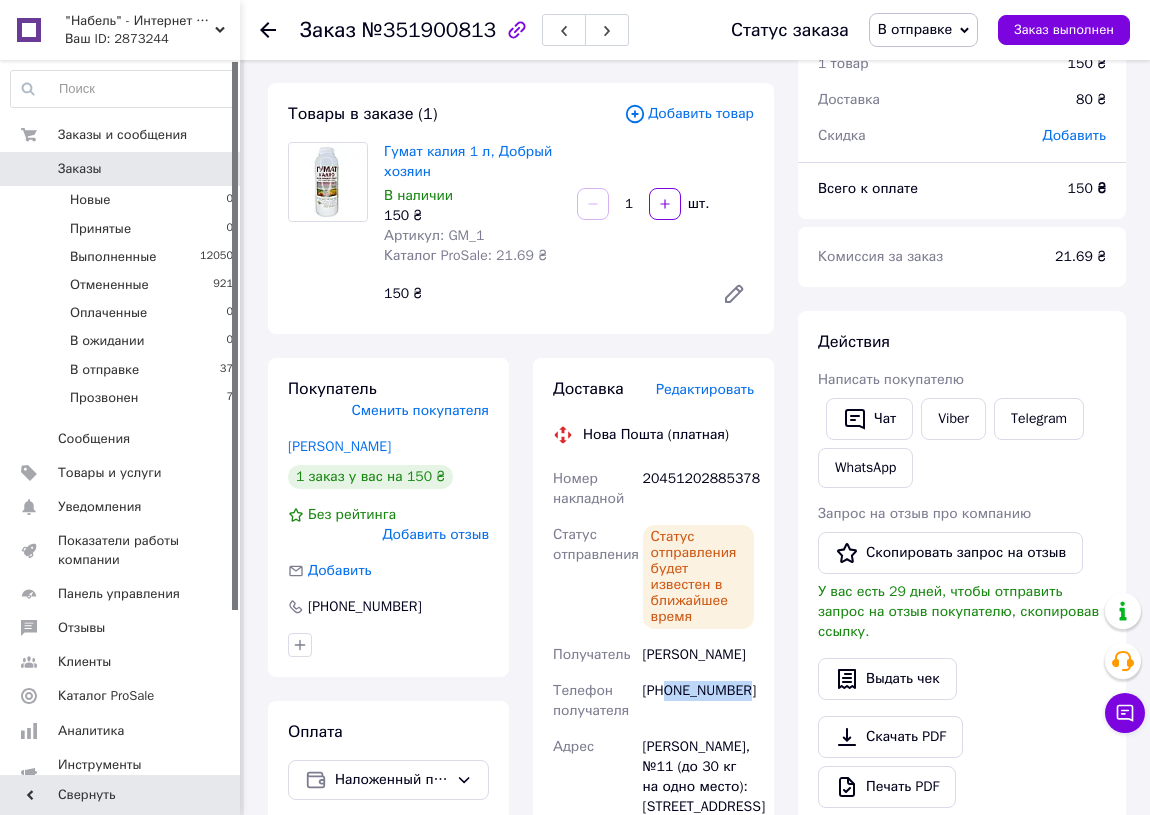 scroll, scrollTop: 0, scrollLeft: 0, axis: both 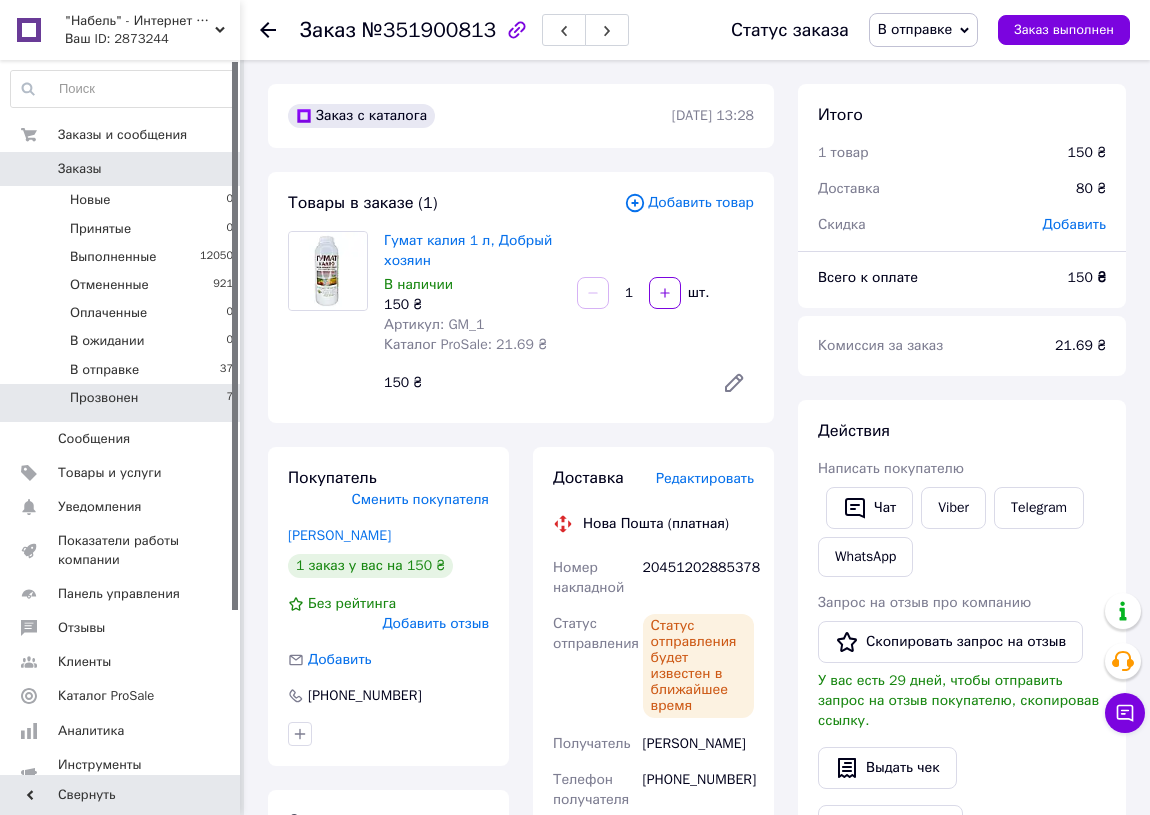 click on "Прозвонен 7" at bounding box center (122, 403) 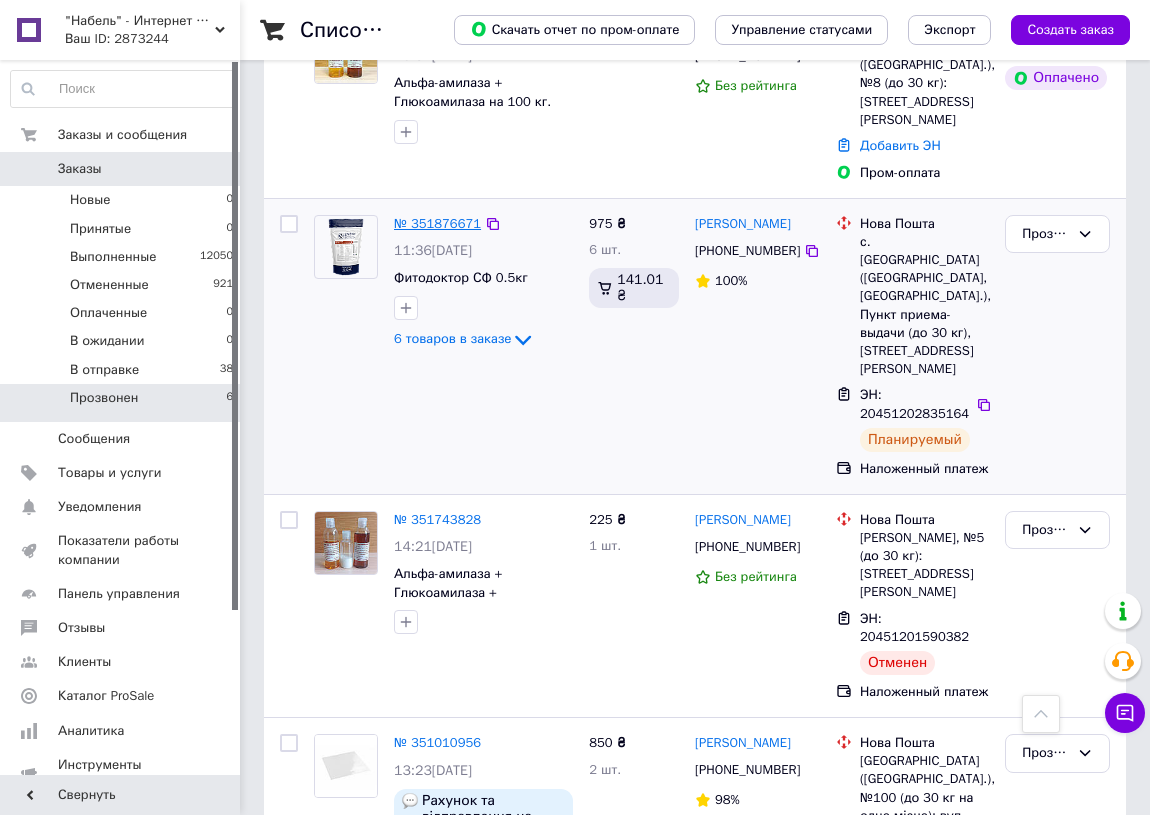 click on "№ 351876671" at bounding box center (437, 223) 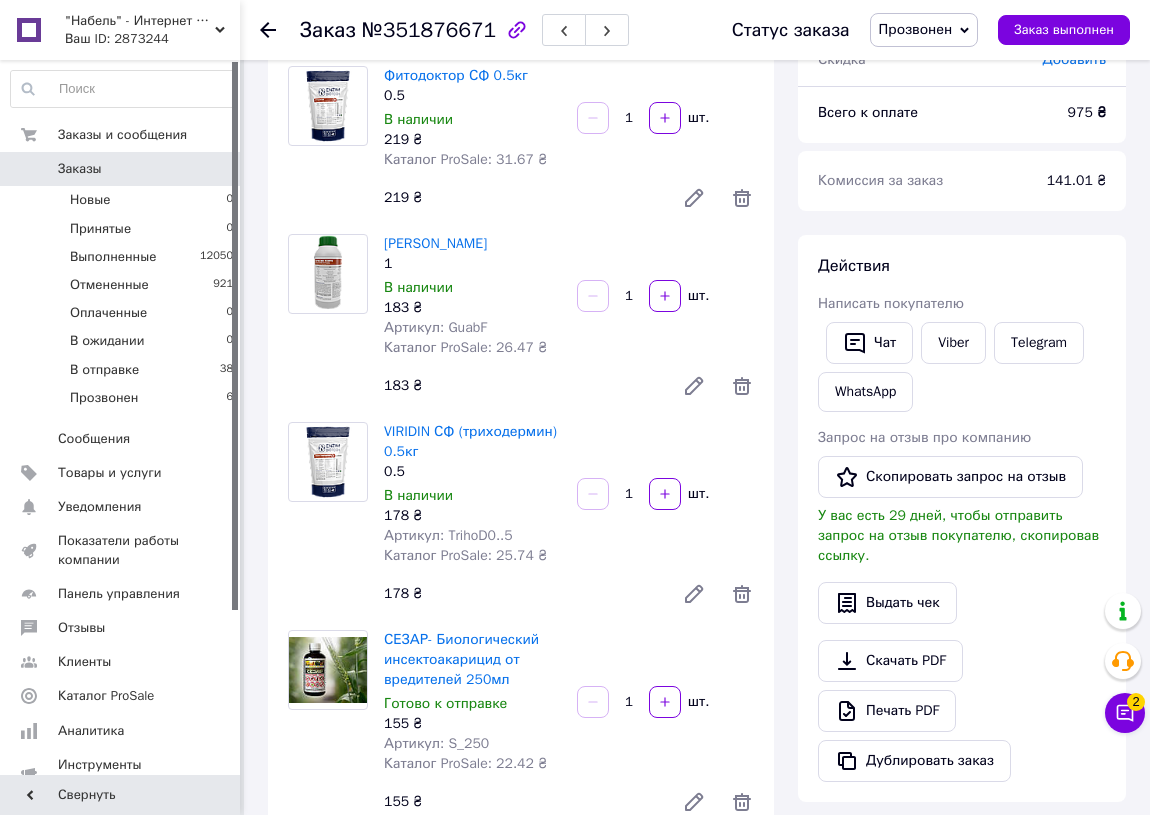 scroll, scrollTop: 181, scrollLeft: 0, axis: vertical 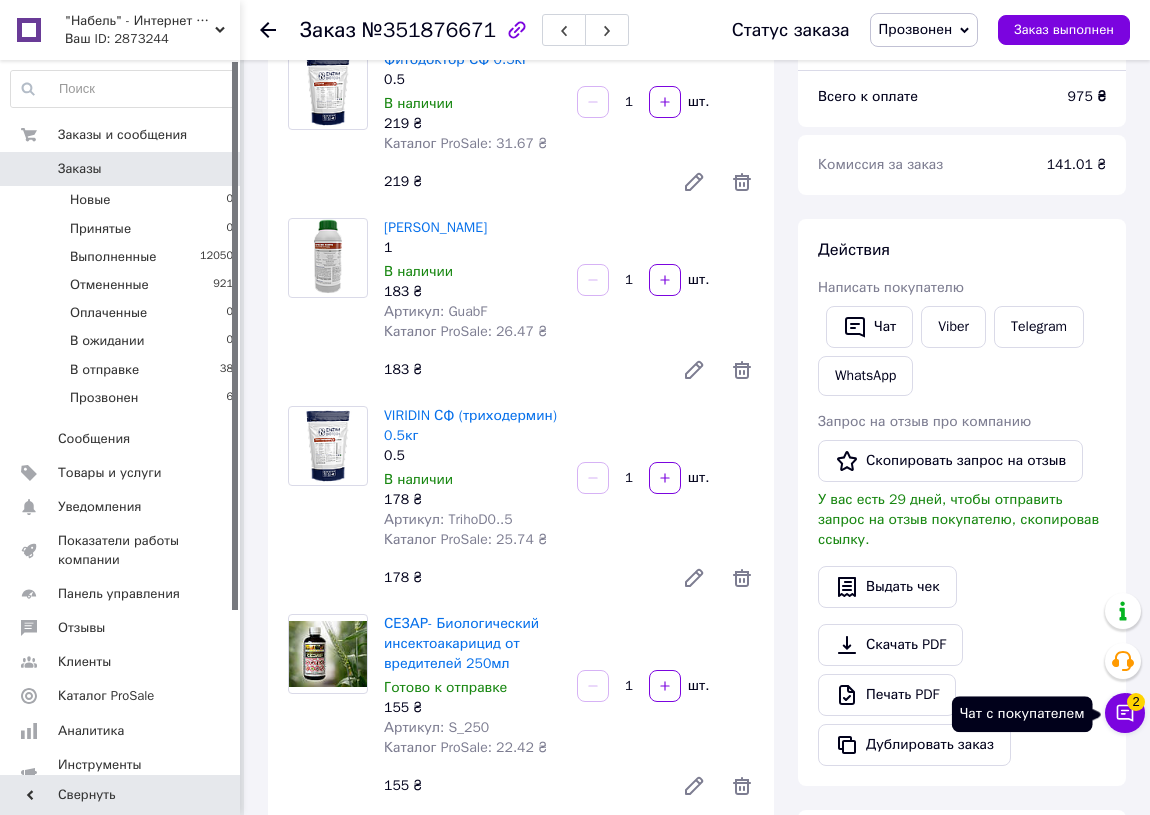 click on "2" at bounding box center (1136, 702) 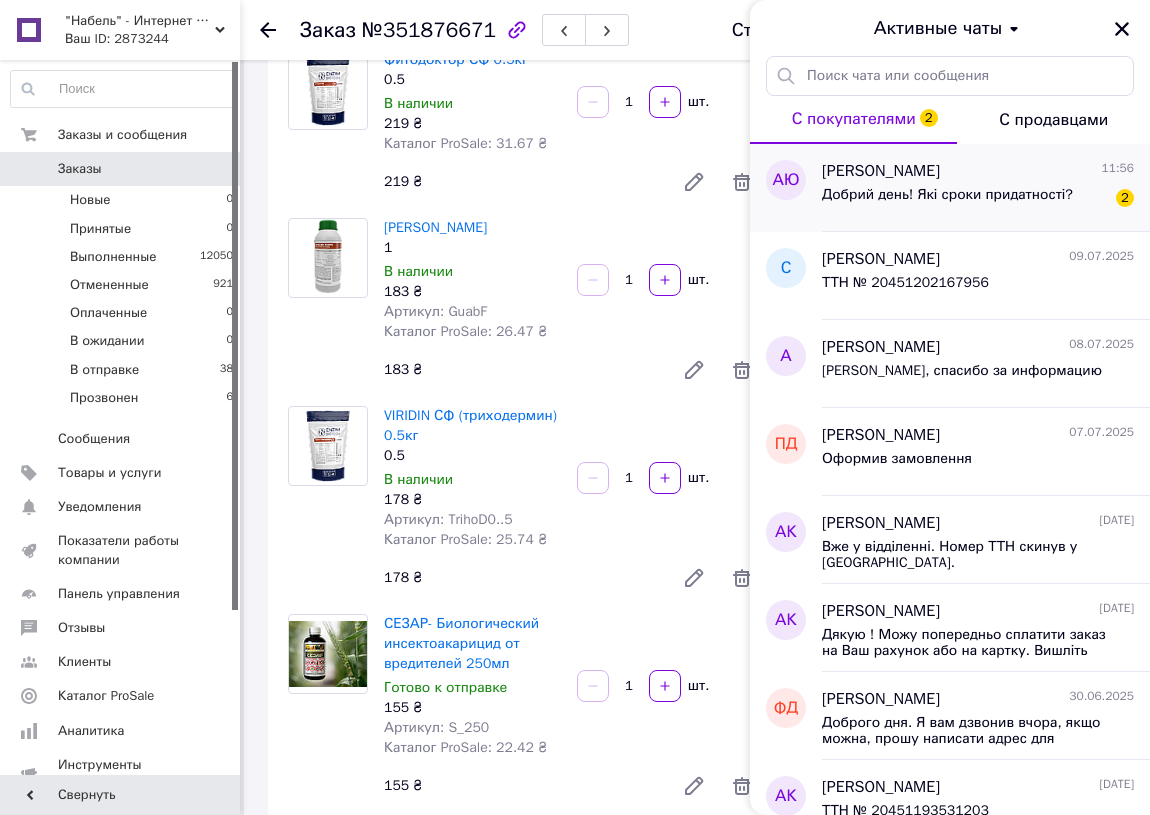 click on "Добрий день! Які сроки придатності?" at bounding box center (947, 195) 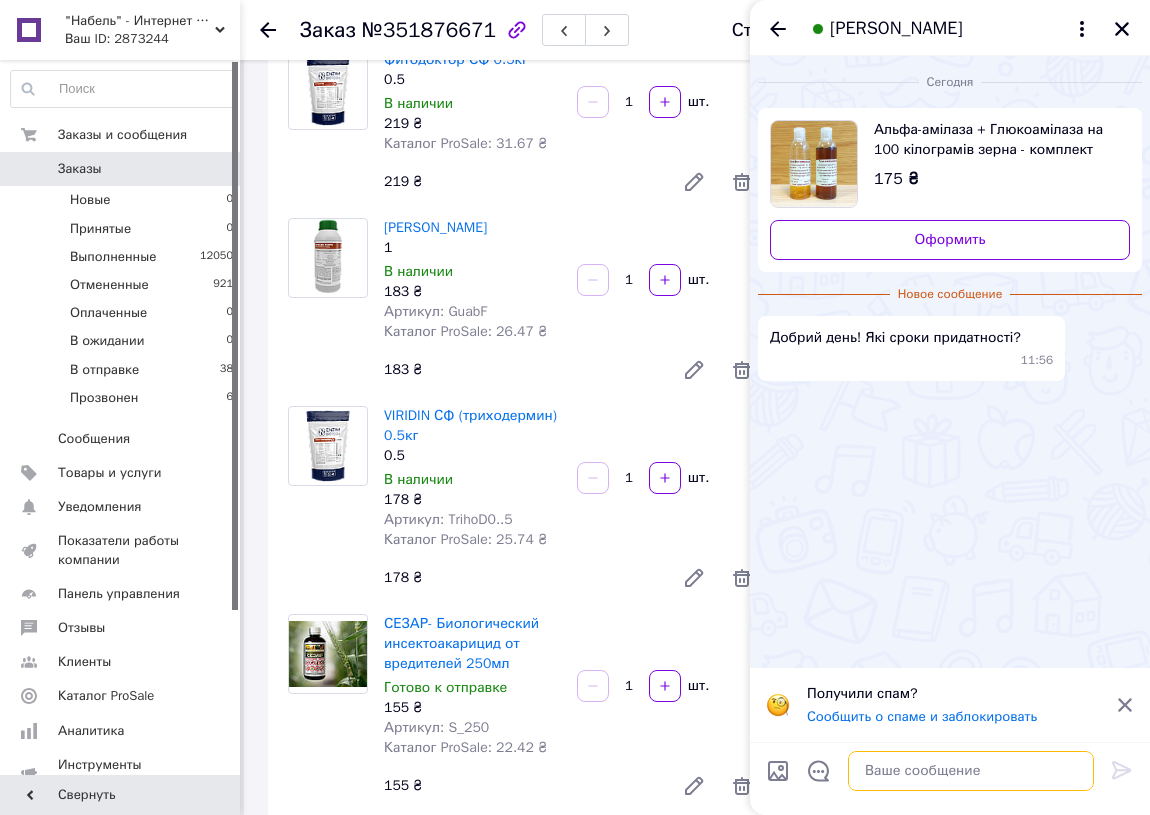 click at bounding box center (971, 771) 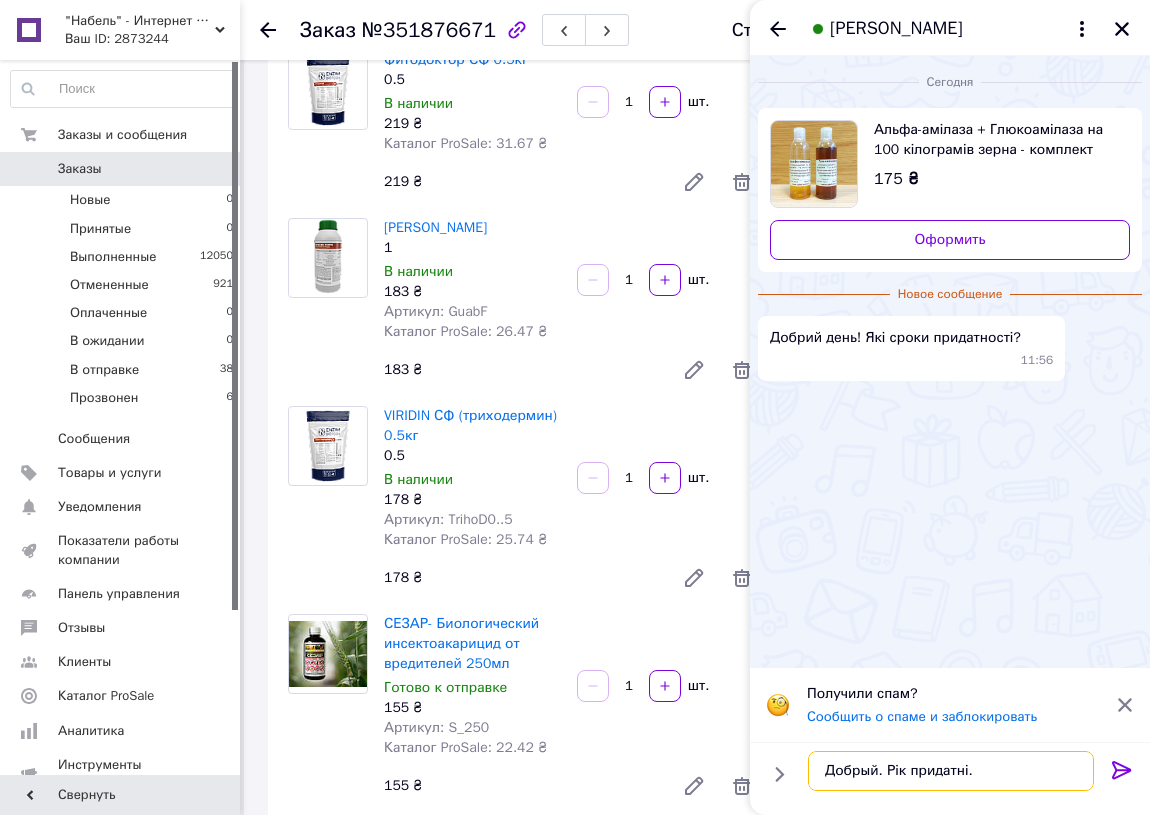 type on "Добрый. Рік придатні." 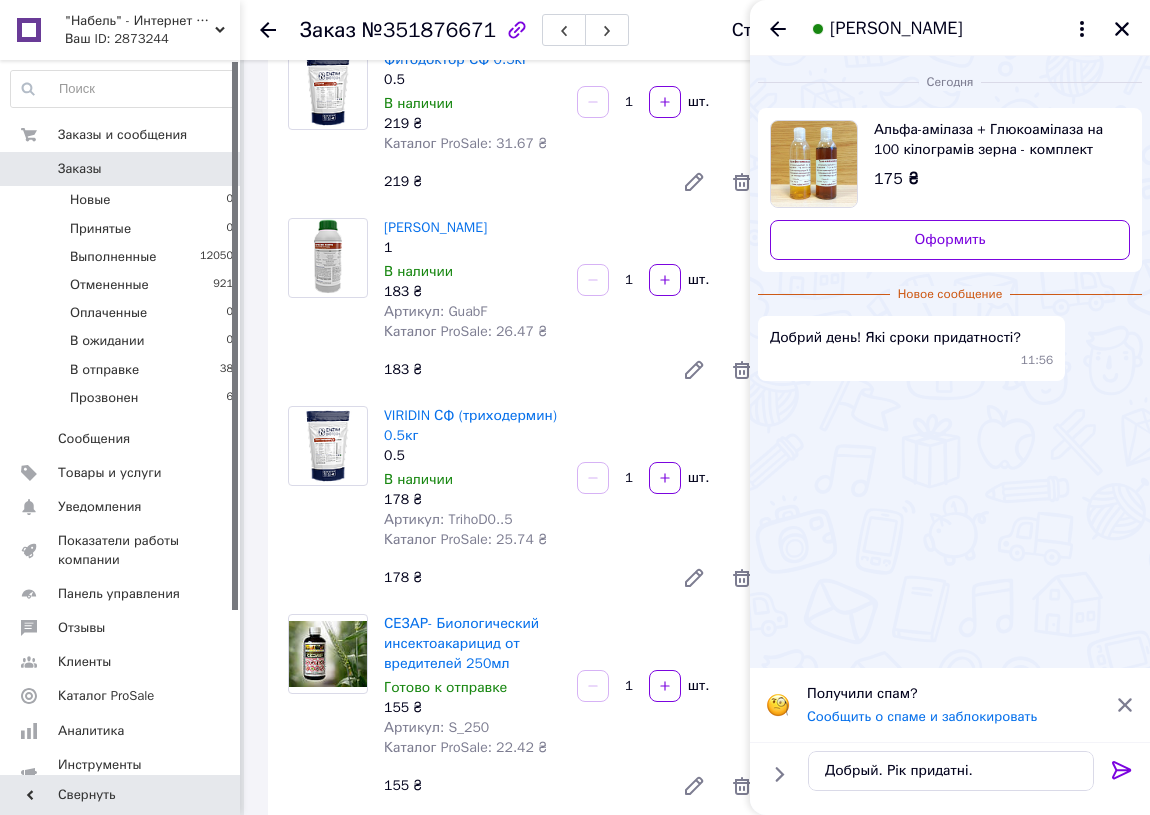 click 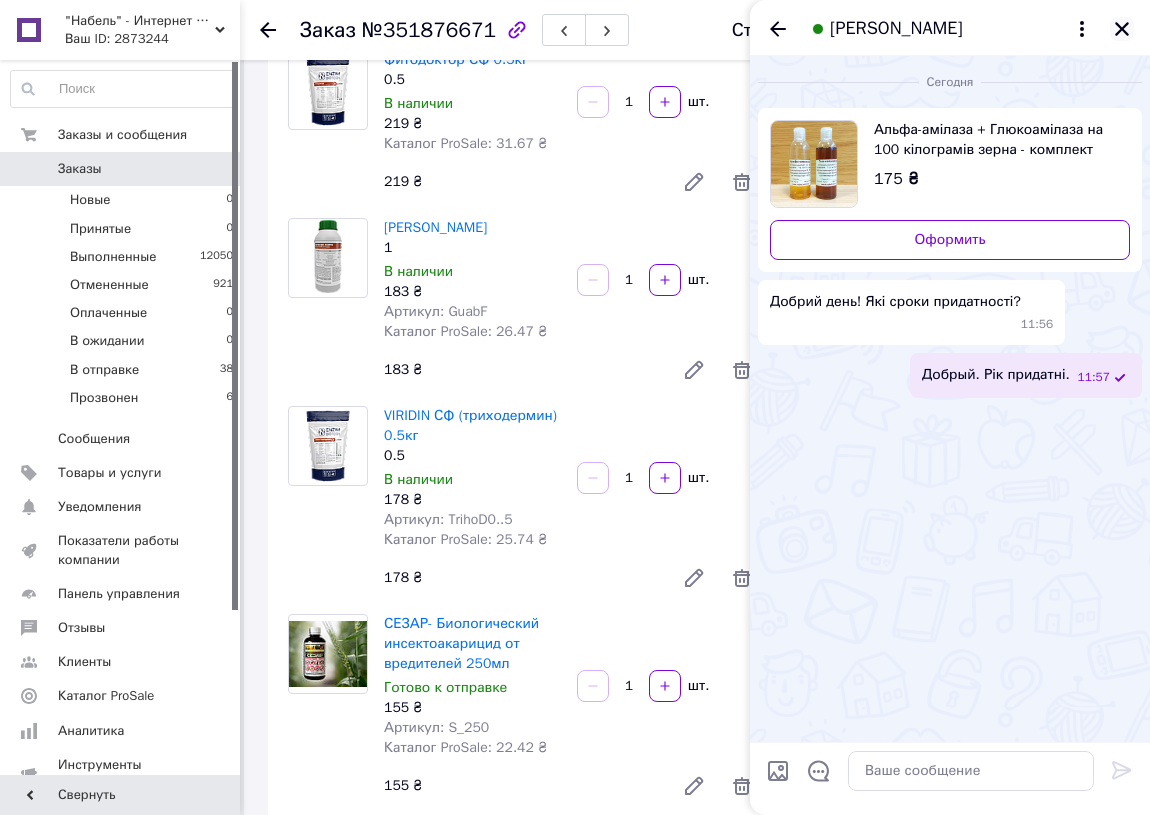 click 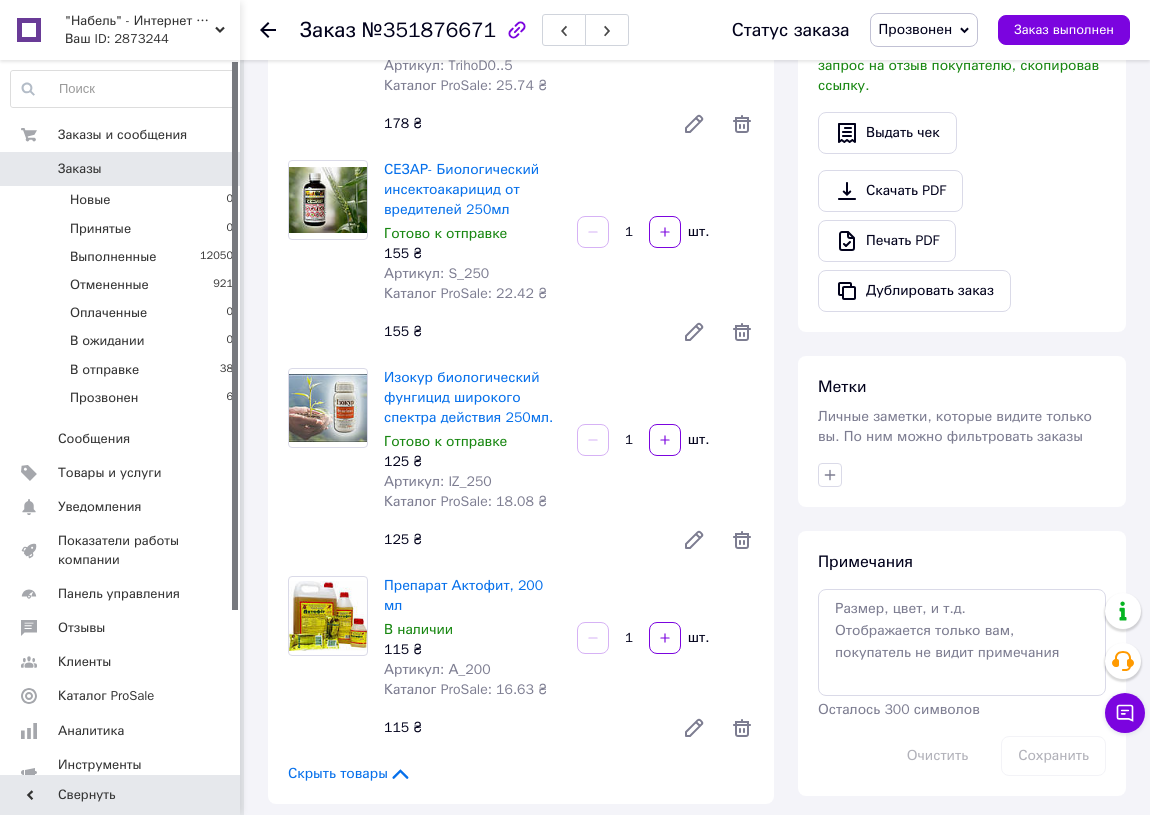 scroll, scrollTop: 636, scrollLeft: 0, axis: vertical 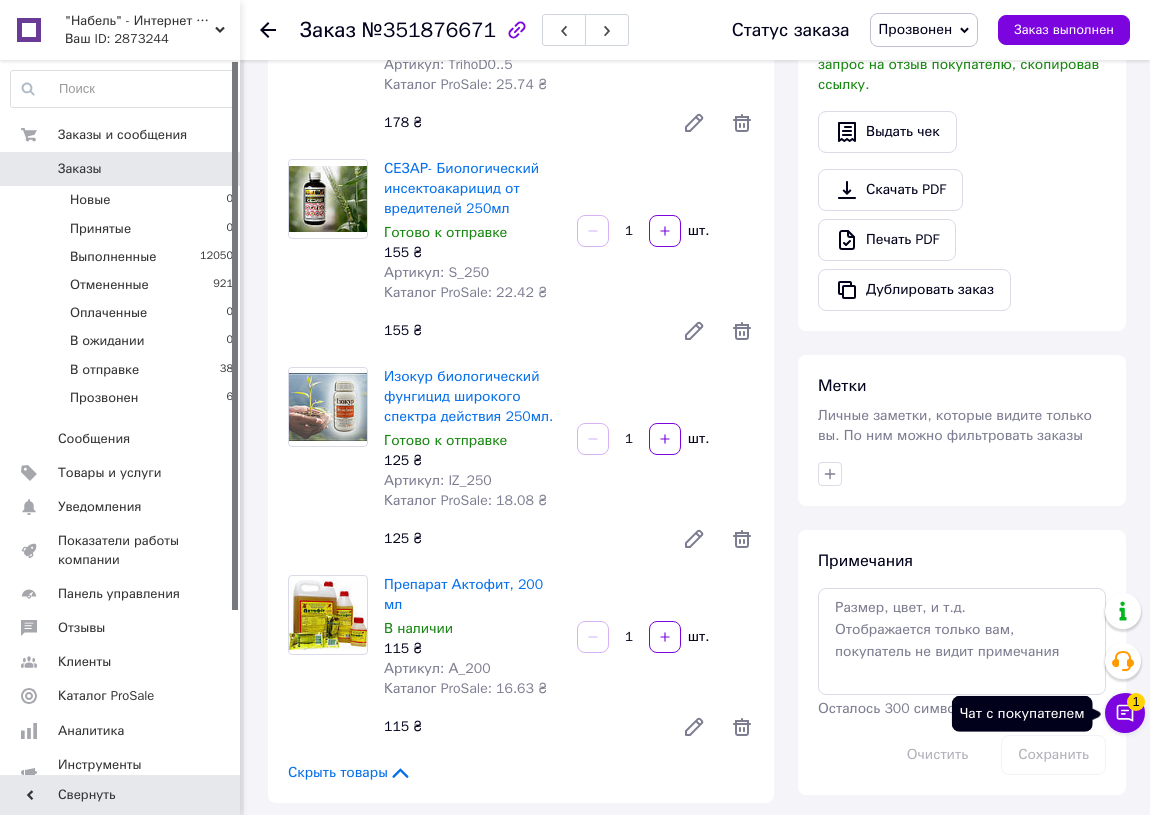 click 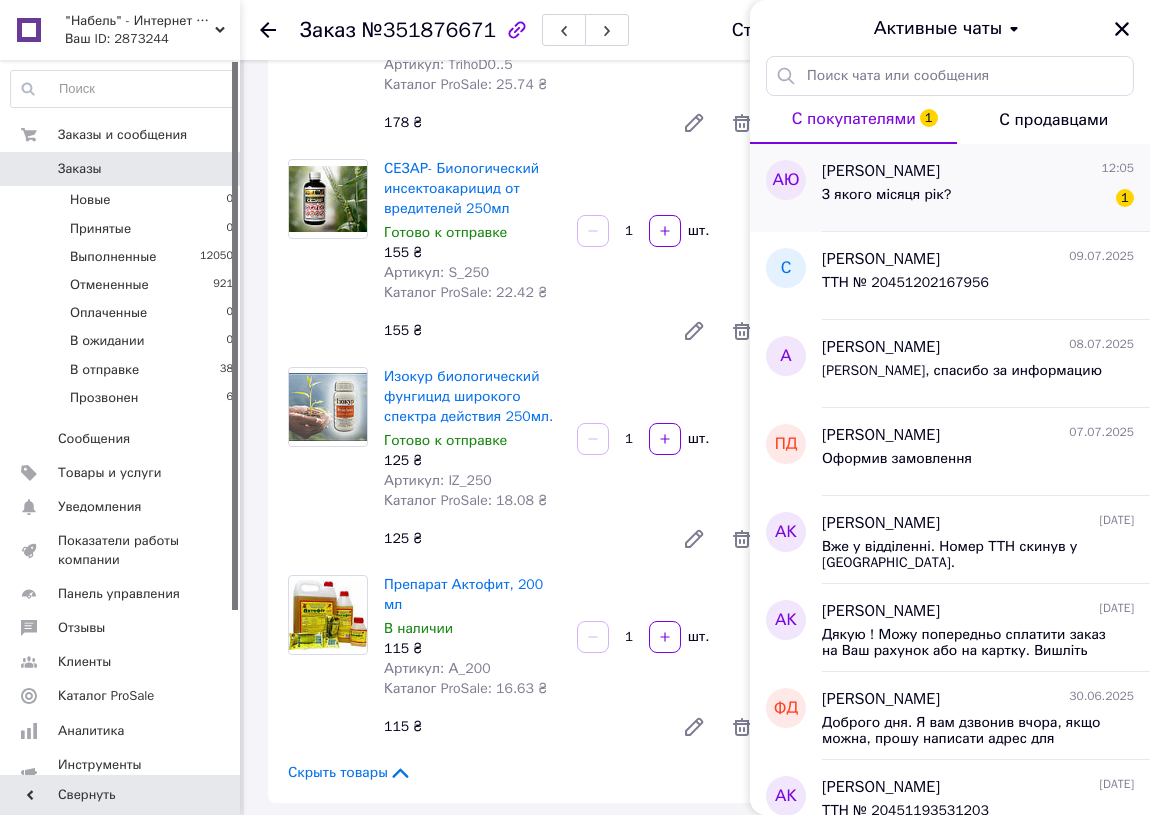 click on "З якого місяця рік? 1" at bounding box center [978, 199] 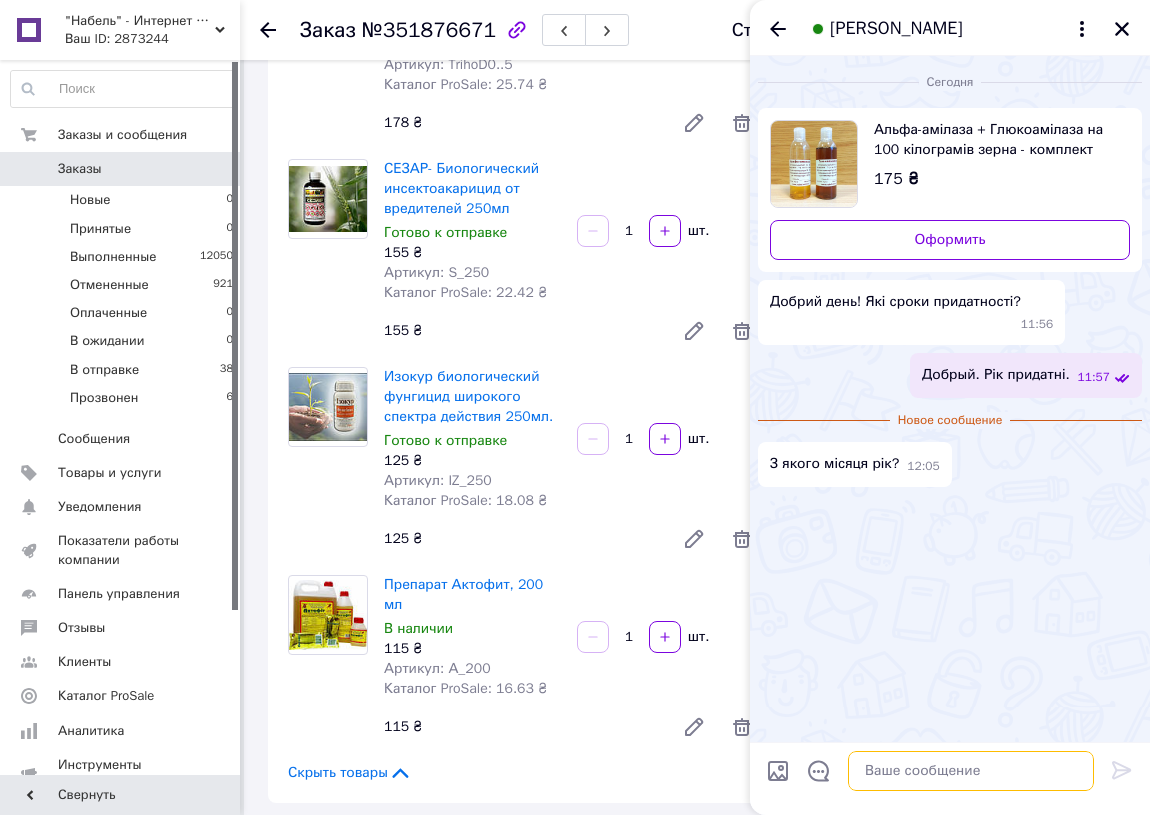 click at bounding box center [971, 771] 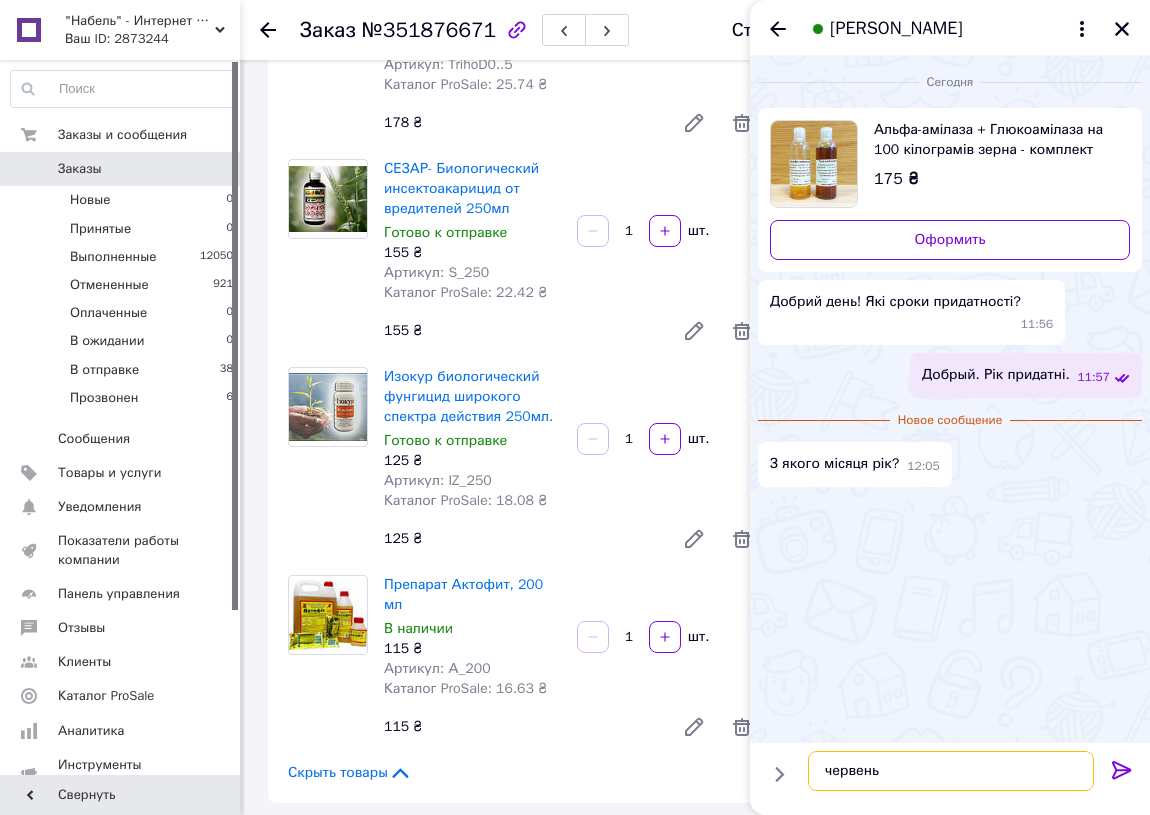 type on "червень" 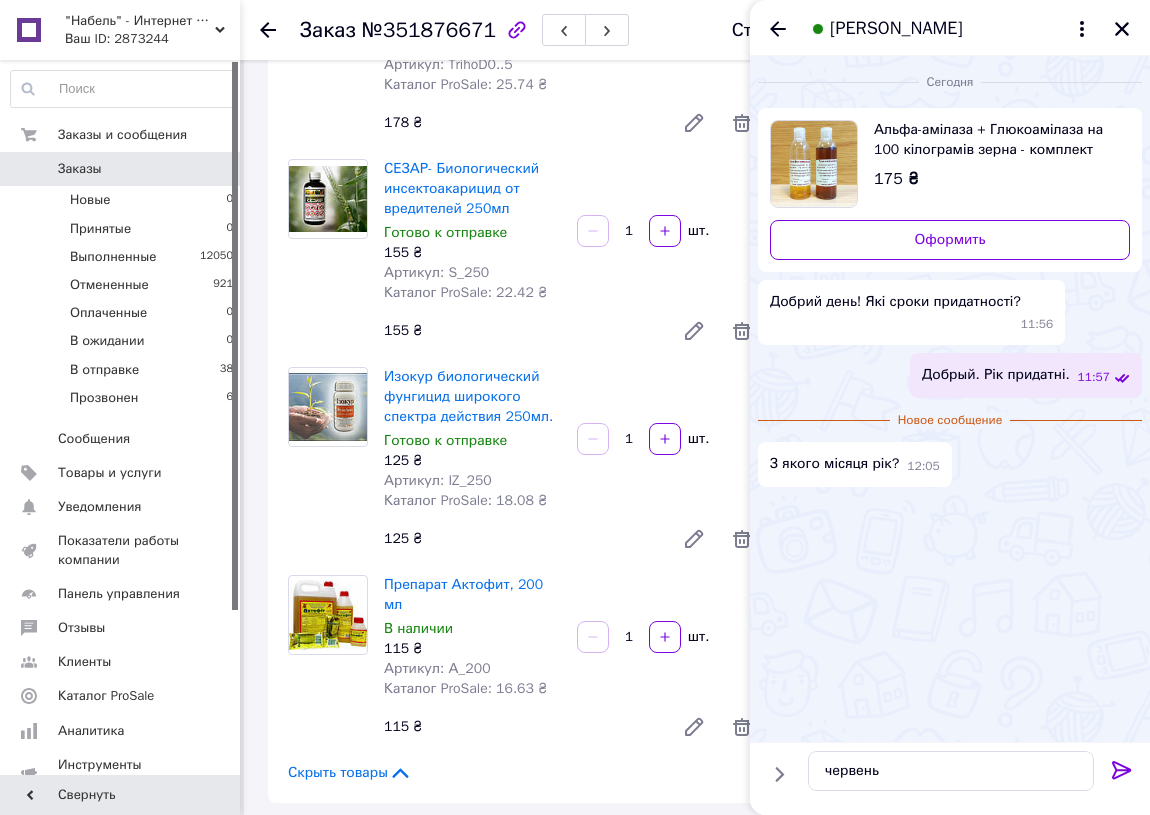 click 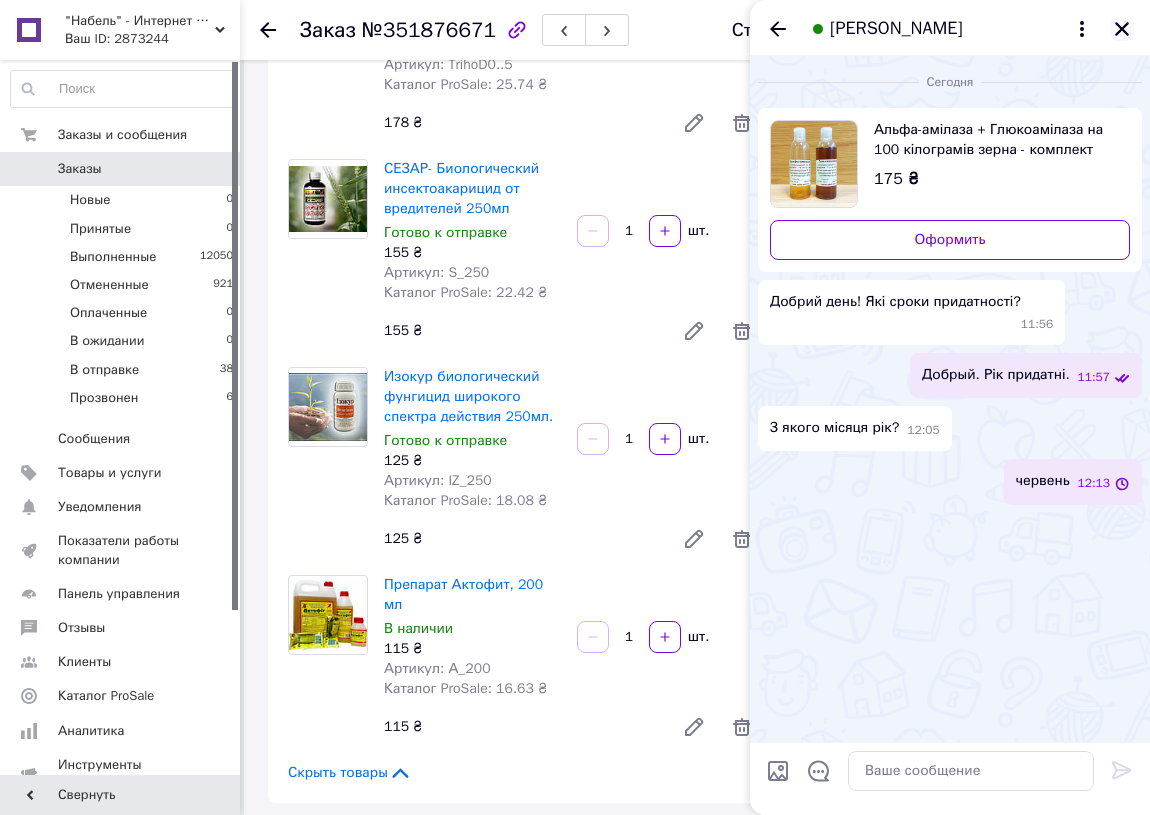 click 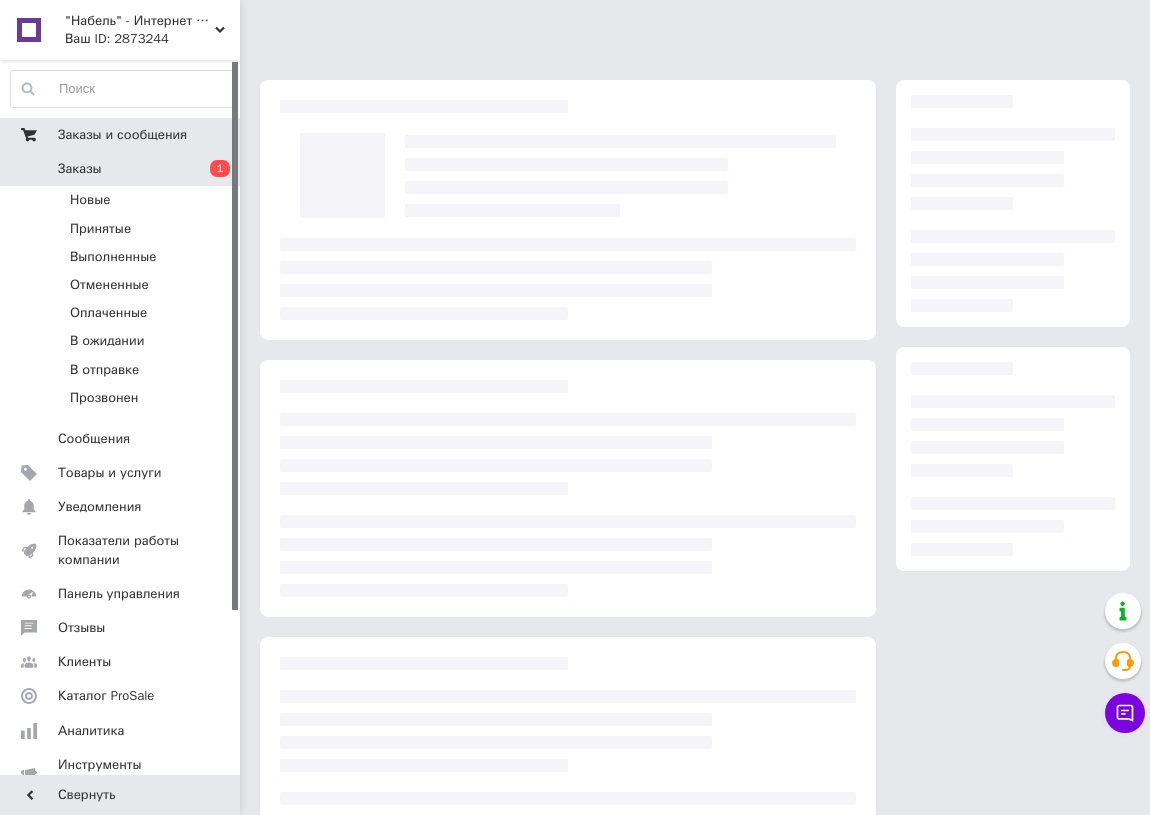 scroll, scrollTop: 98, scrollLeft: 0, axis: vertical 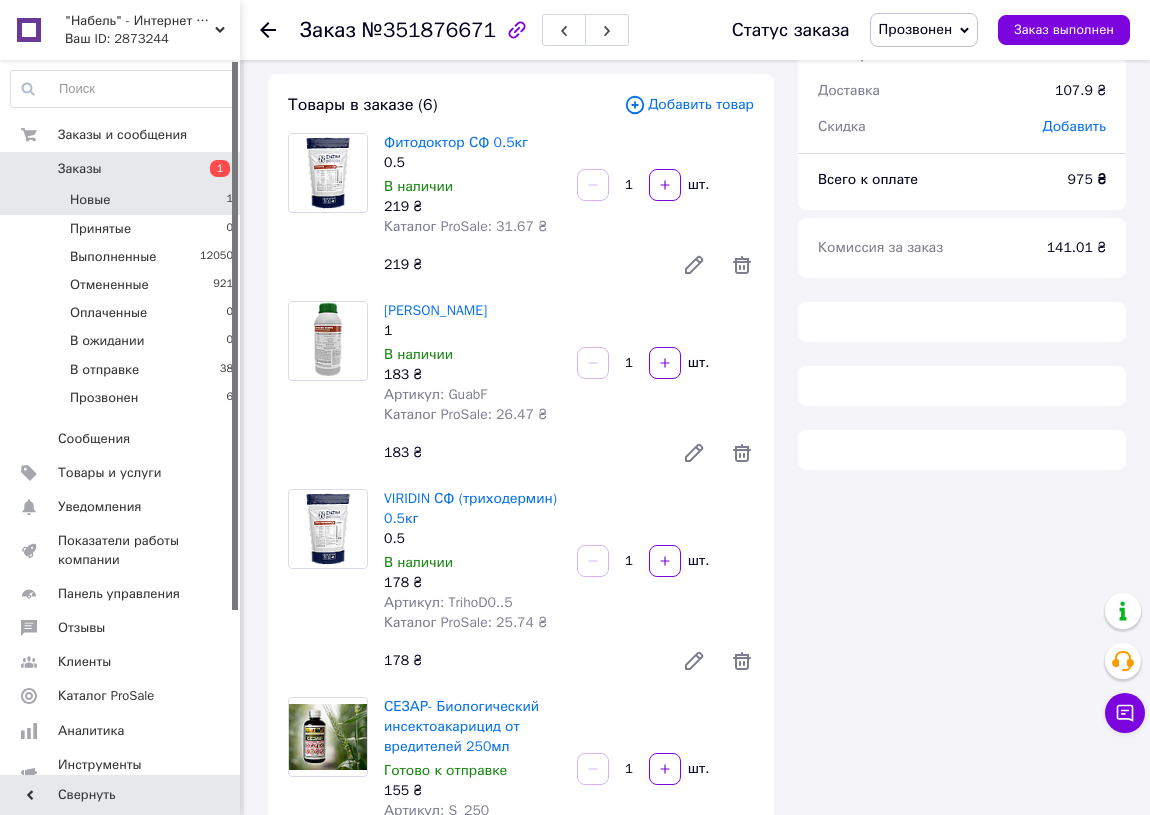 click on "Новые" at bounding box center [90, 200] 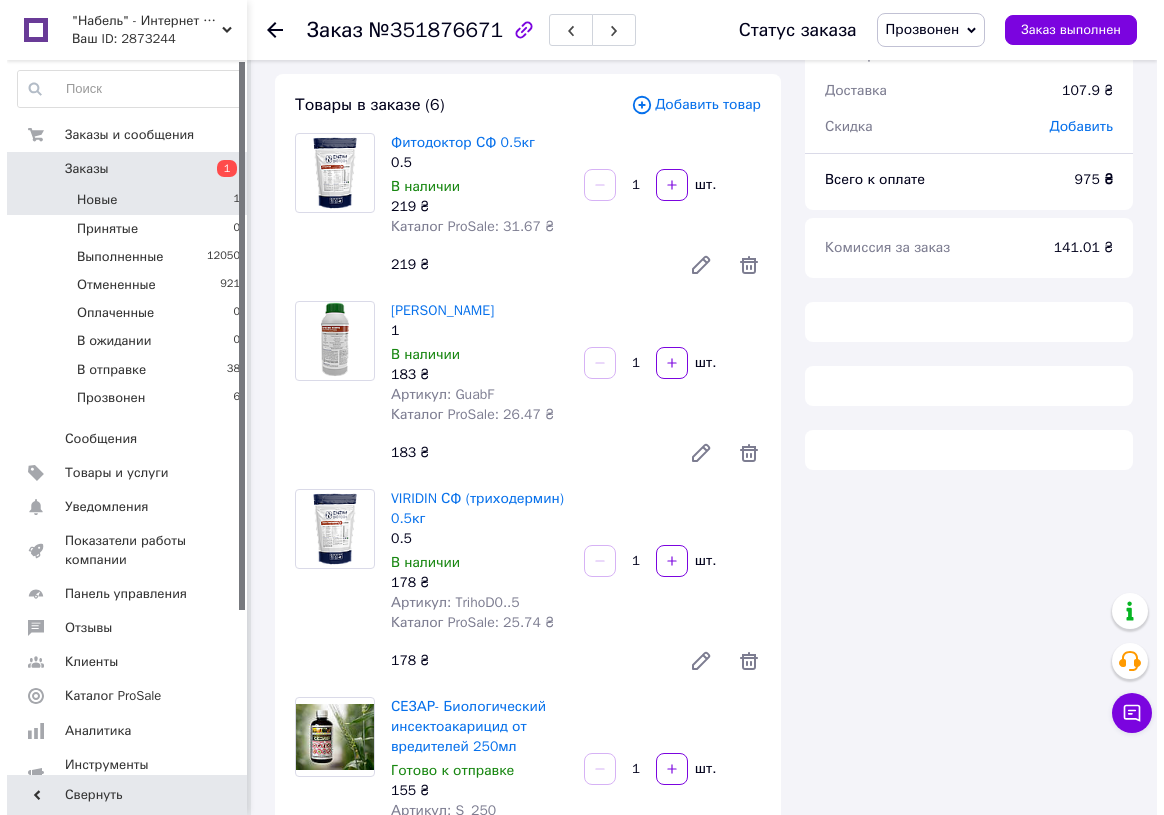 scroll, scrollTop: 0, scrollLeft: 0, axis: both 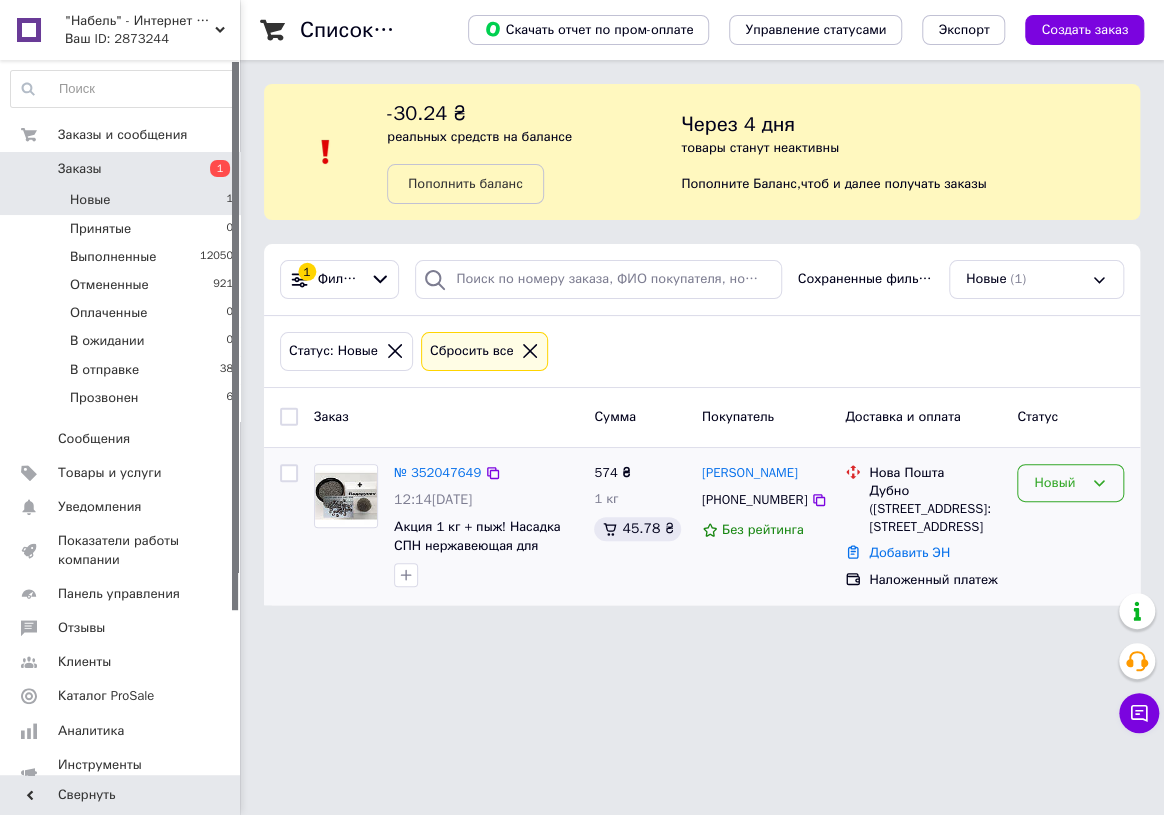 click on "Новый" at bounding box center [1070, 483] 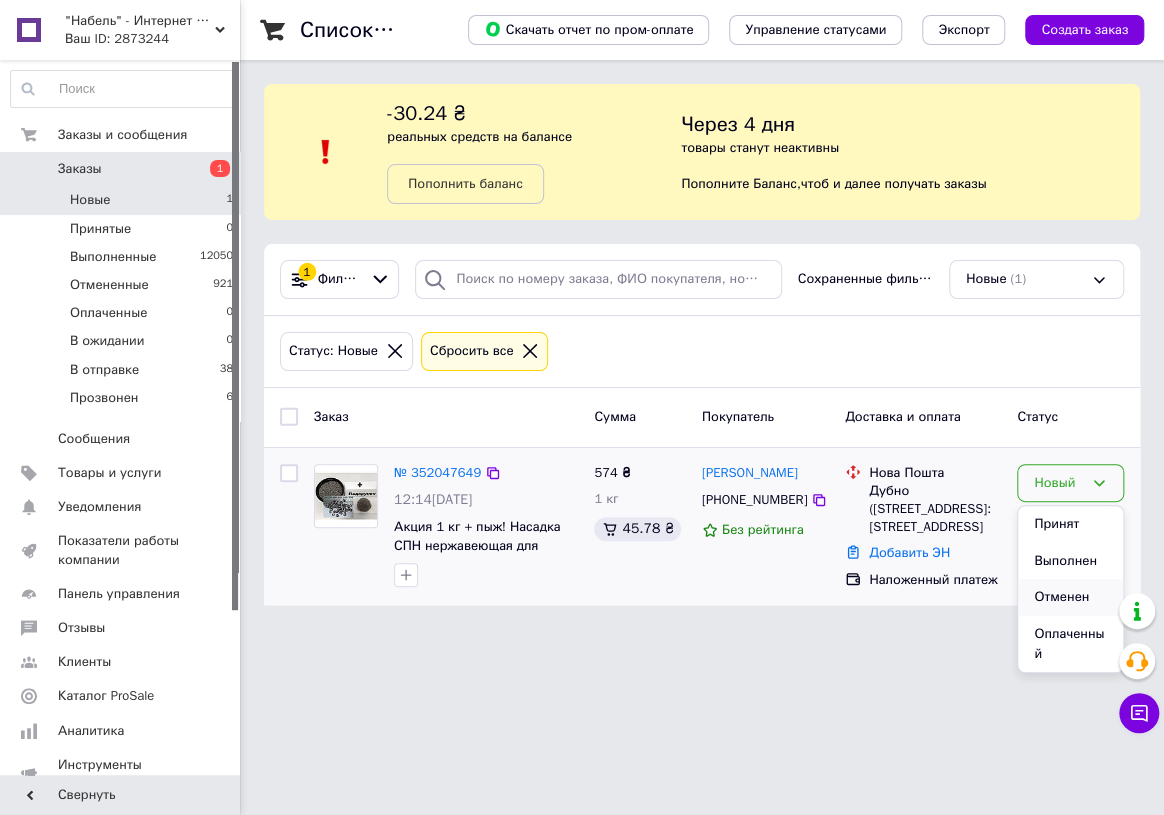 scroll, scrollTop: 131, scrollLeft: 0, axis: vertical 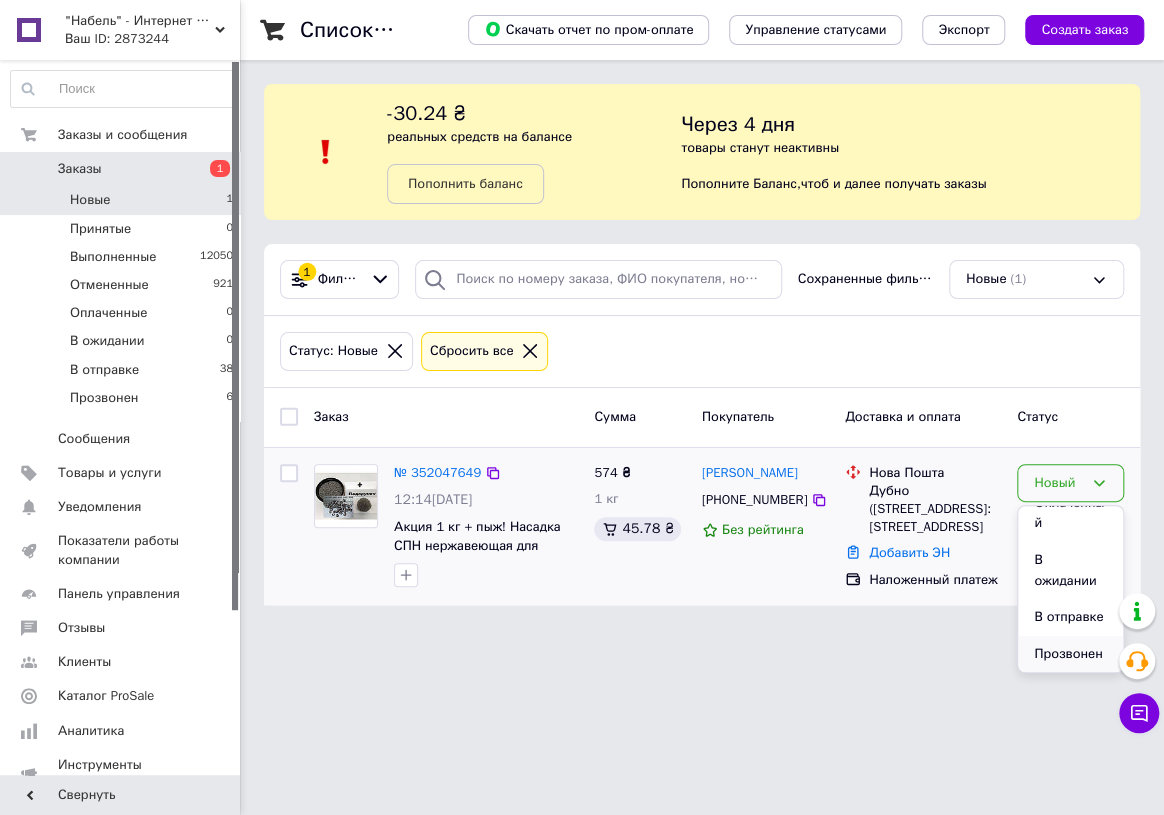 click on "Прозвонен" at bounding box center [1070, 654] 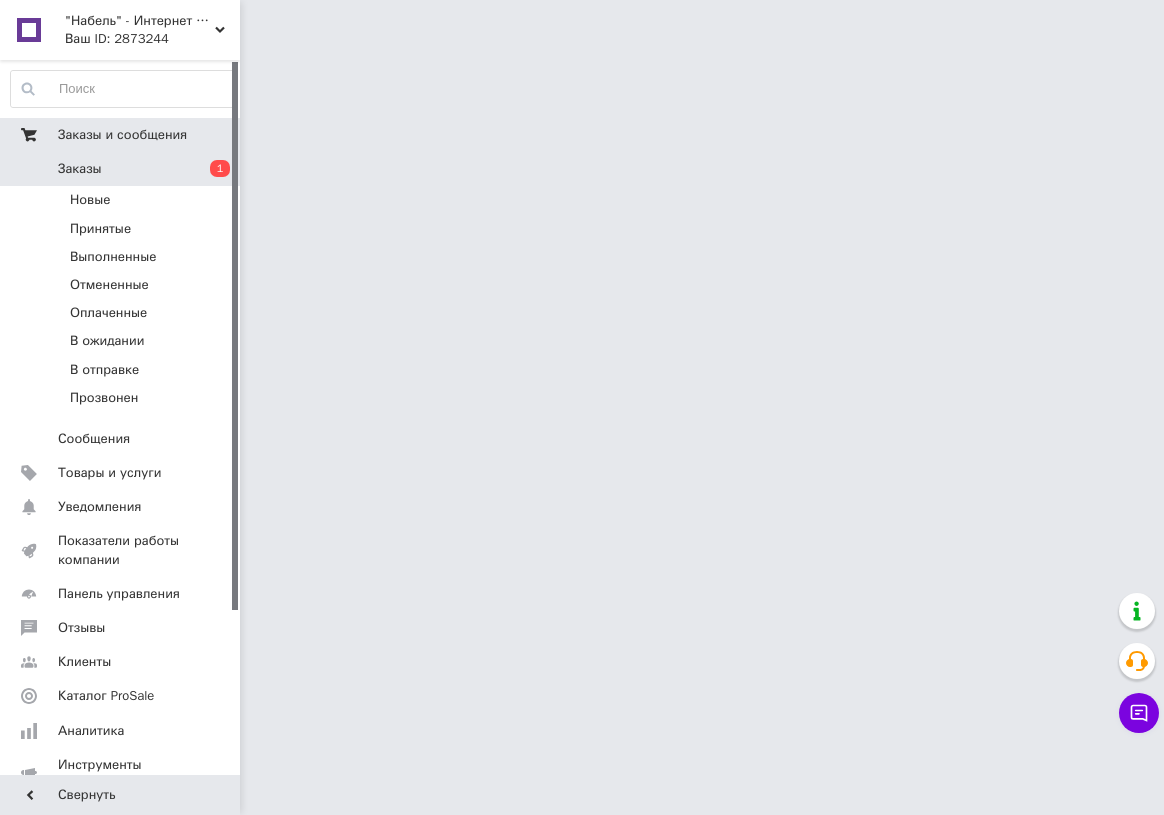 scroll, scrollTop: 0, scrollLeft: 0, axis: both 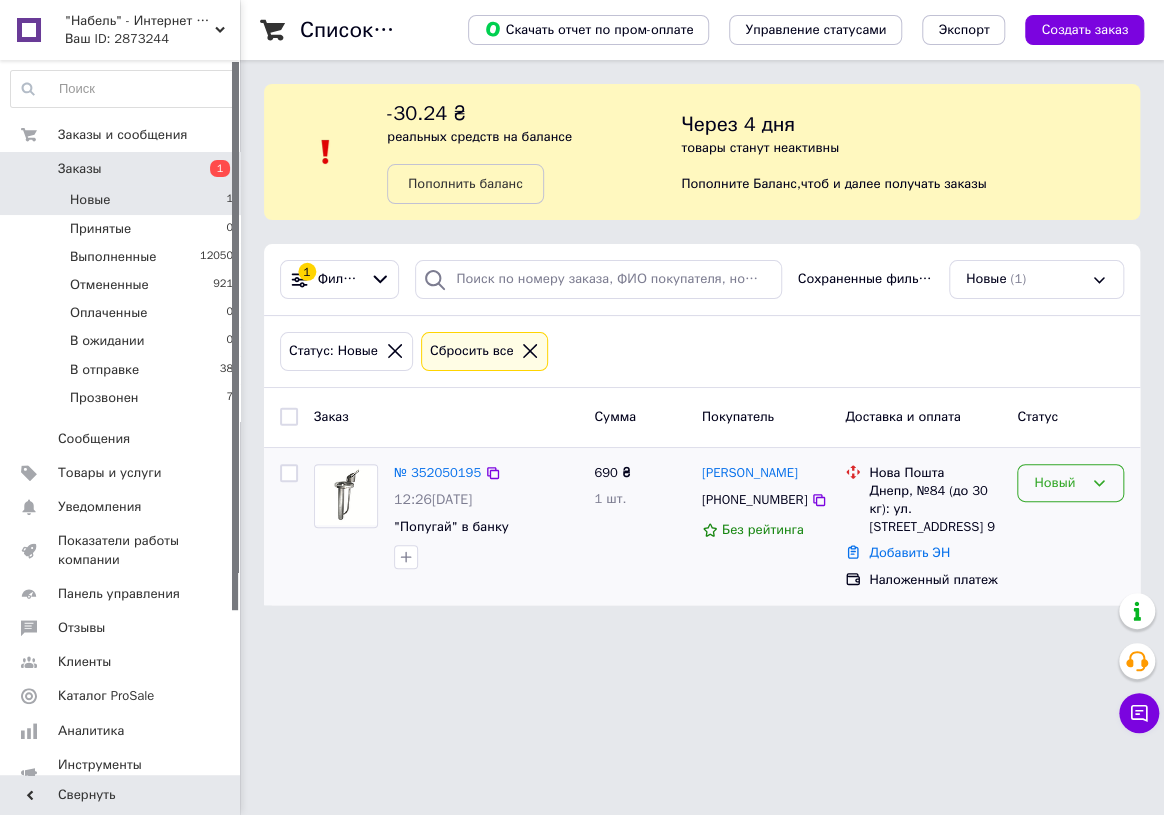 click on "Новый" at bounding box center (1070, 483) 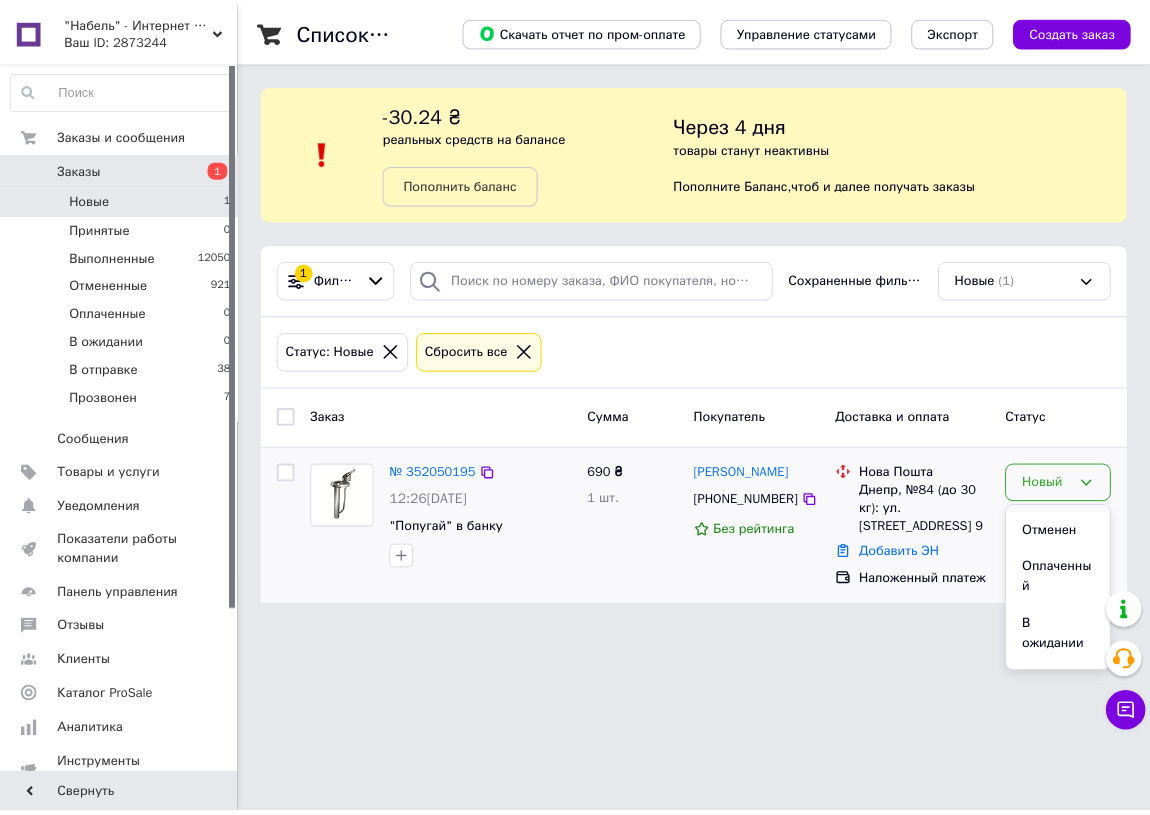 scroll, scrollTop: 131, scrollLeft: 0, axis: vertical 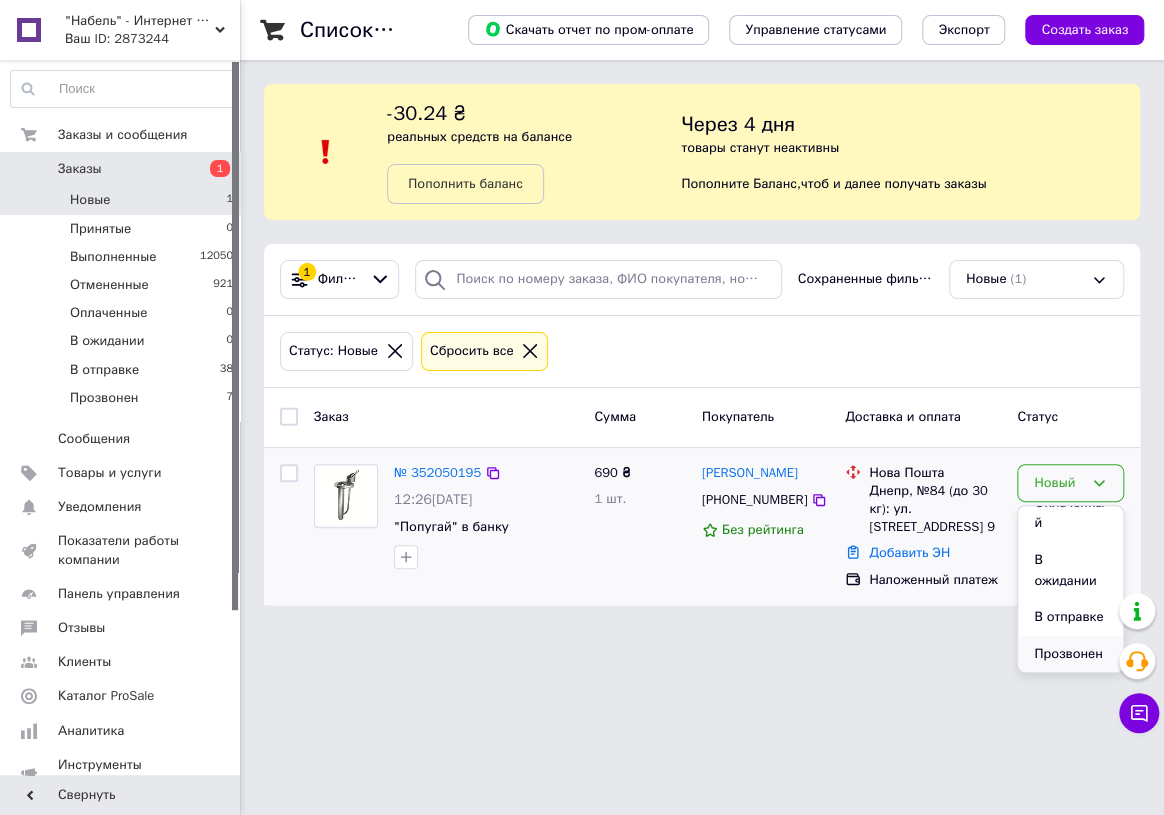 click on "Прозвонен" at bounding box center [1070, 654] 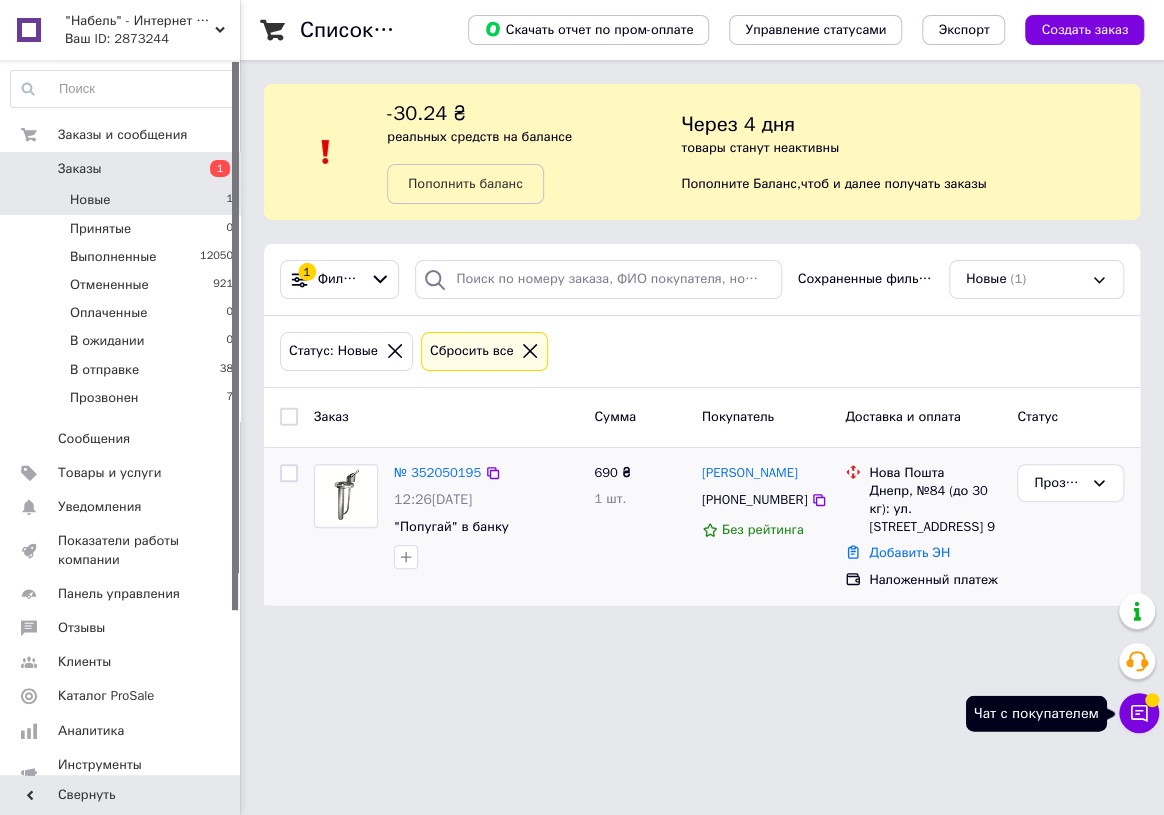 click 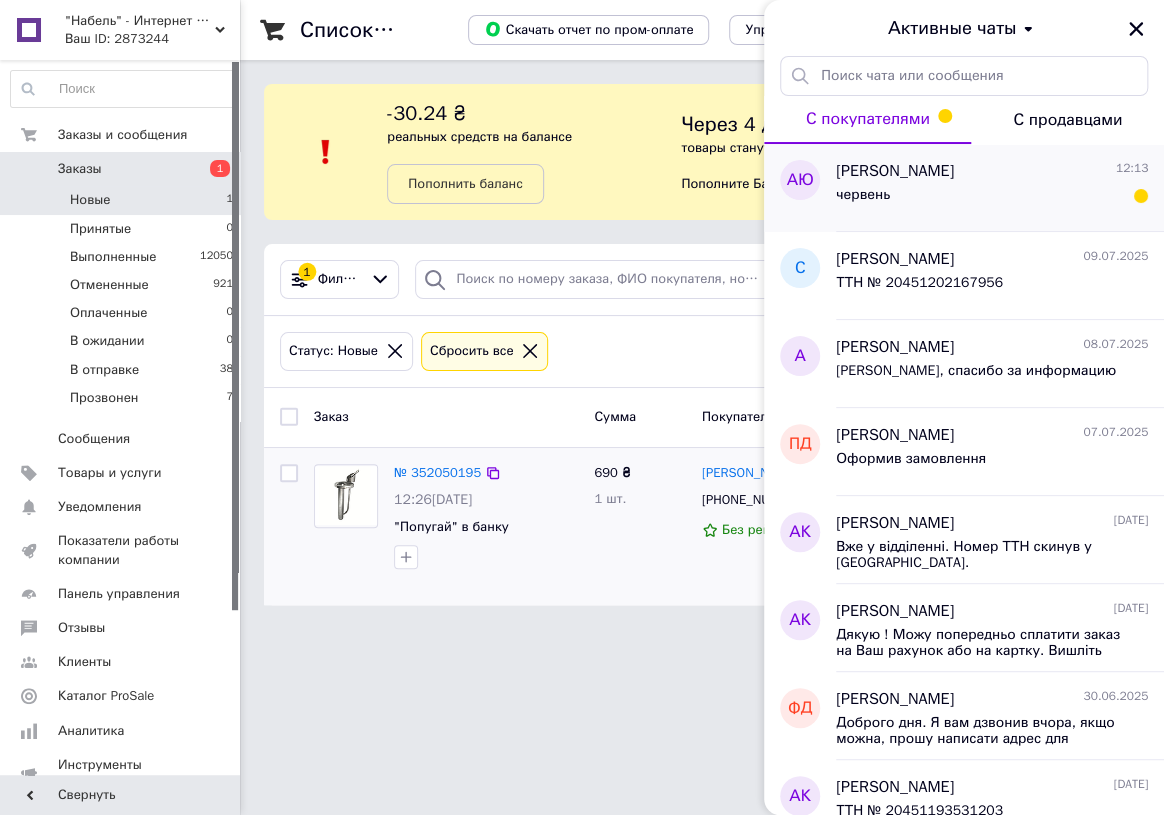 click on "червень" at bounding box center [992, 199] 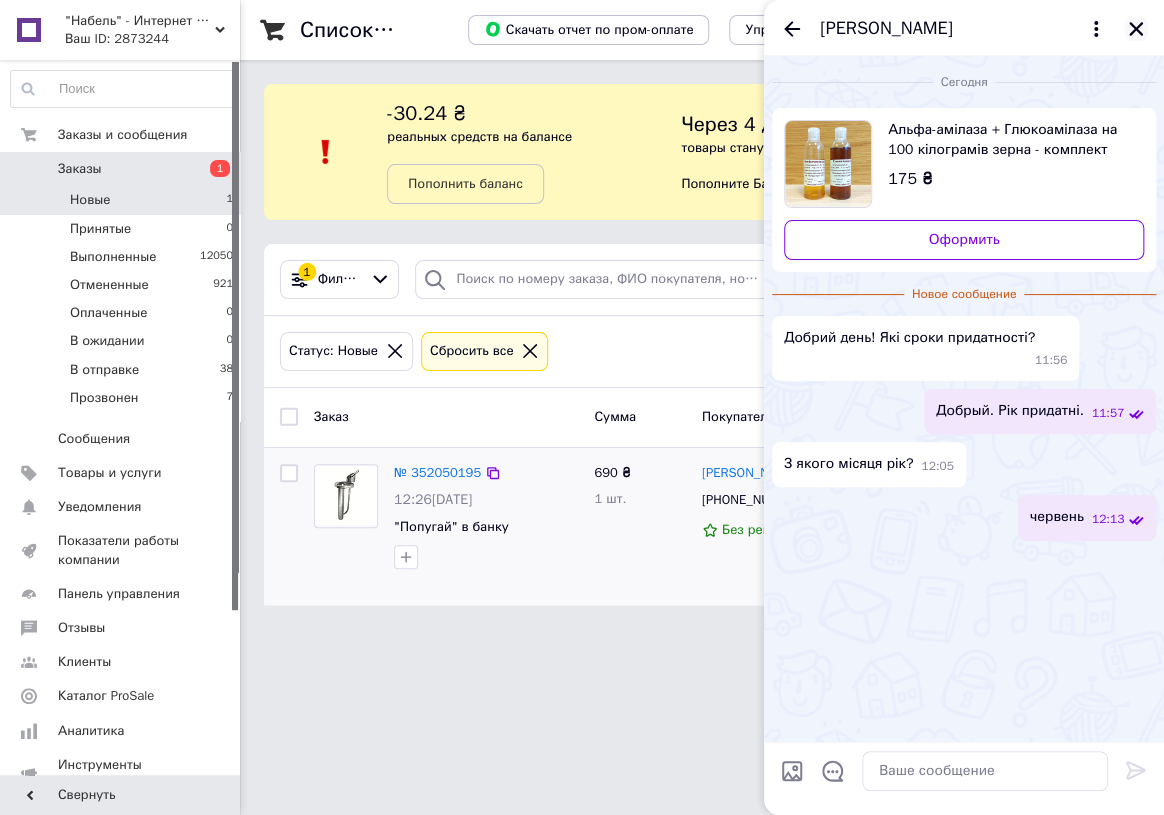 click 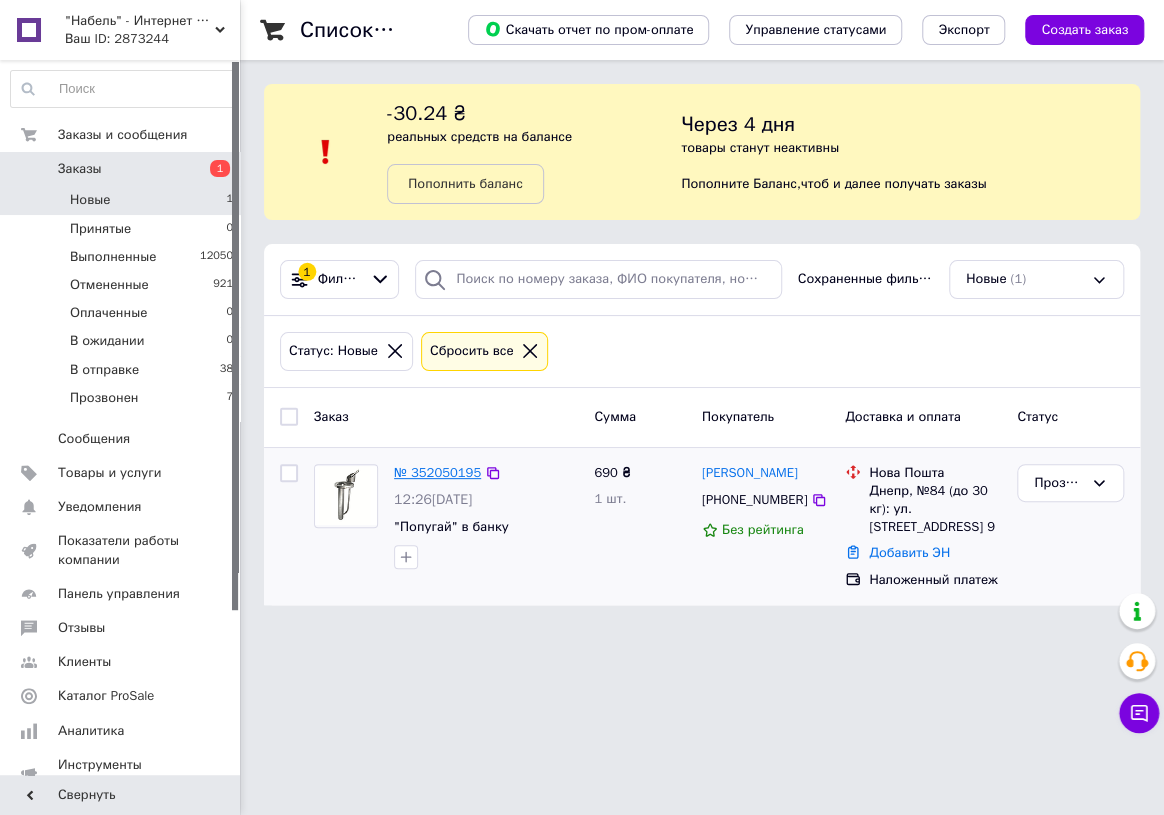 click on "№ 352050195" at bounding box center [437, 472] 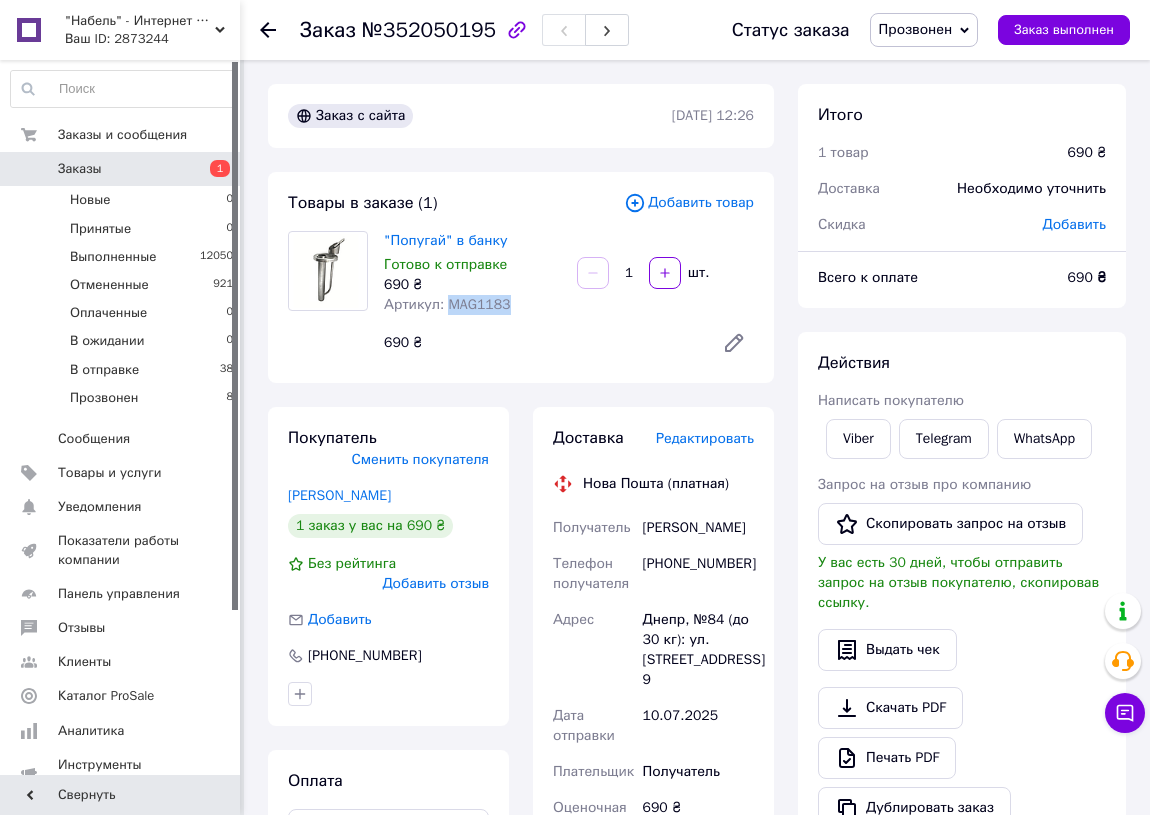 drag, startPoint x: 511, startPoint y: 298, endPoint x: 445, endPoint y: 304, distance: 66.27216 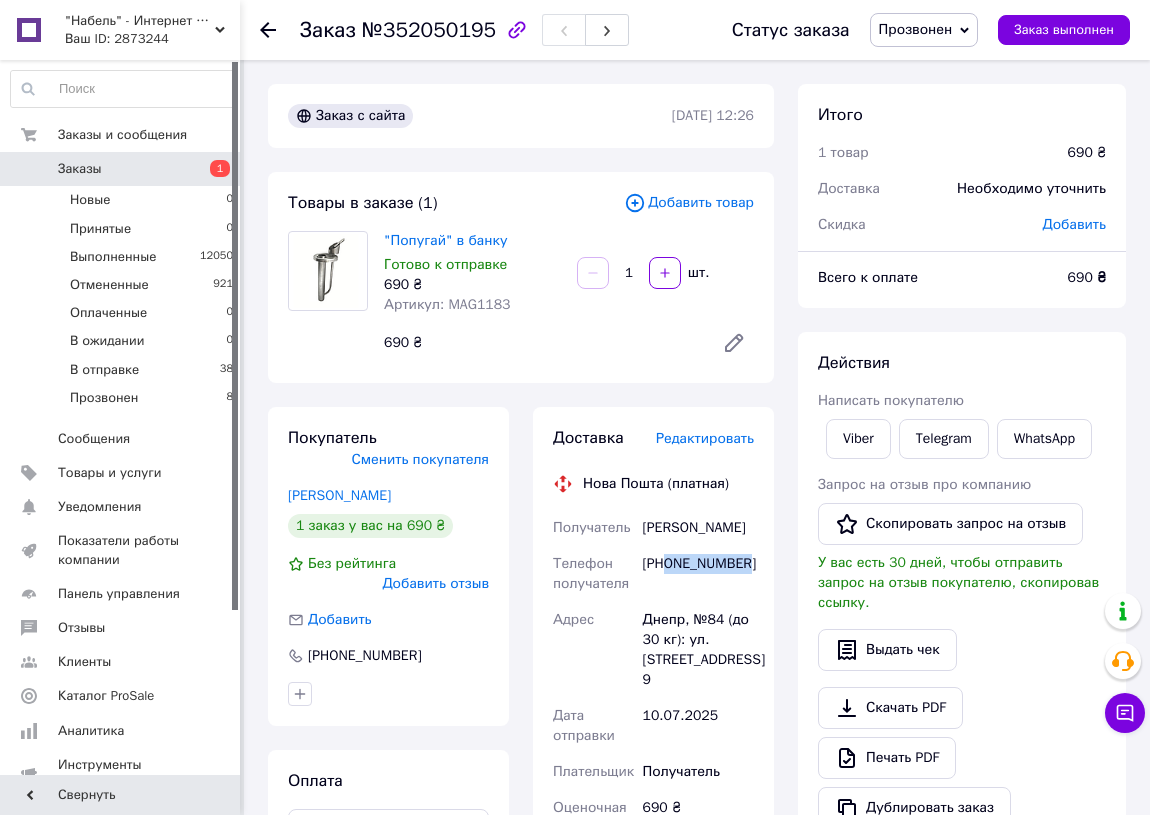 drag, startPoint x: 750, startPoint y: 560, endPoint x: 667, endPoint y: 567, distance: 83.294655 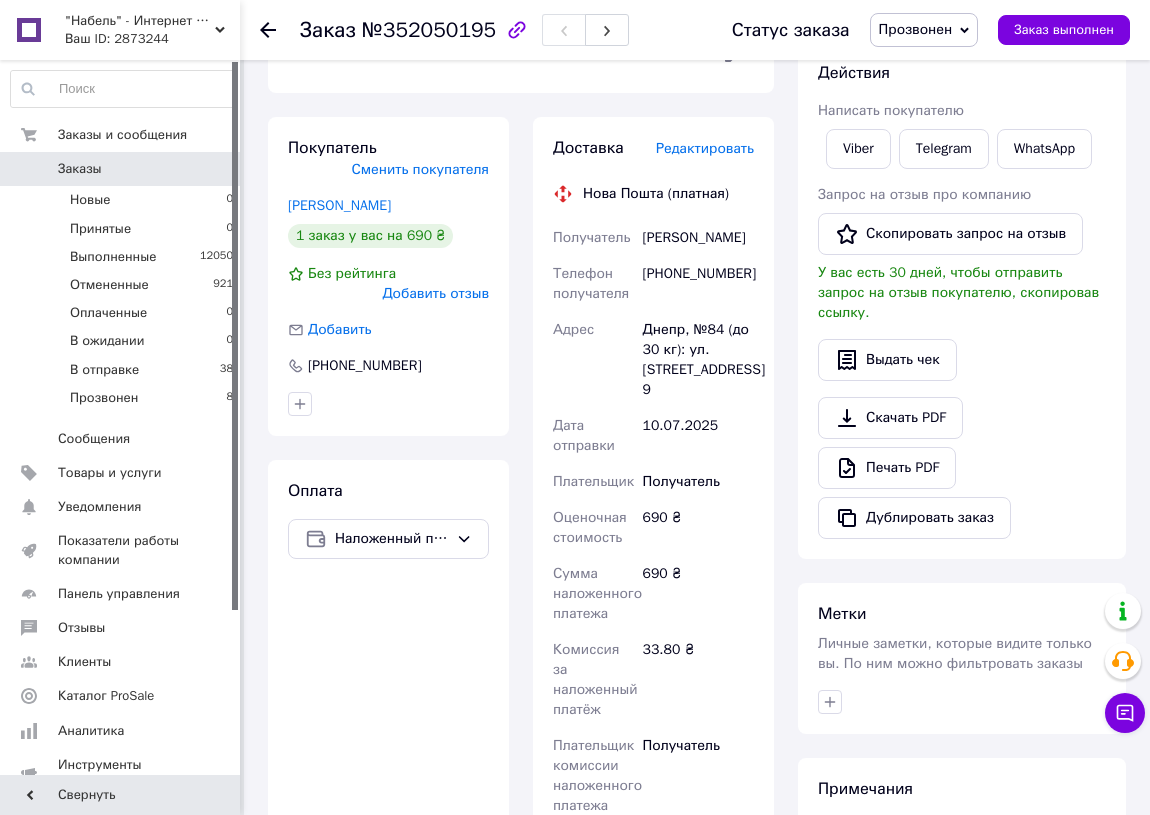 scroll, scrollTop: 454, scrollLeft: 0, axis: vertical 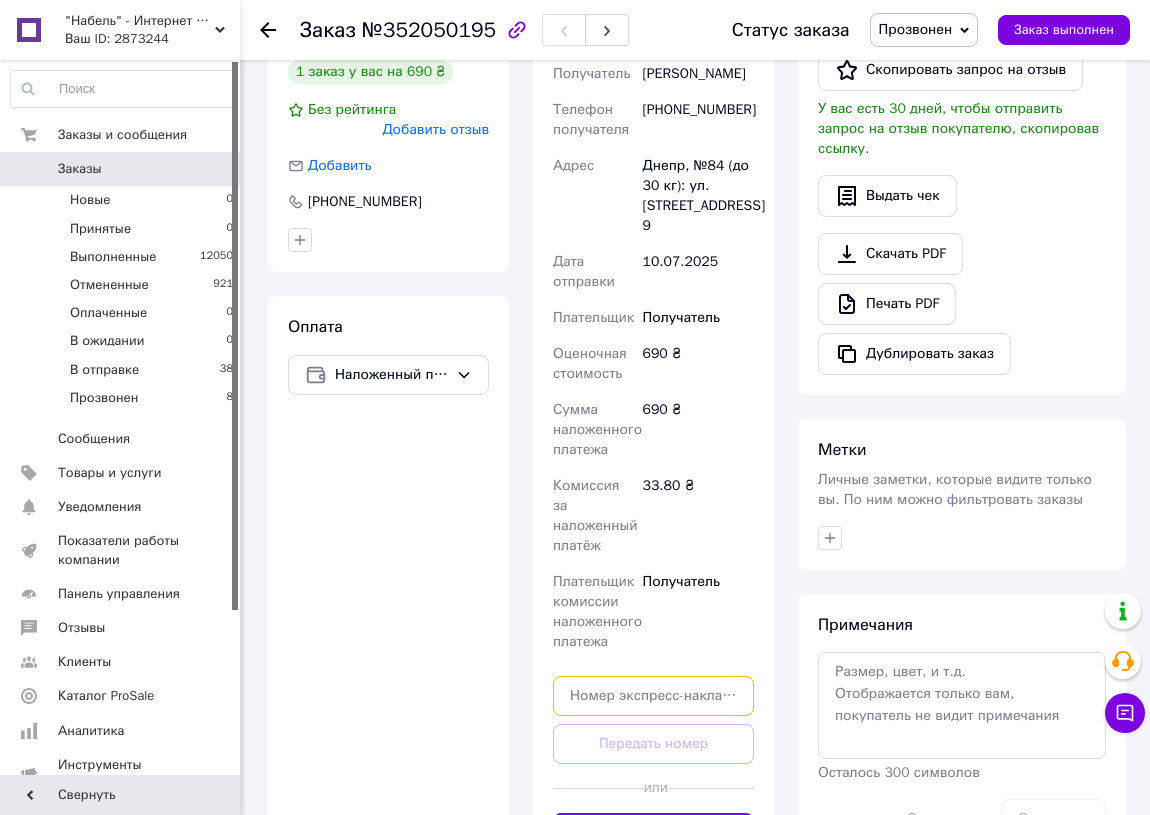 click at bounding box center [653, 696] 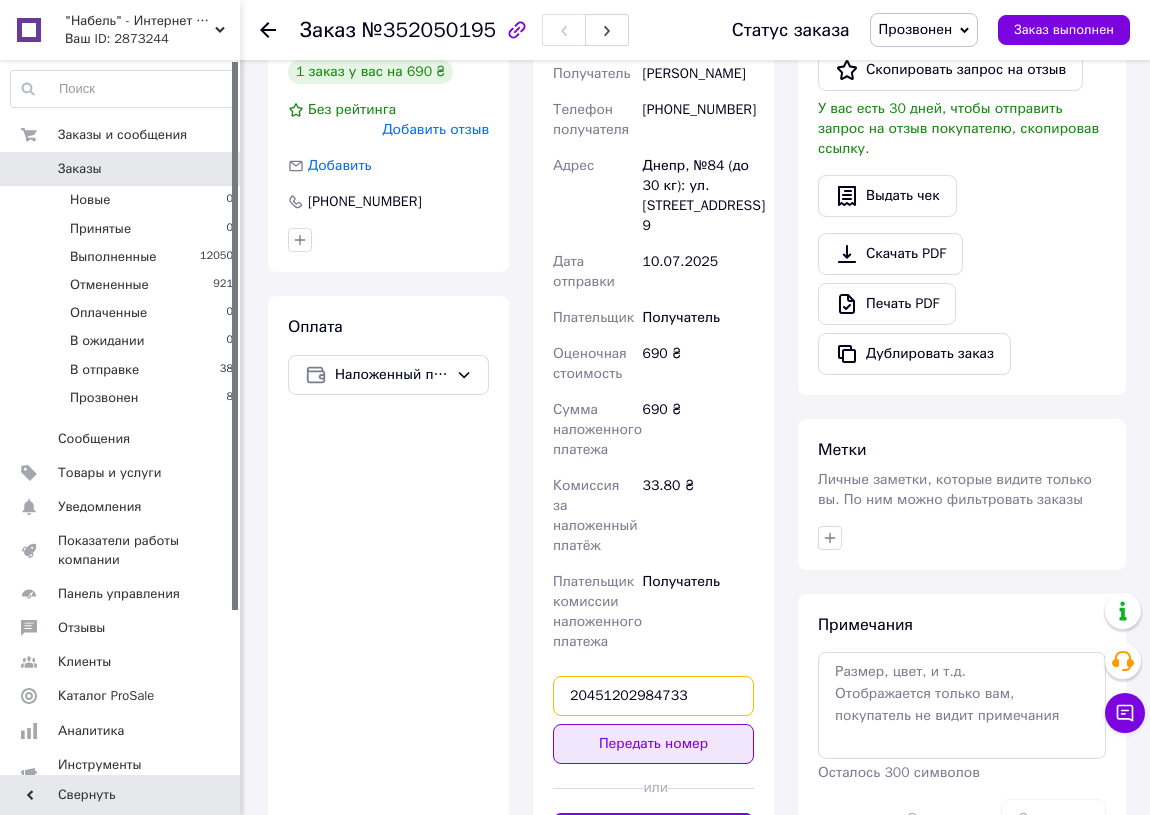 type on "20451202984733" 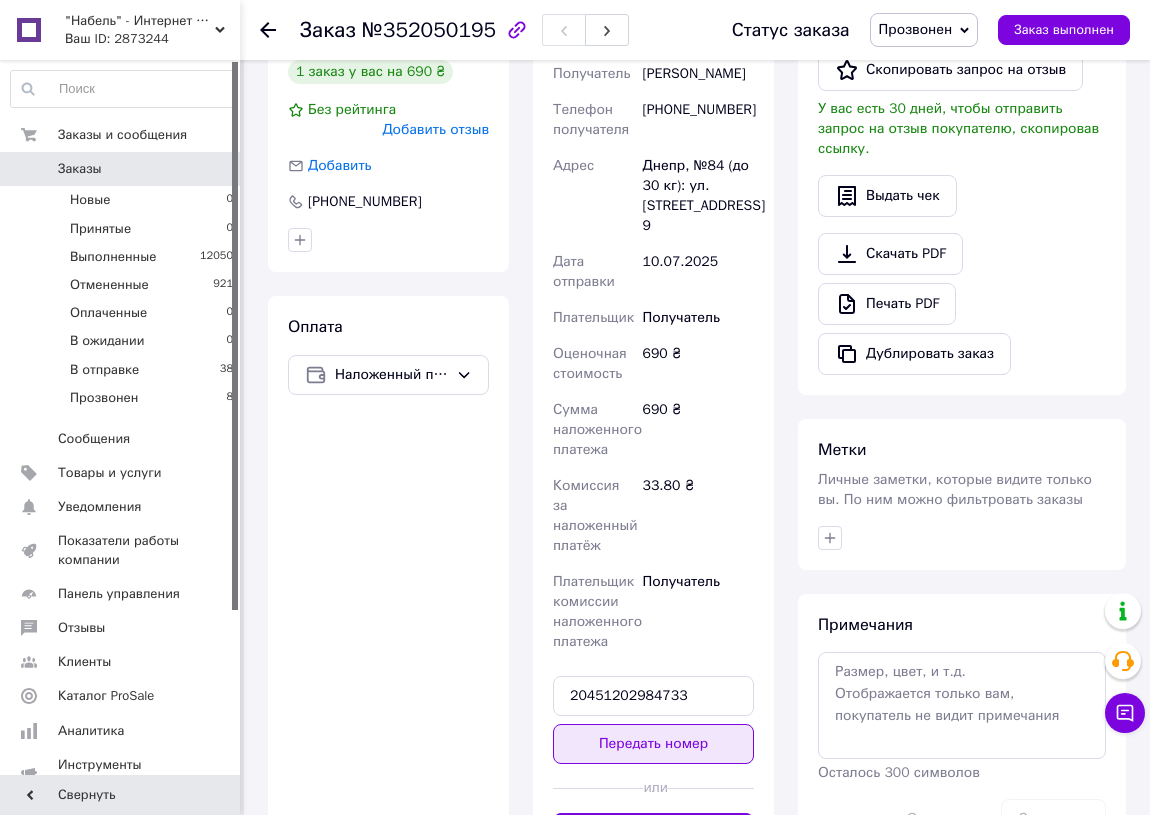 click on "Передать номер" at bounding box center [653, 744] 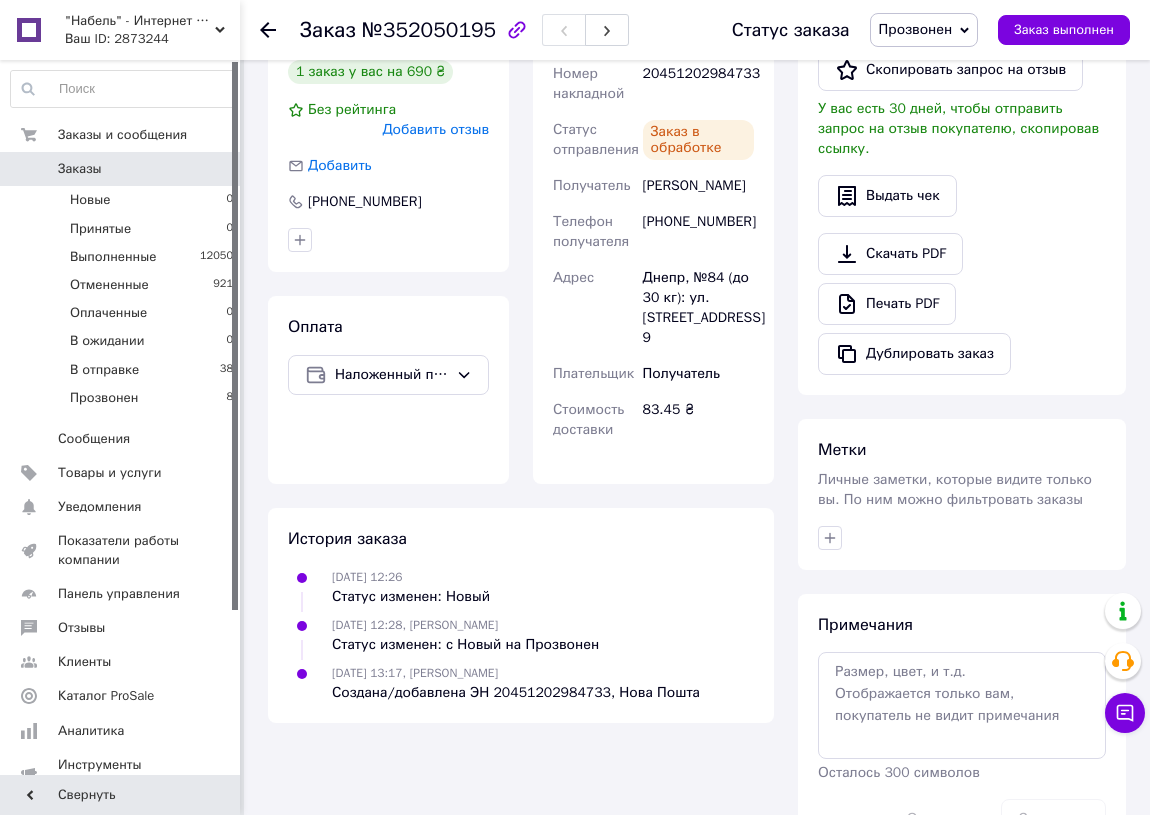 click 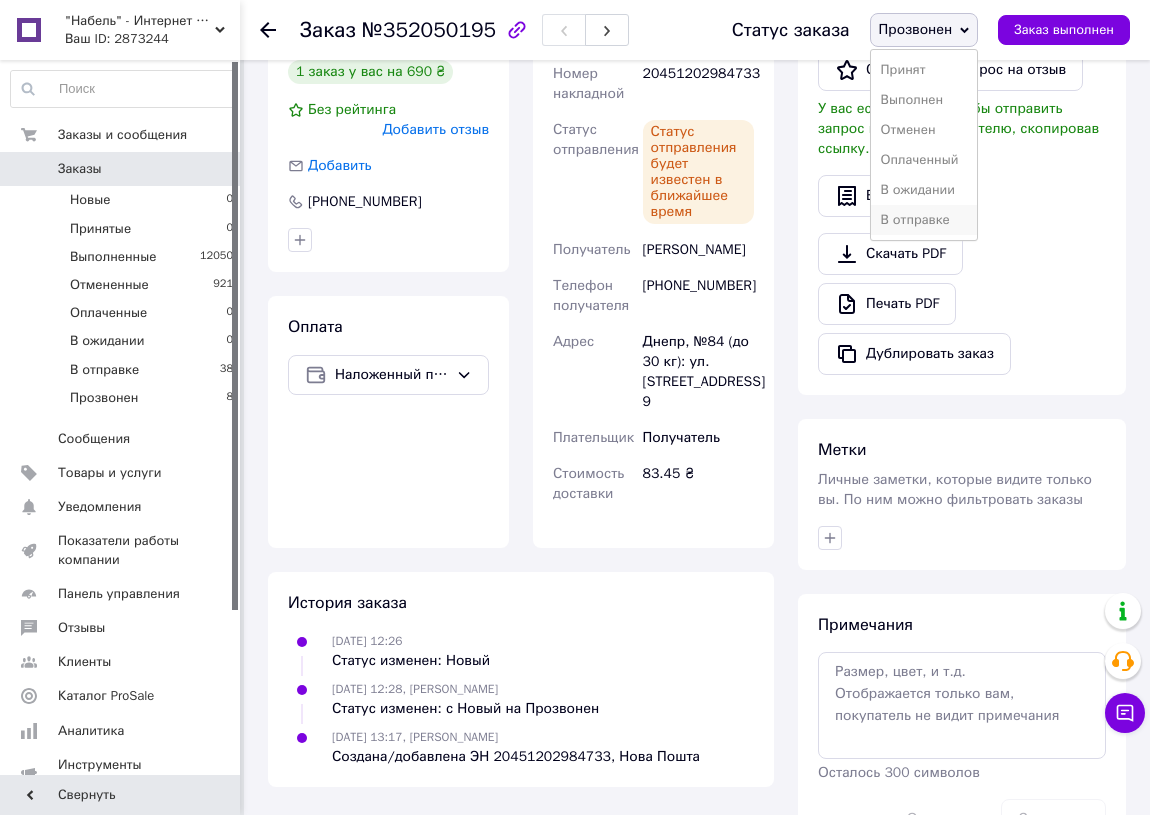 click on "В отправке" at bounding box center (924, 220) 